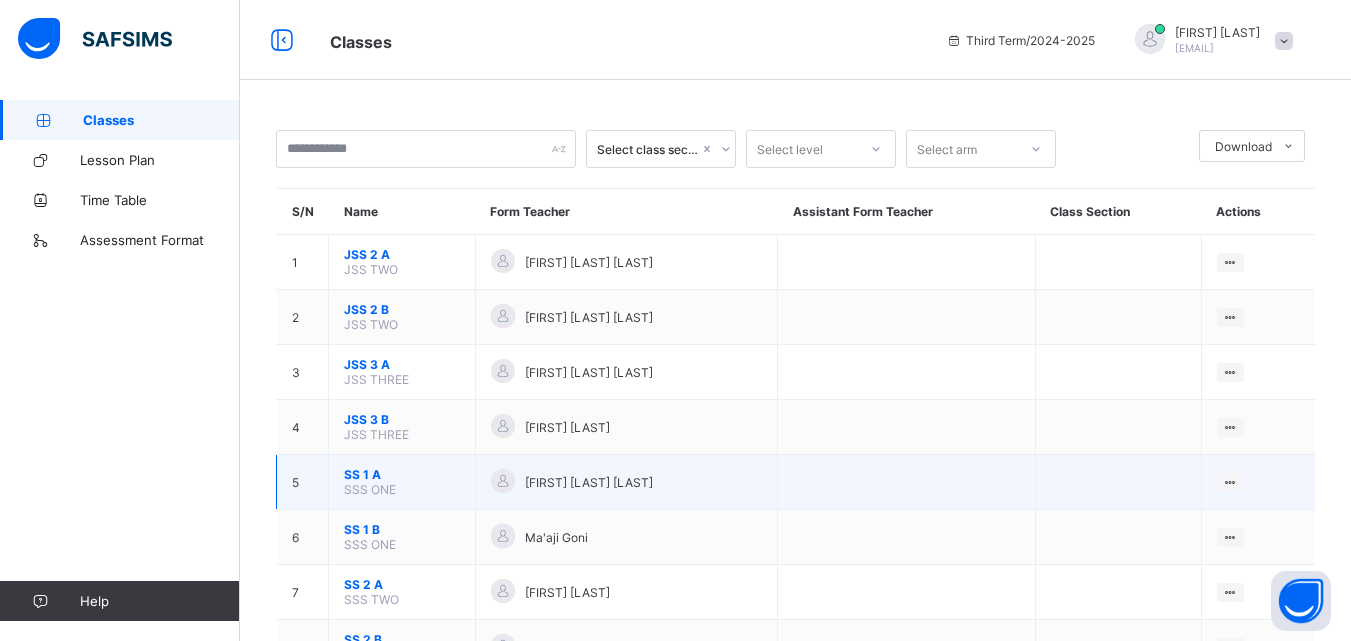 scroll, scrollTop: 0, scrollLeft: 0, axis: both 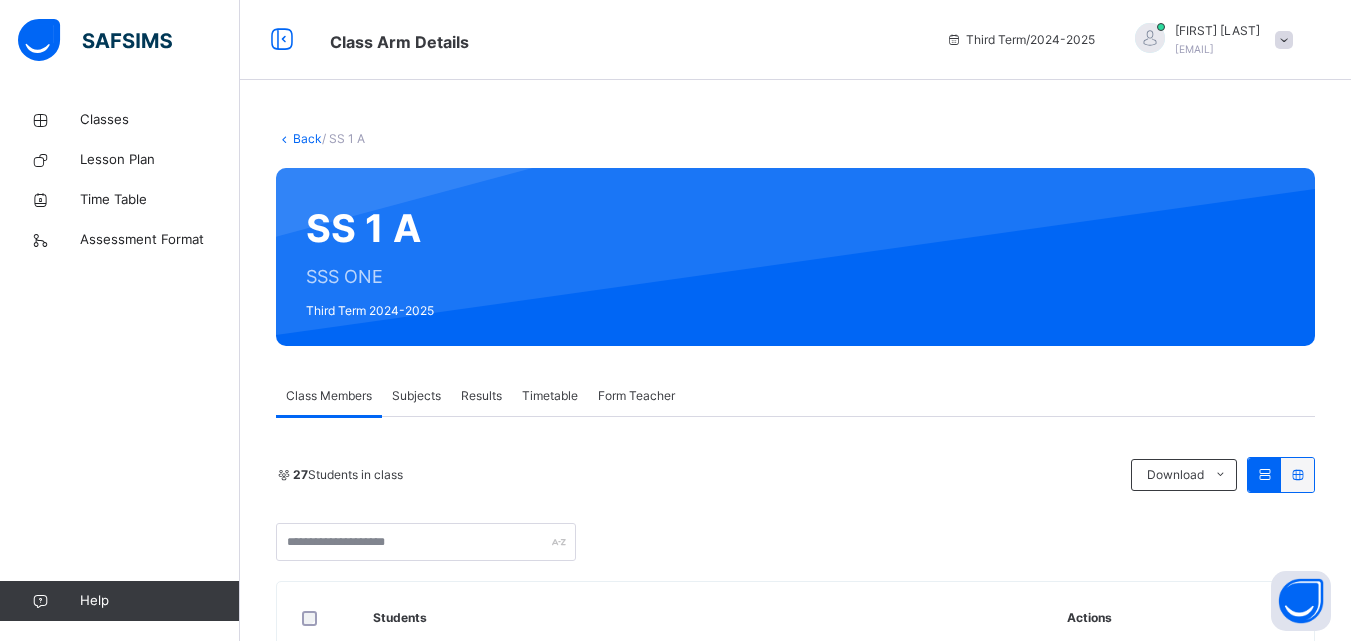 click on "Subjects" at bounding box center [416, 396] 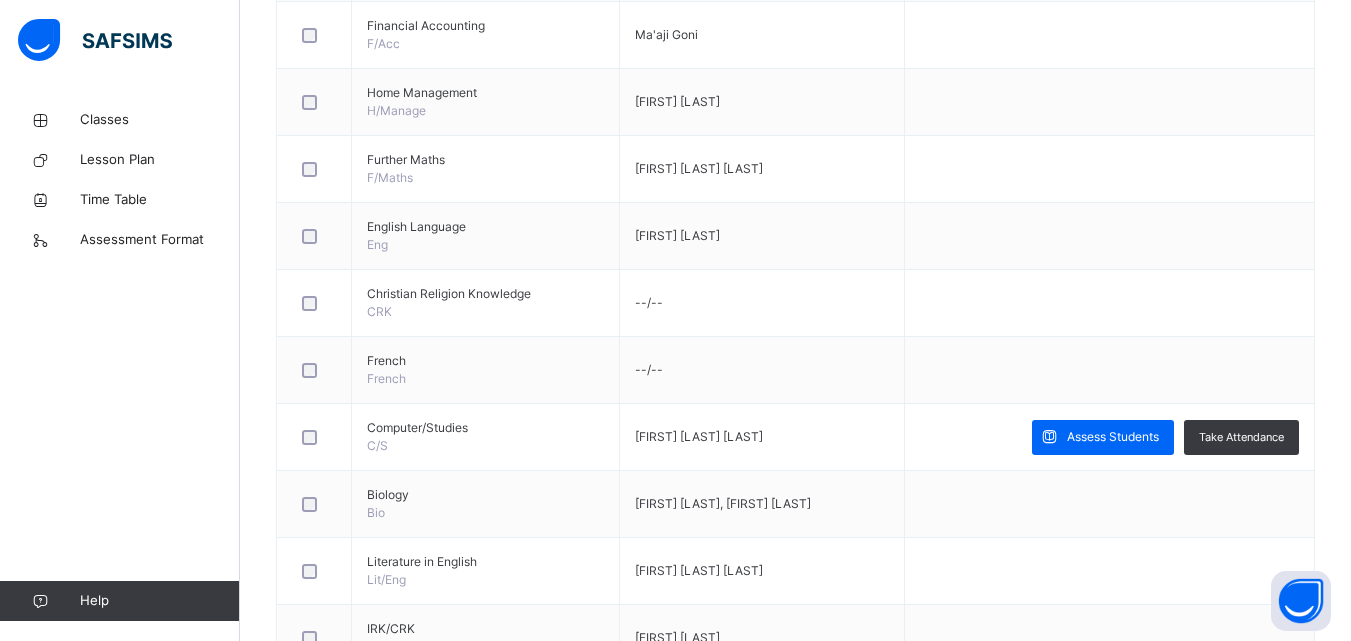 scroll, scrollTop: 1590, scrollLeft: 0, axis: vertical 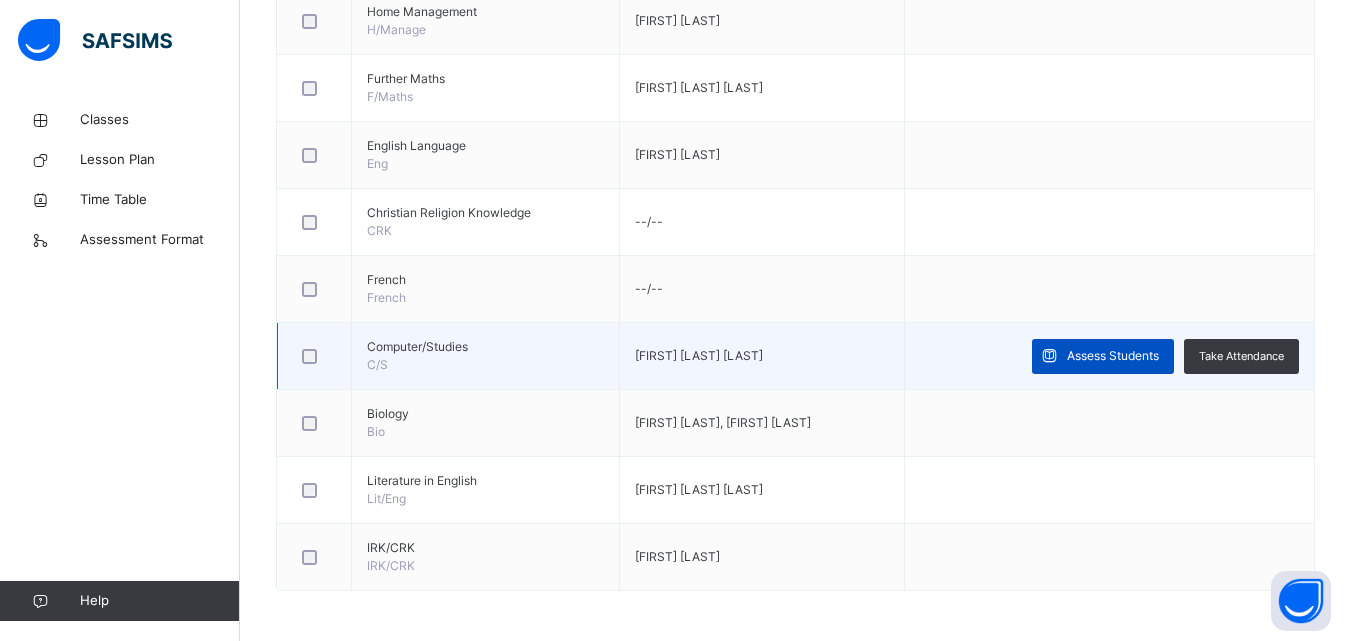 click on "Assess Students" at bounding box center (1103, 356) 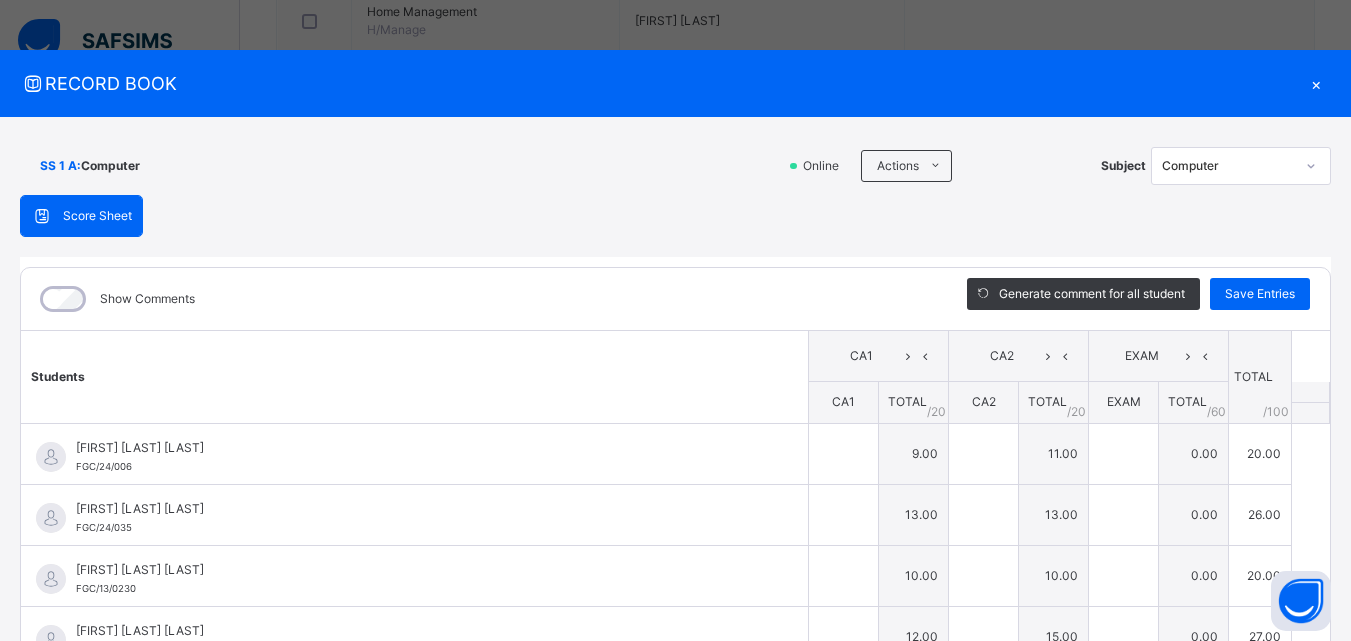 type on "*" 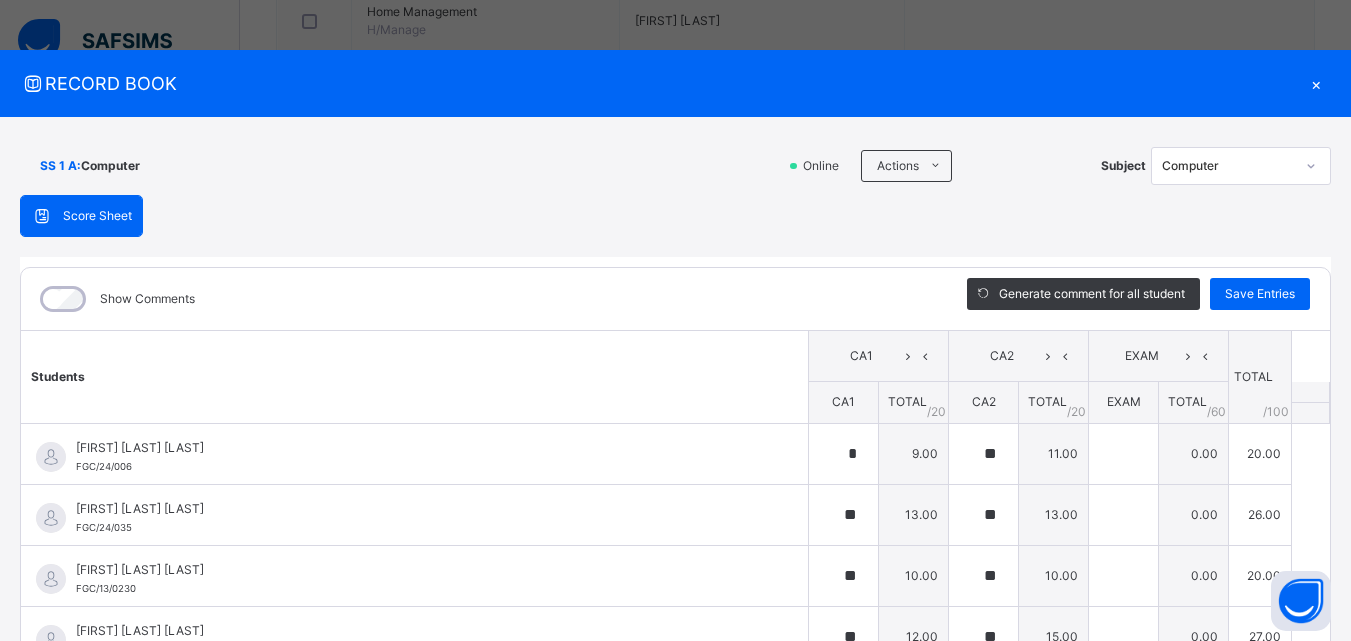 type on "*" 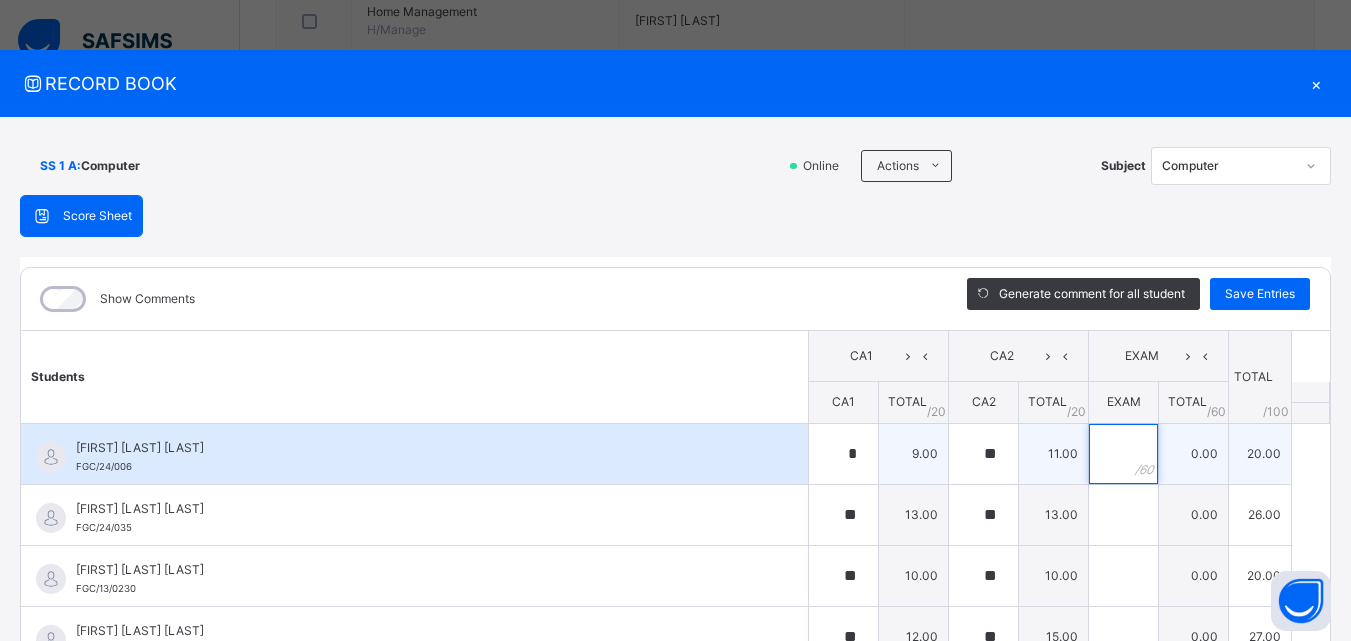 click at bounding box center [1123, 454] 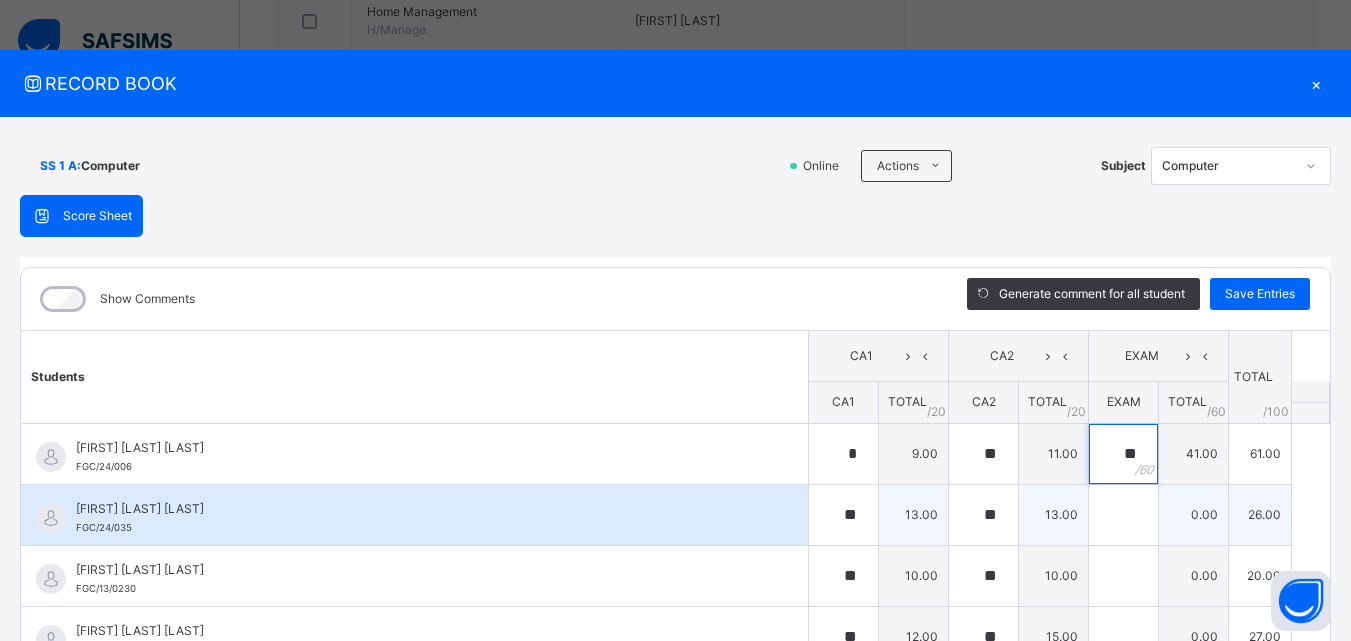 type on "**" 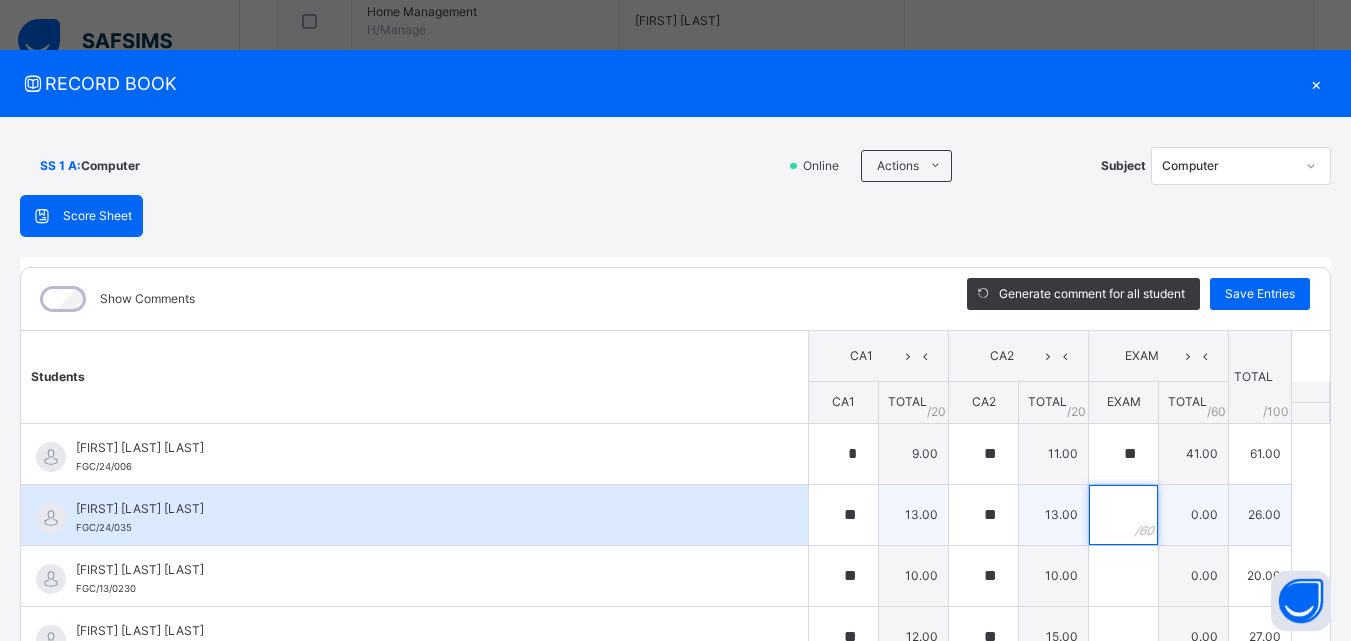 click at bounding box center [1123, 515] 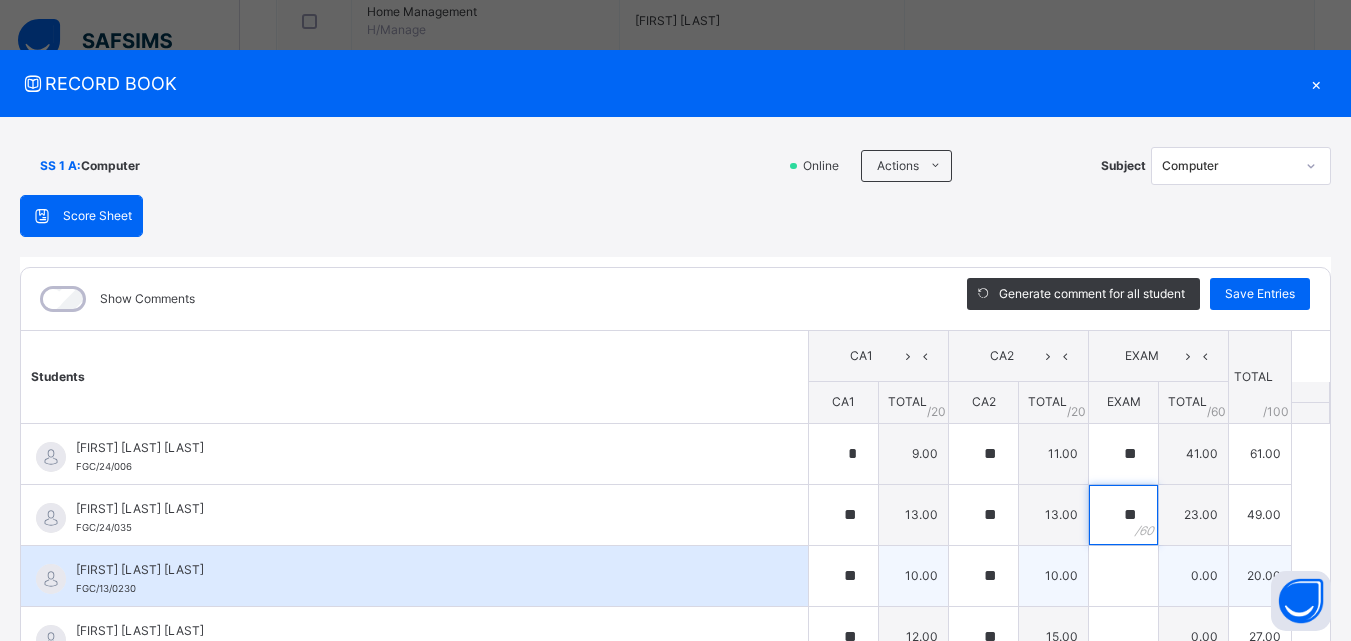 type on "**" 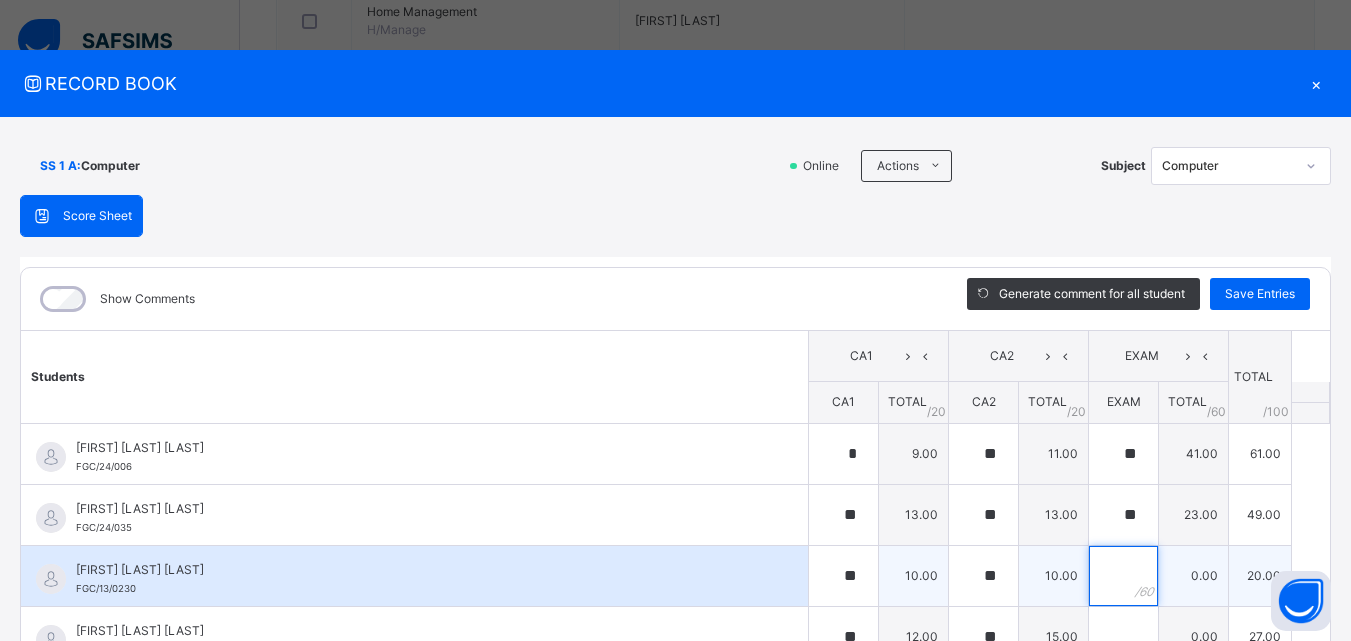 click at bounding box center [1123, 576] 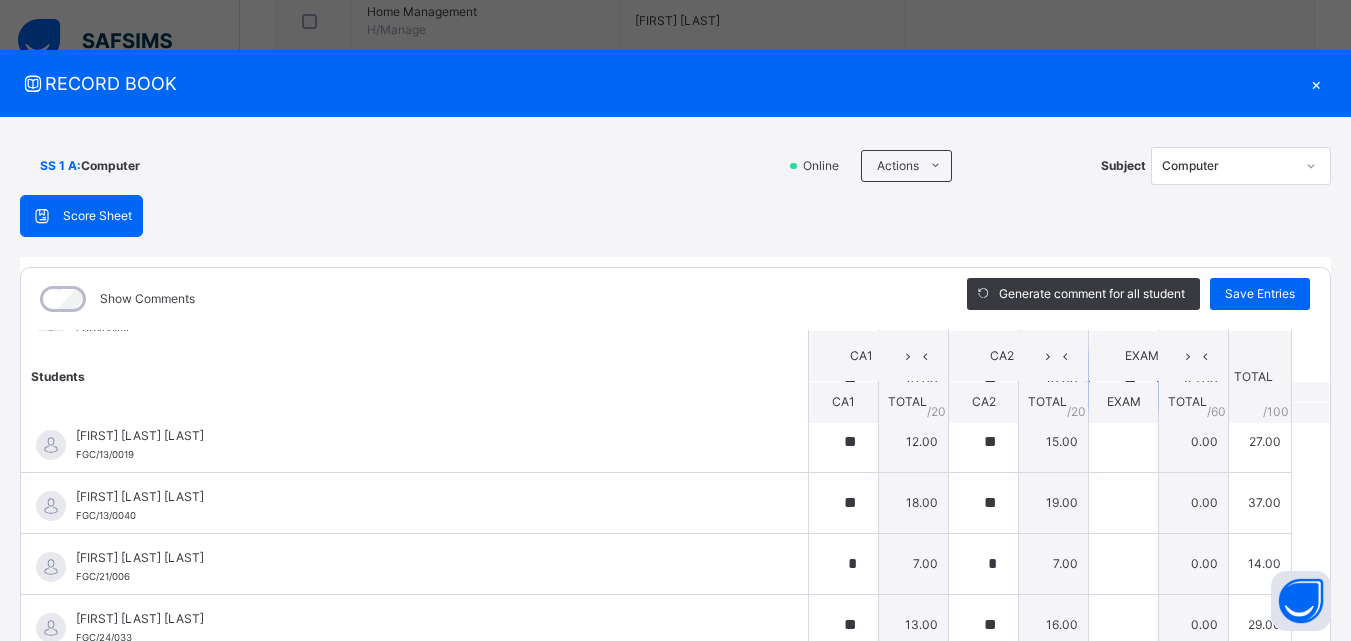 scroll, scrollTop: 169, scrollLeft: 0, axis: vertical 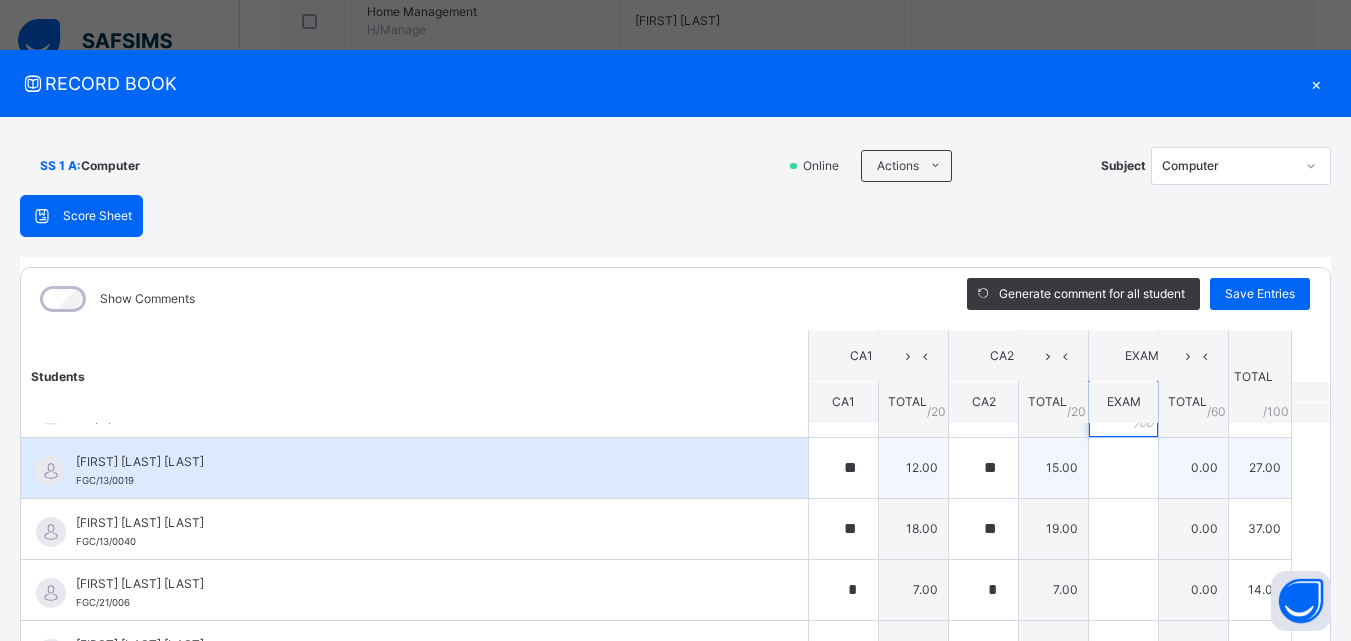 type on "**" 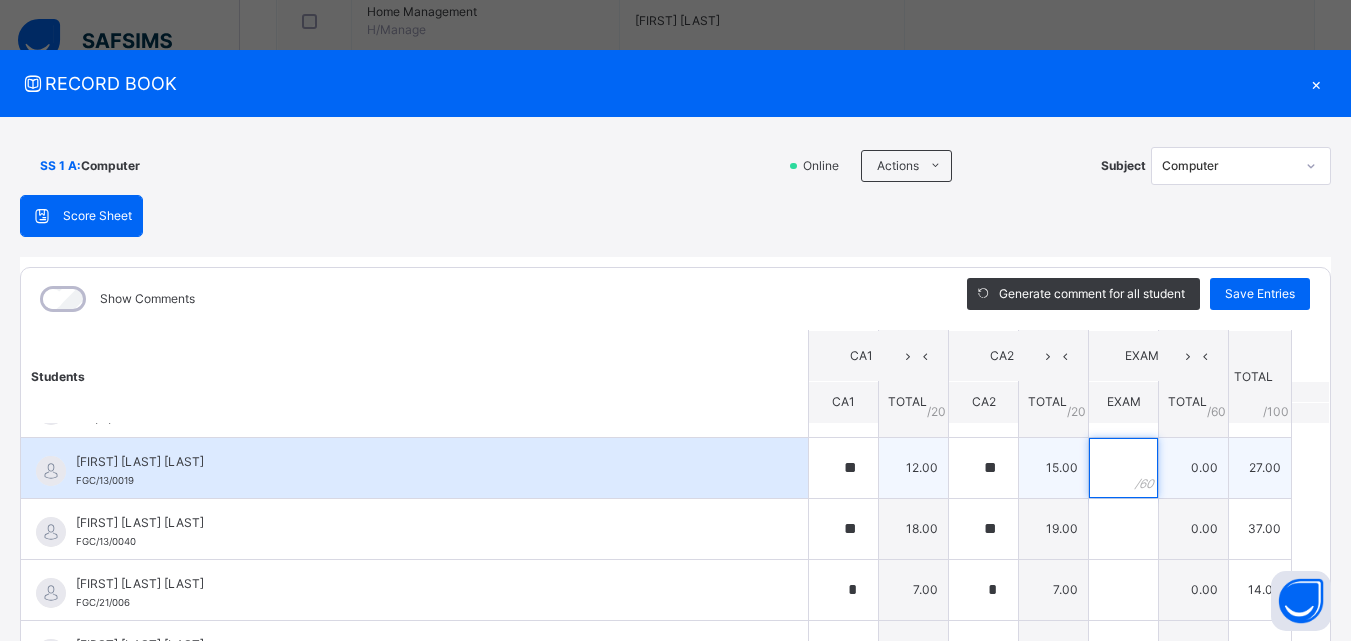 click at bounding box center (1123, 468) 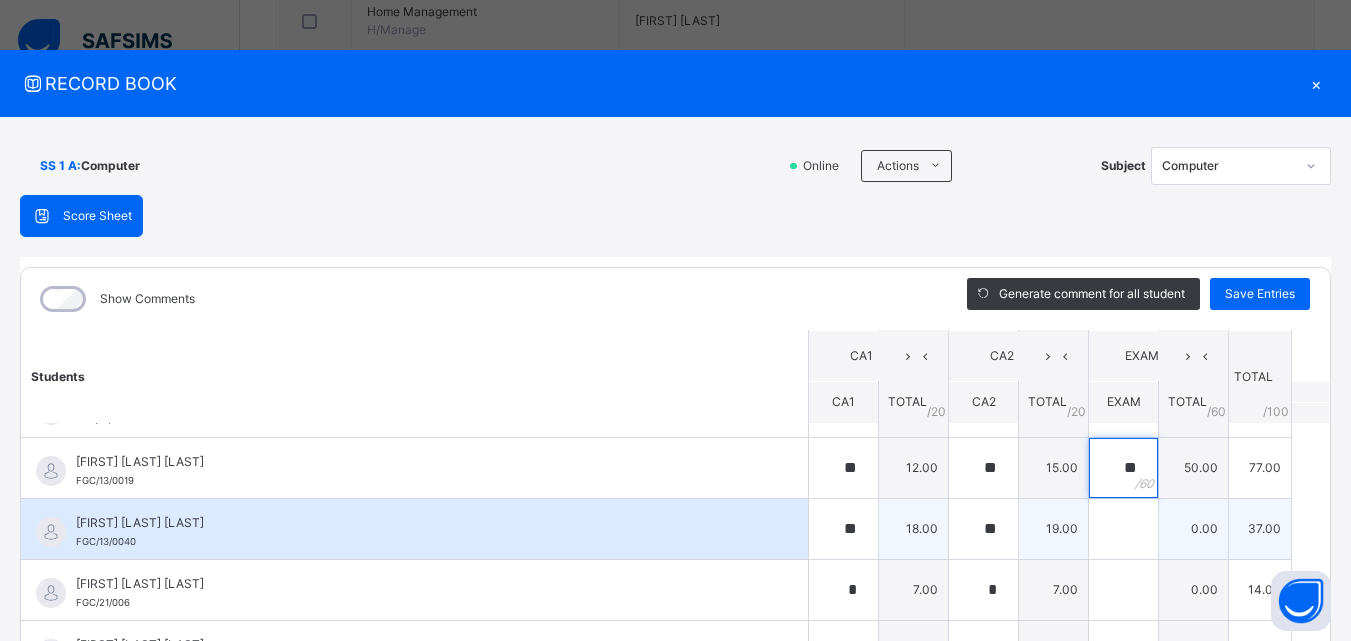 type on "**" 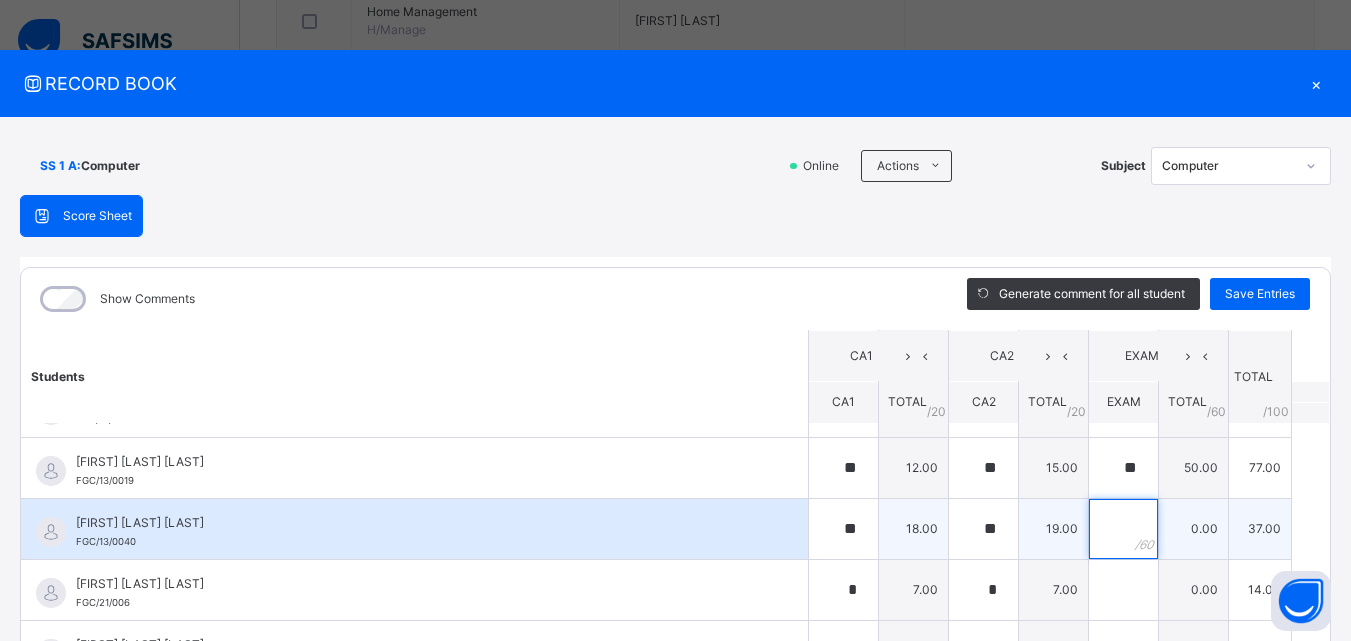click at bounding box center (1123, 529) 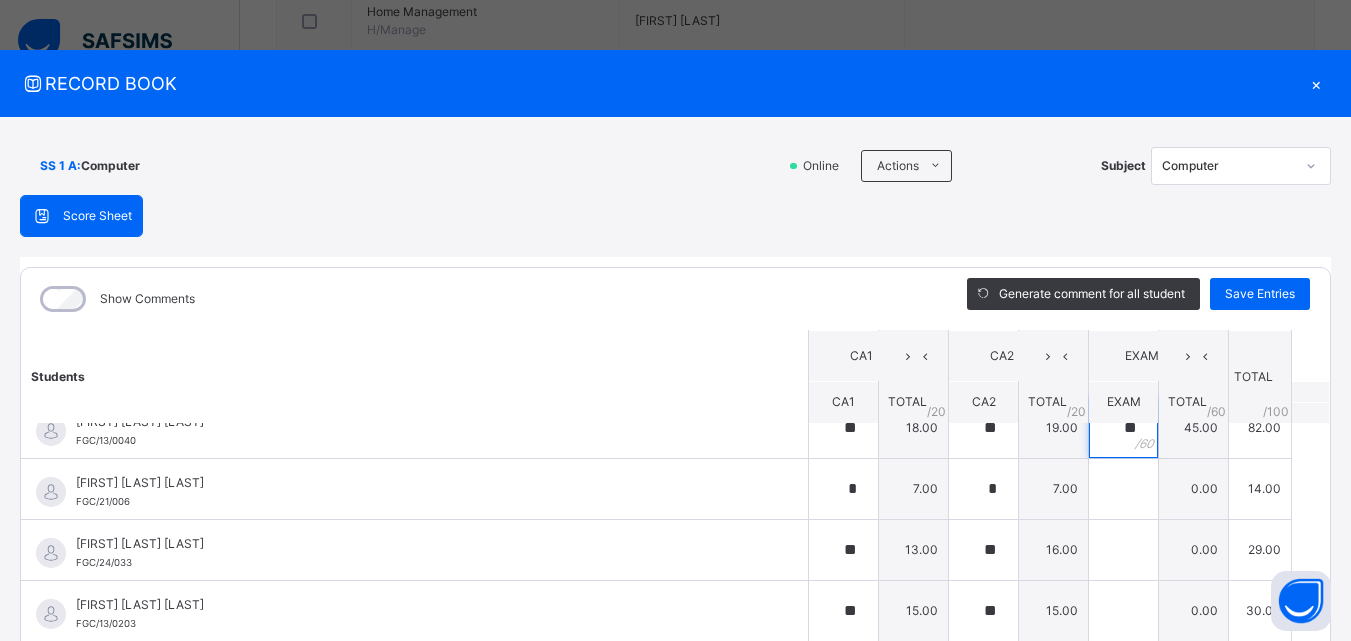 scroll, scrollTop: 262, scrollLeft: 0, axis: vertical 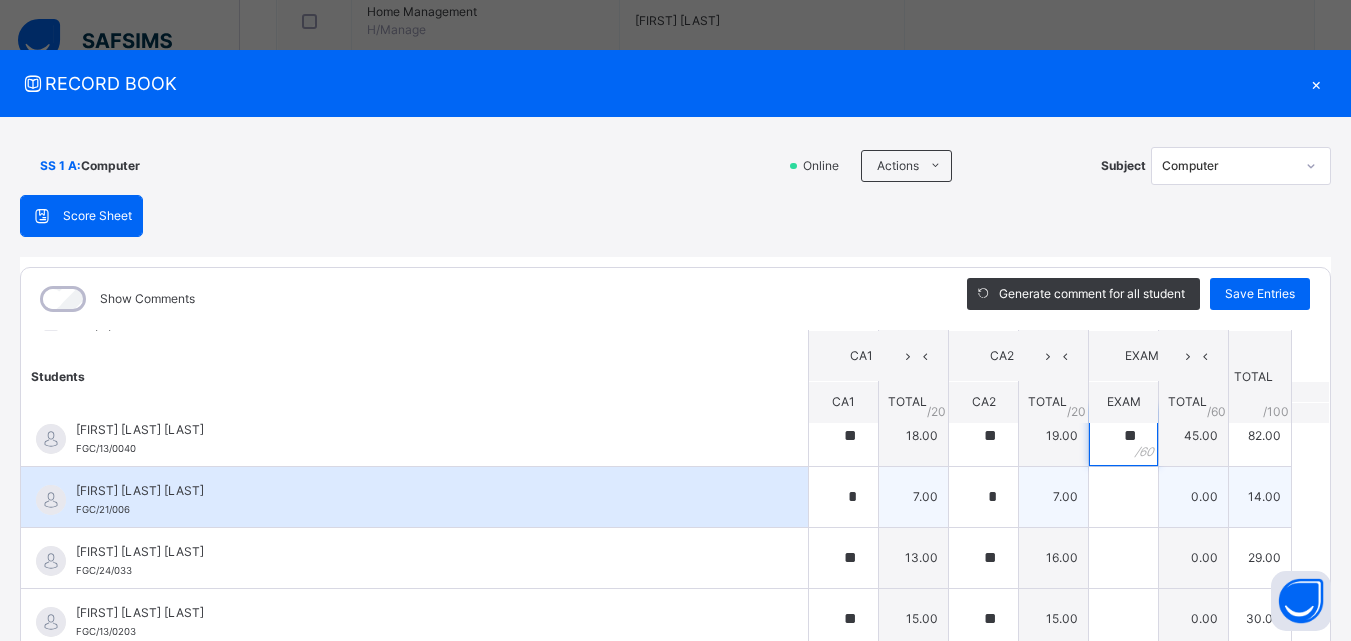 type on "**" 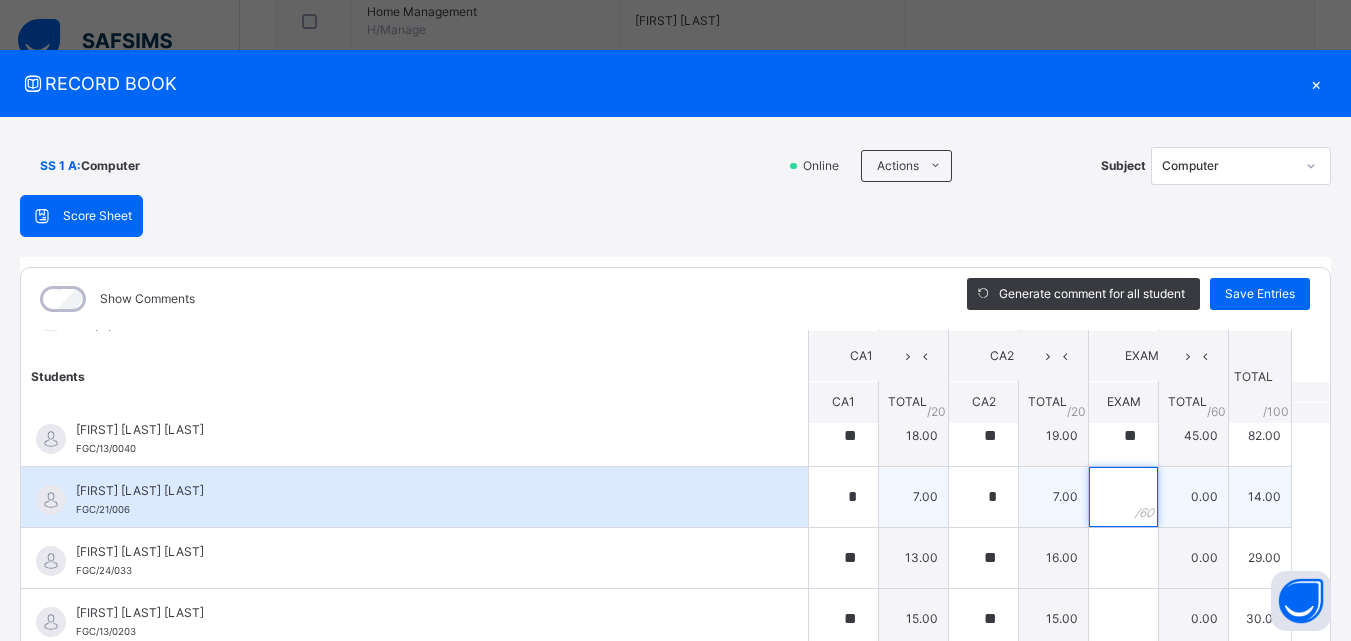 click at bounding box center [1123, 497] 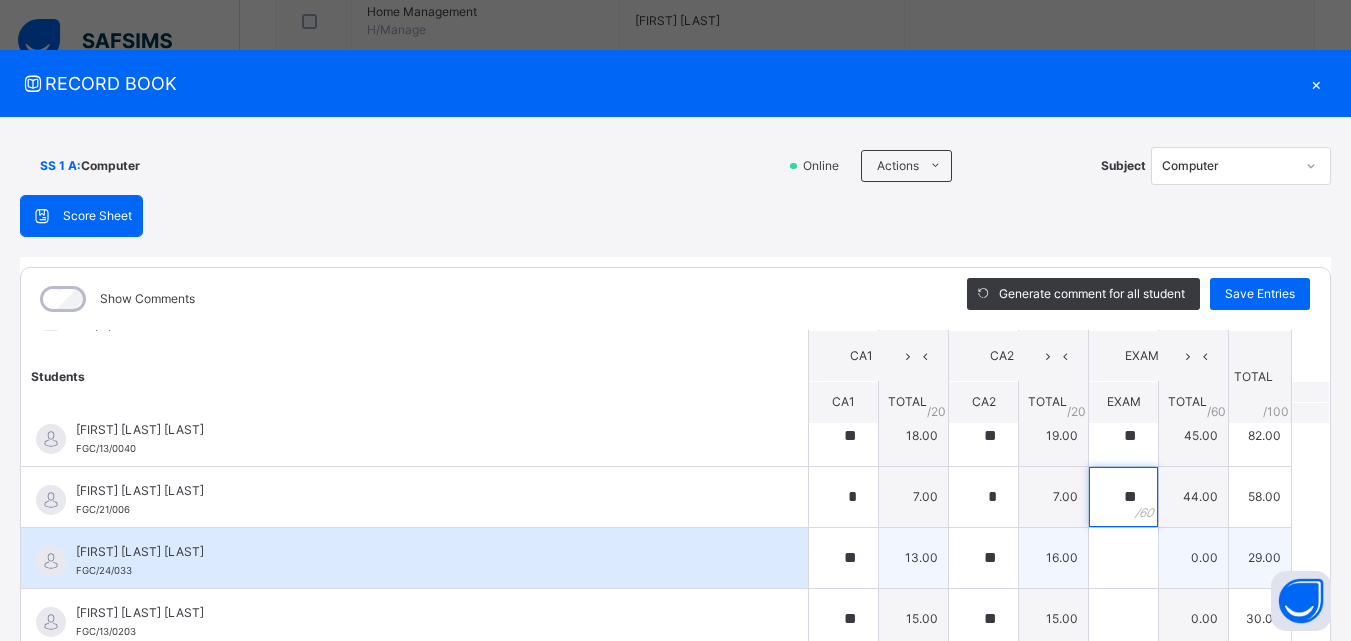 type on "**" 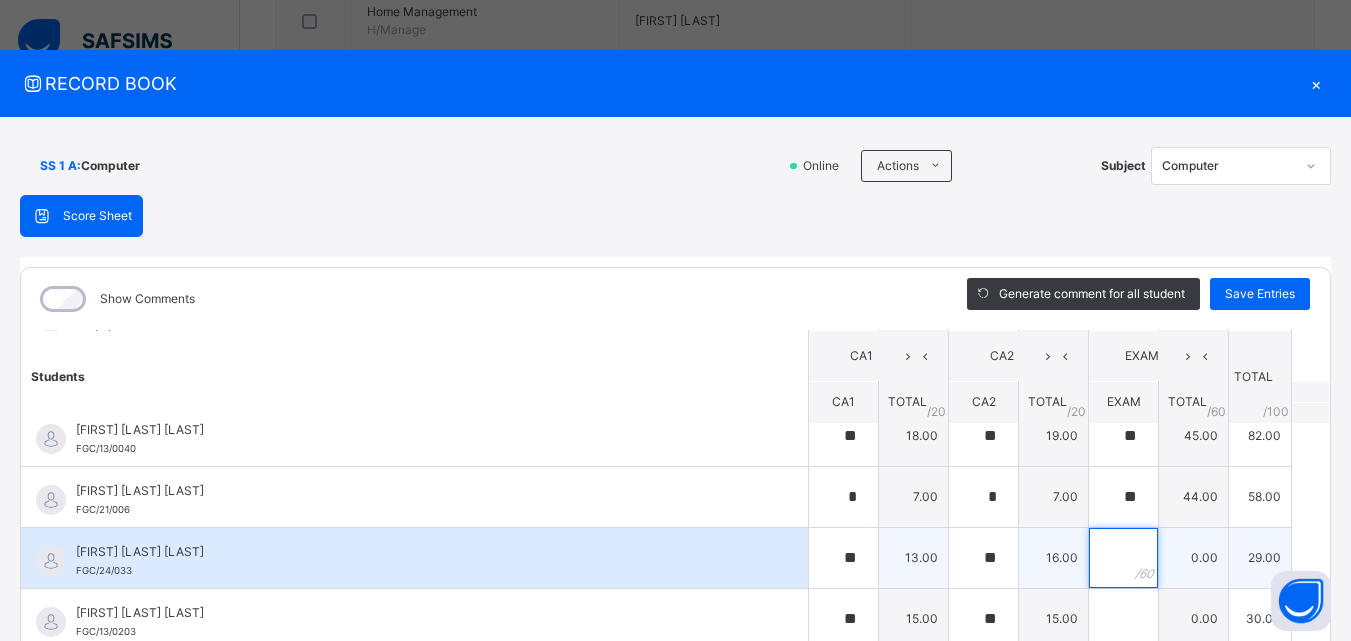 click at bounding box center (1123, 558) 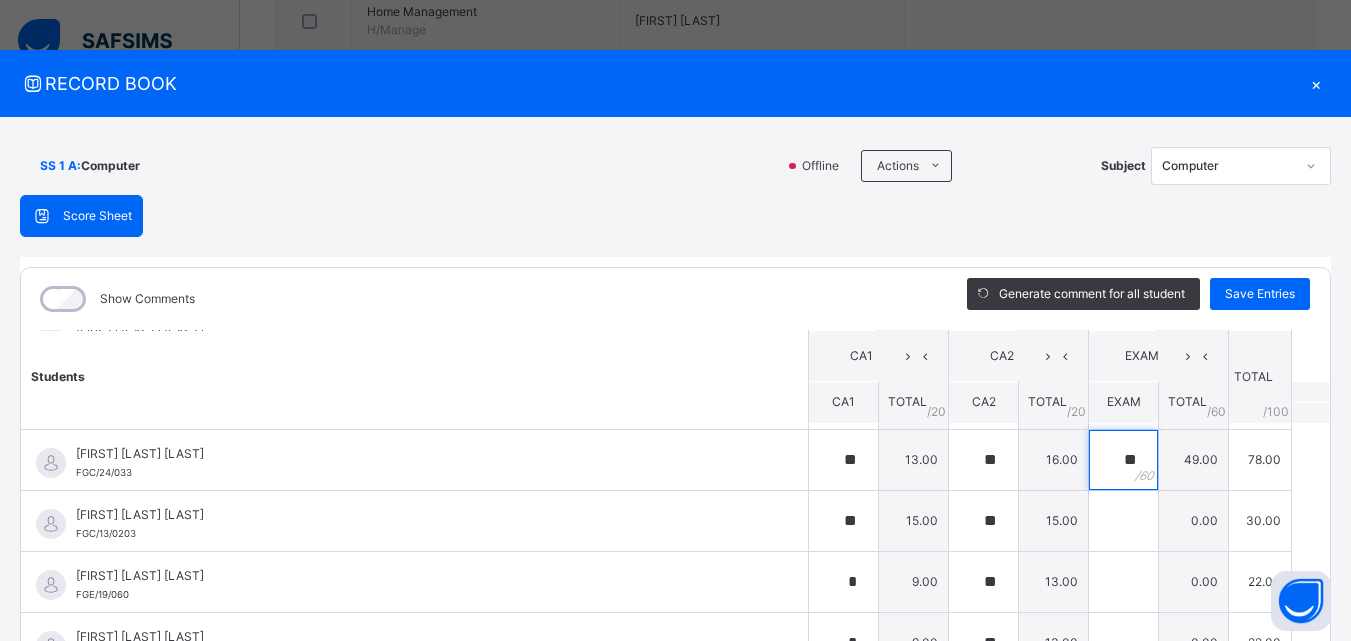 scroll, scrollTop: 371, scrollLeft: 0, axis: vertical 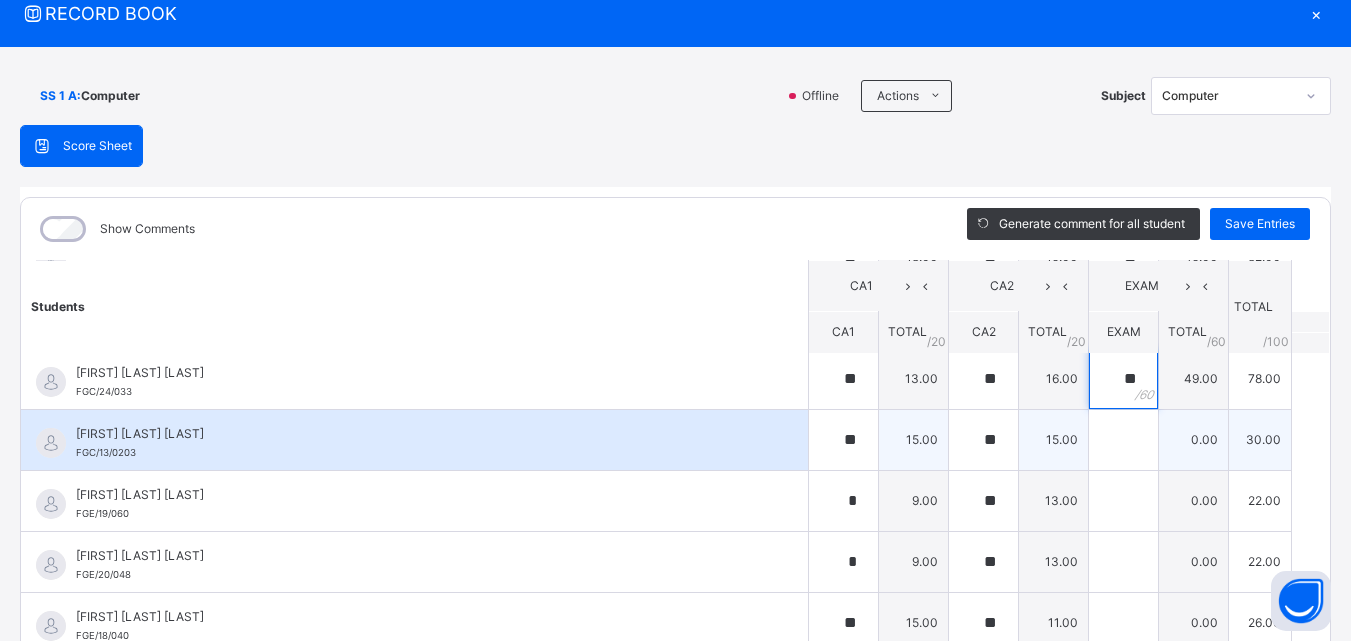 type on "**" 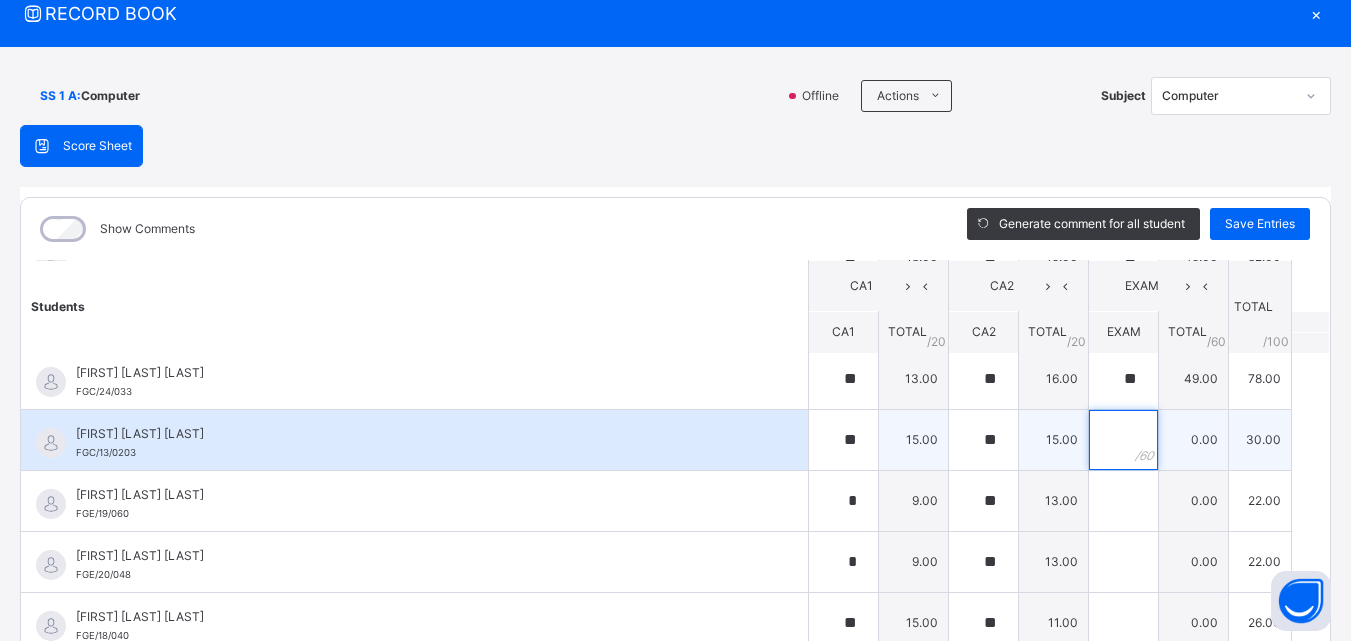 click at bounding box center [1123, 440] 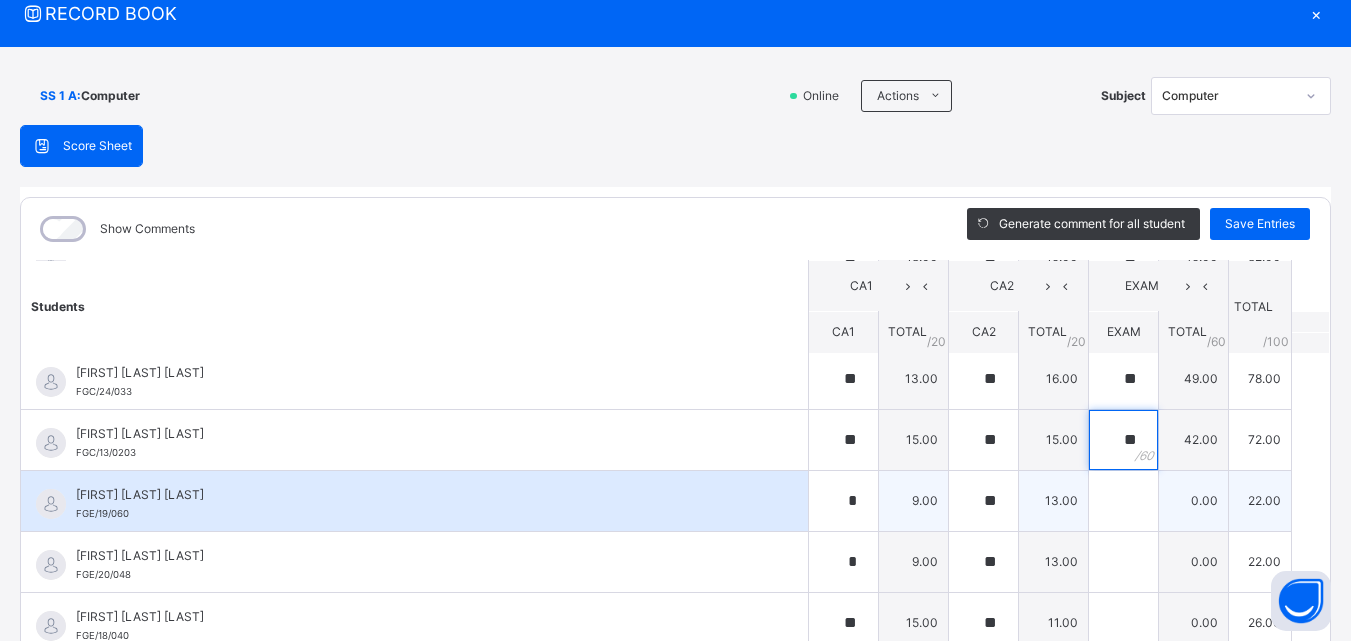 type on "**" 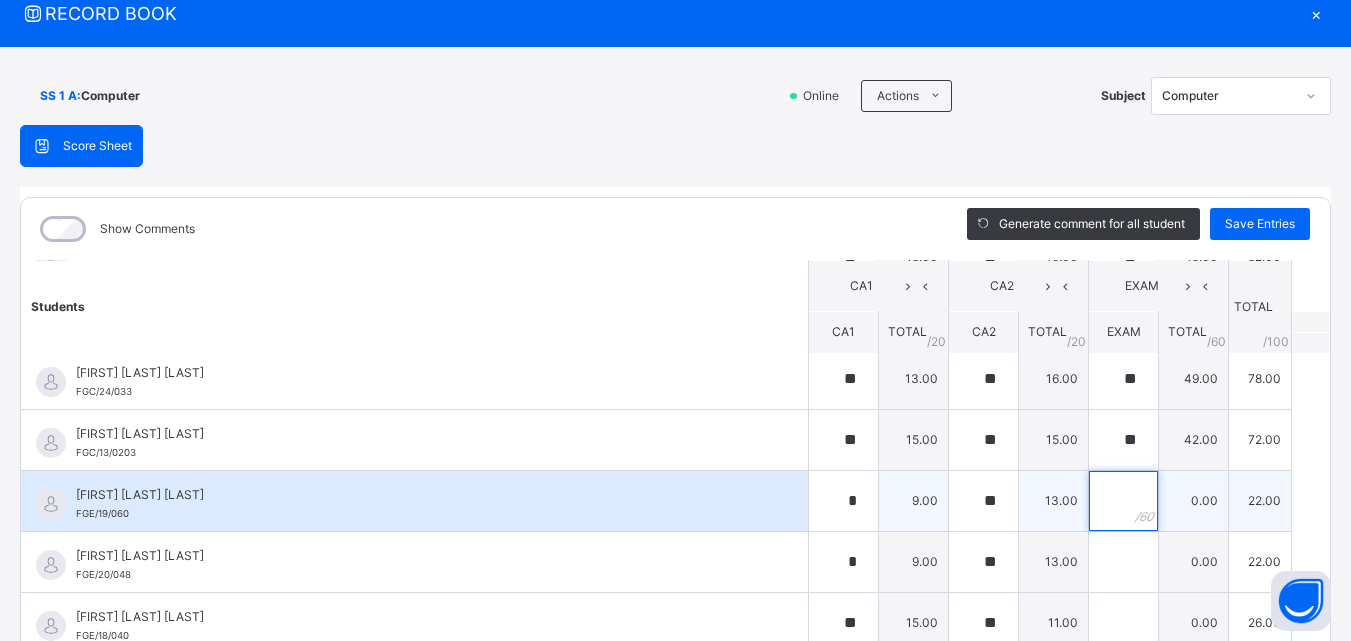 click at bounding box center (1123, 501) 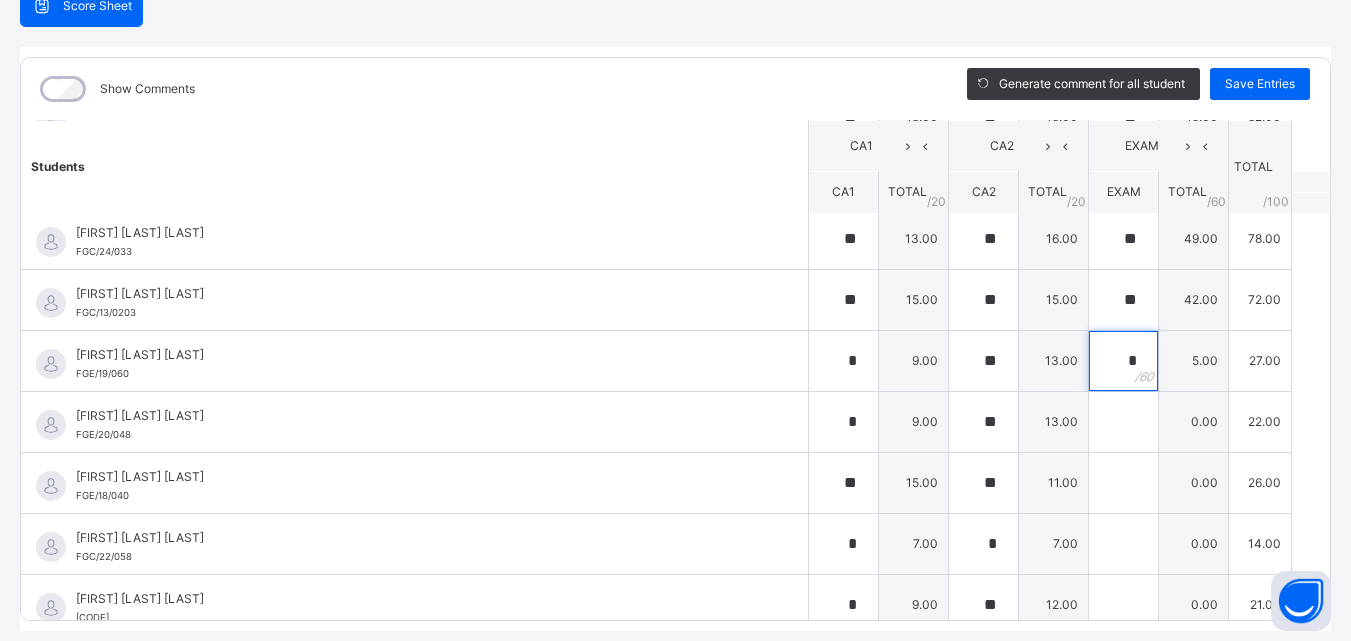 scroll, scrollTop: 212, scrollLeft: 0, axis: vertical 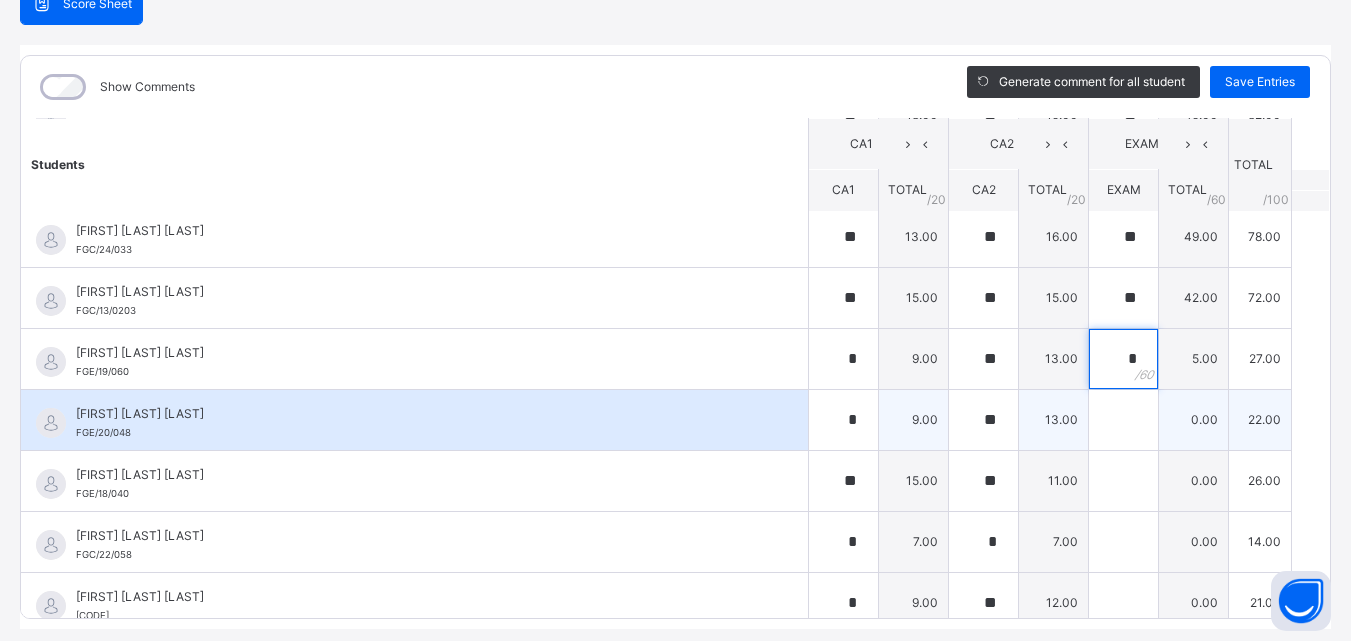 type on "*" 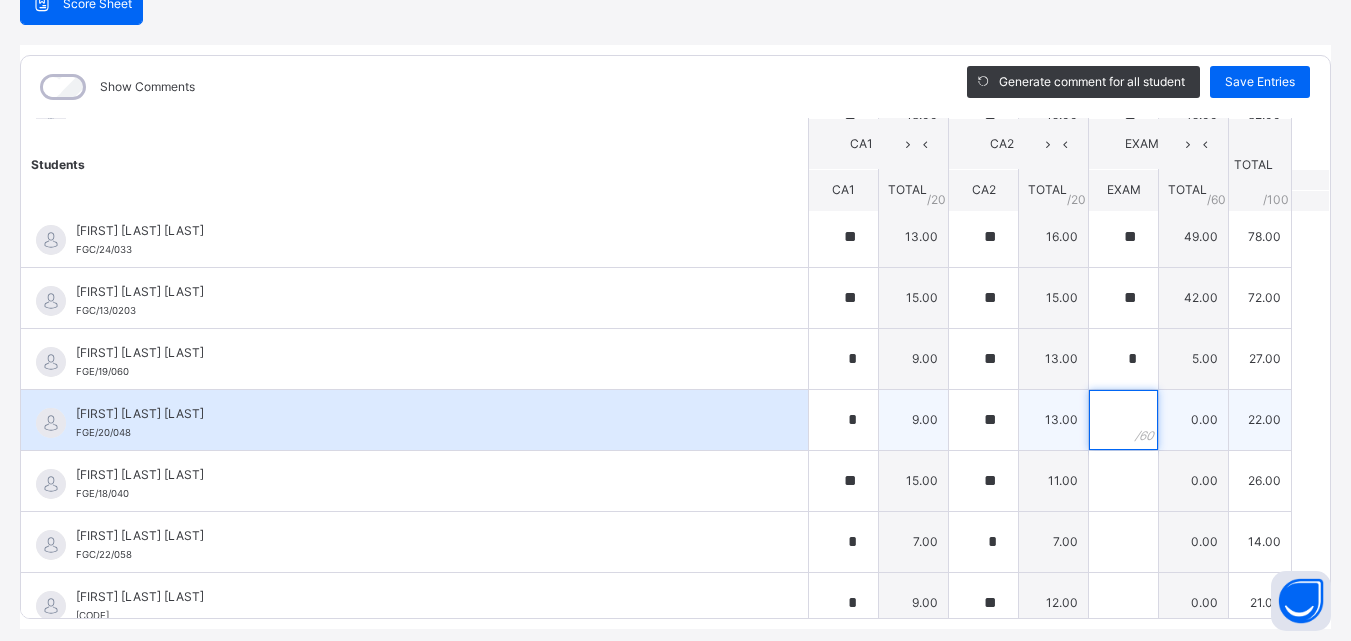 click at bounding box center [1123, 420] 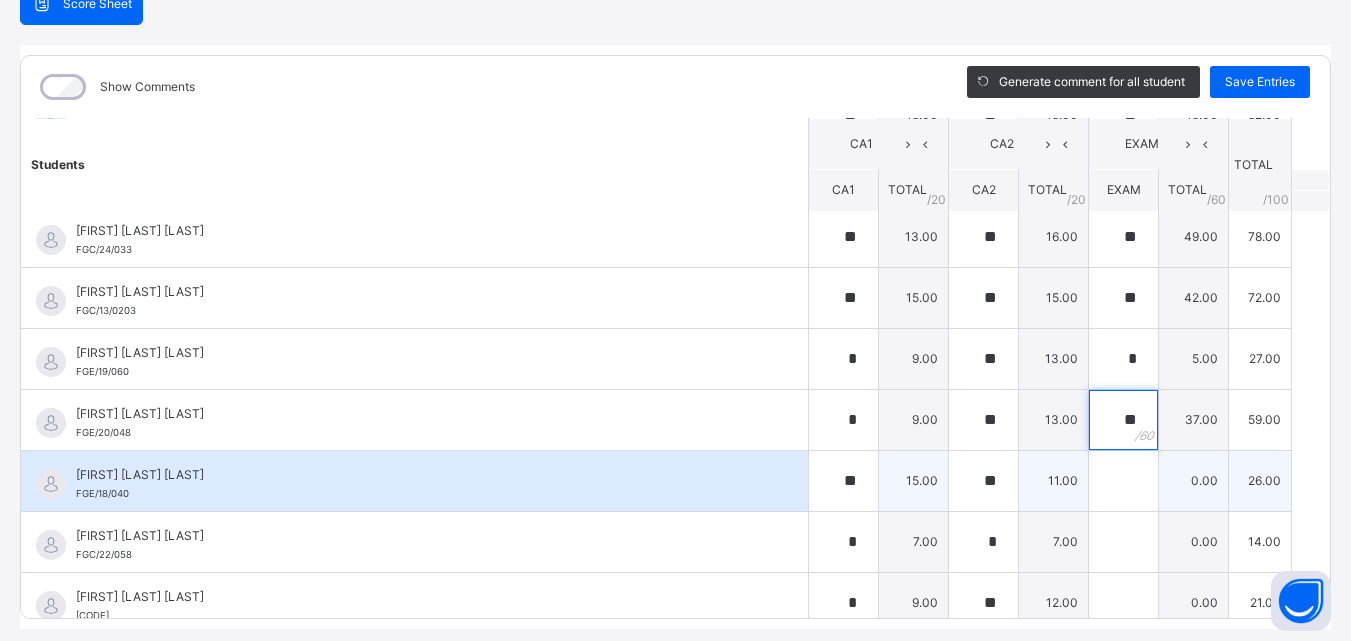 type on "**" 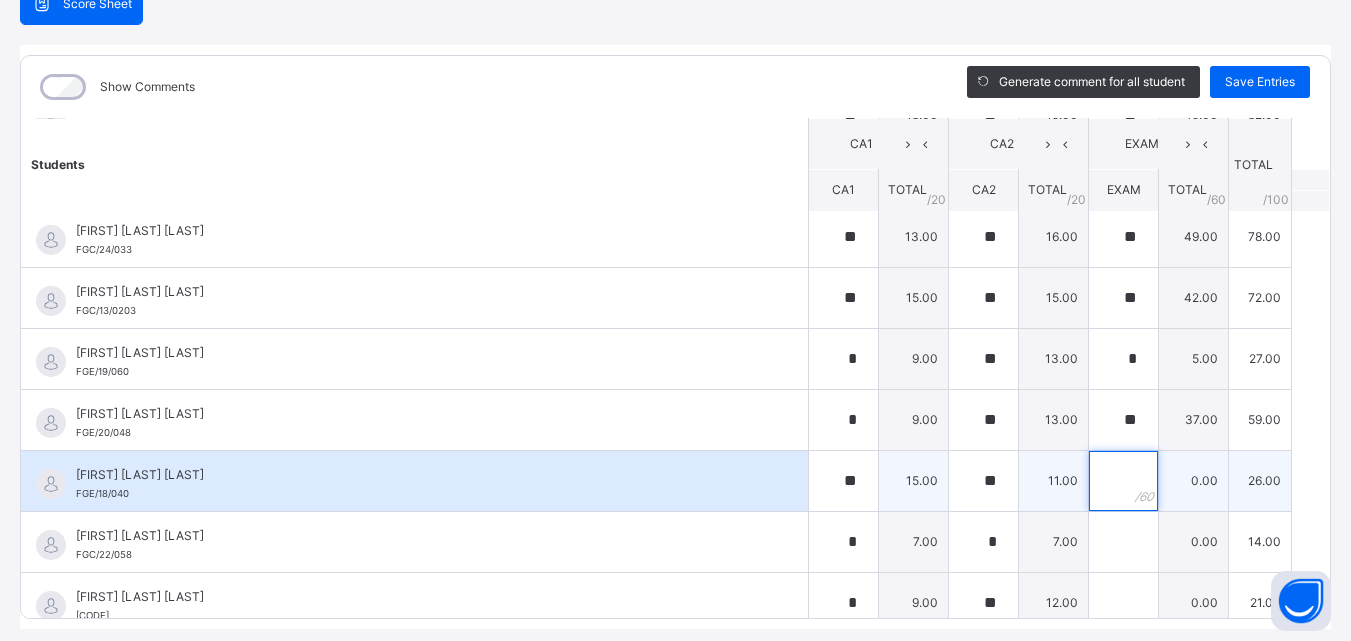 click at bounding box center [1123, 481] 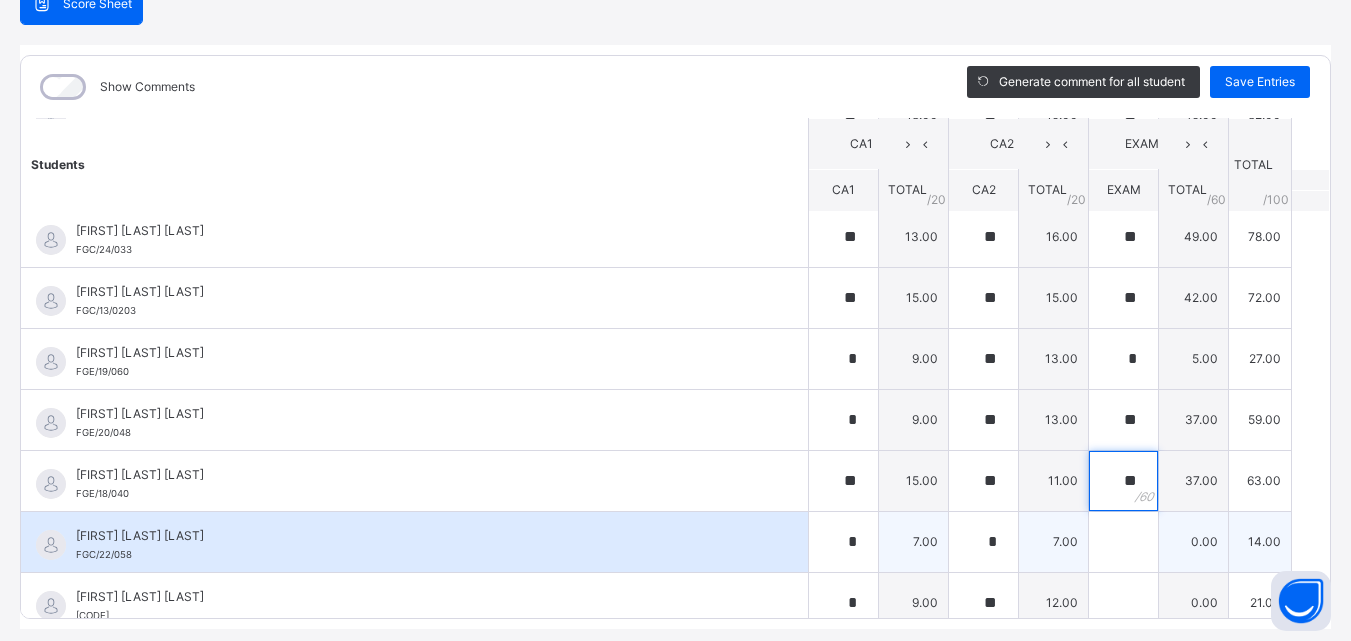 type on "**" 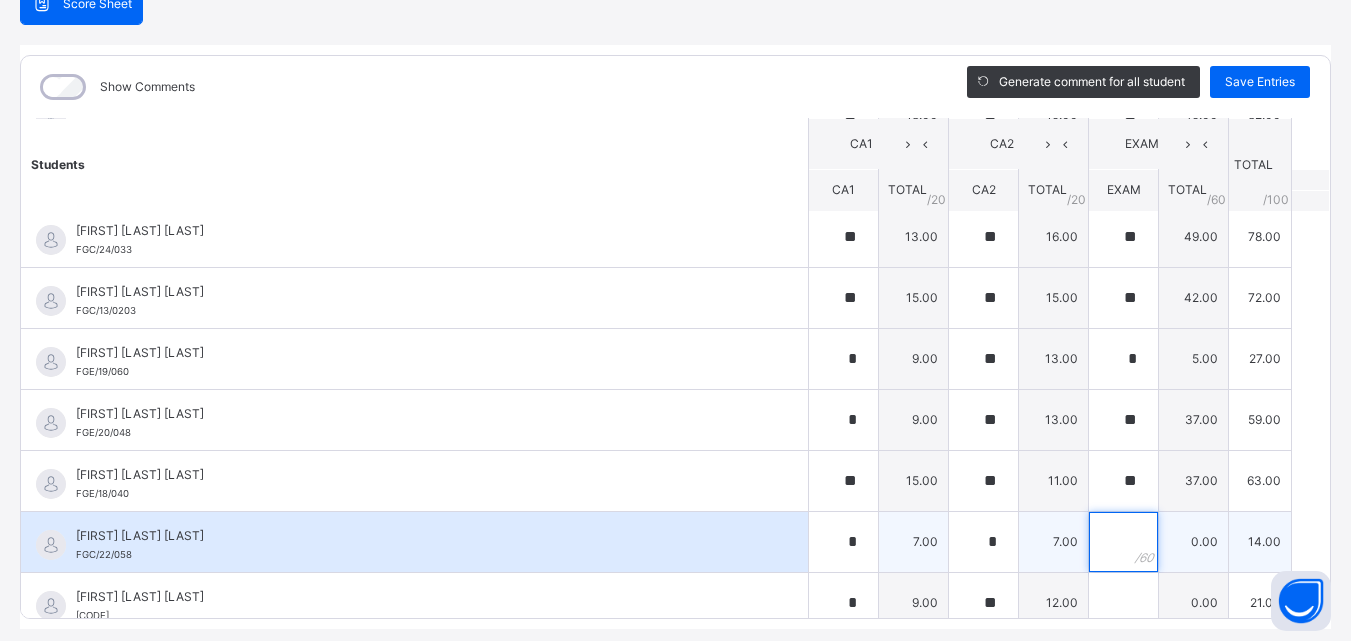 click at bounding box center [1123, 542] 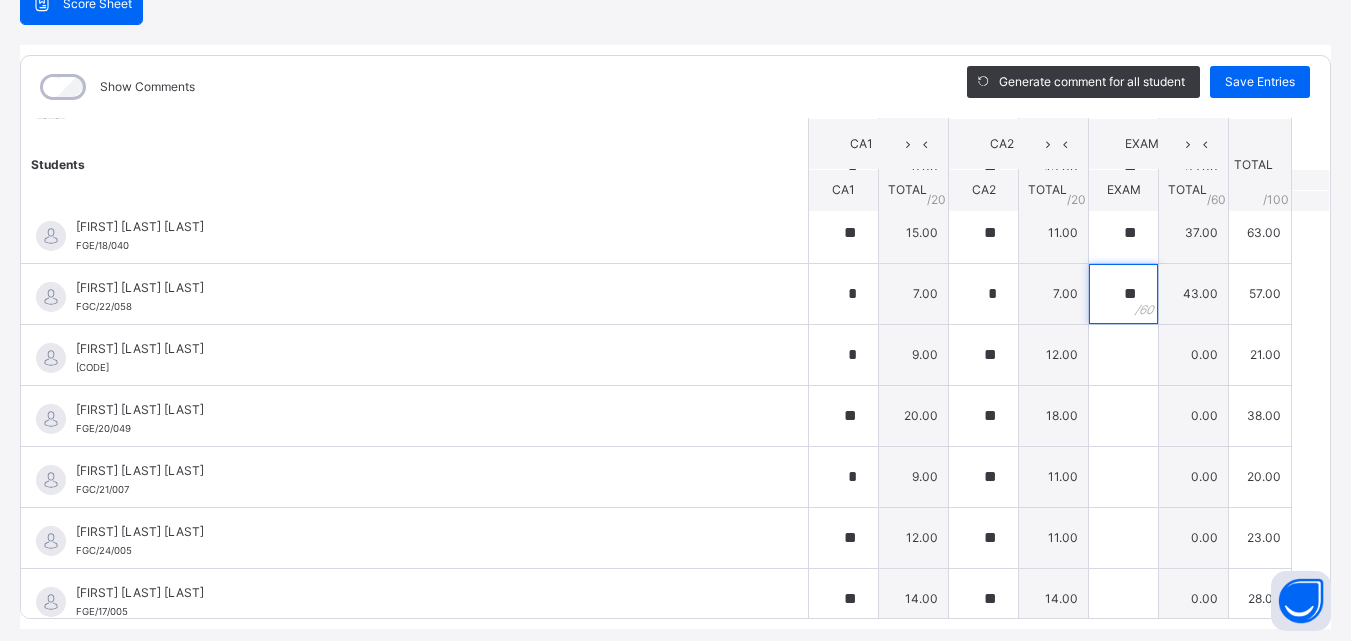 scroll, scrollTop: 649, scrollLeft: 0, axis: vertical 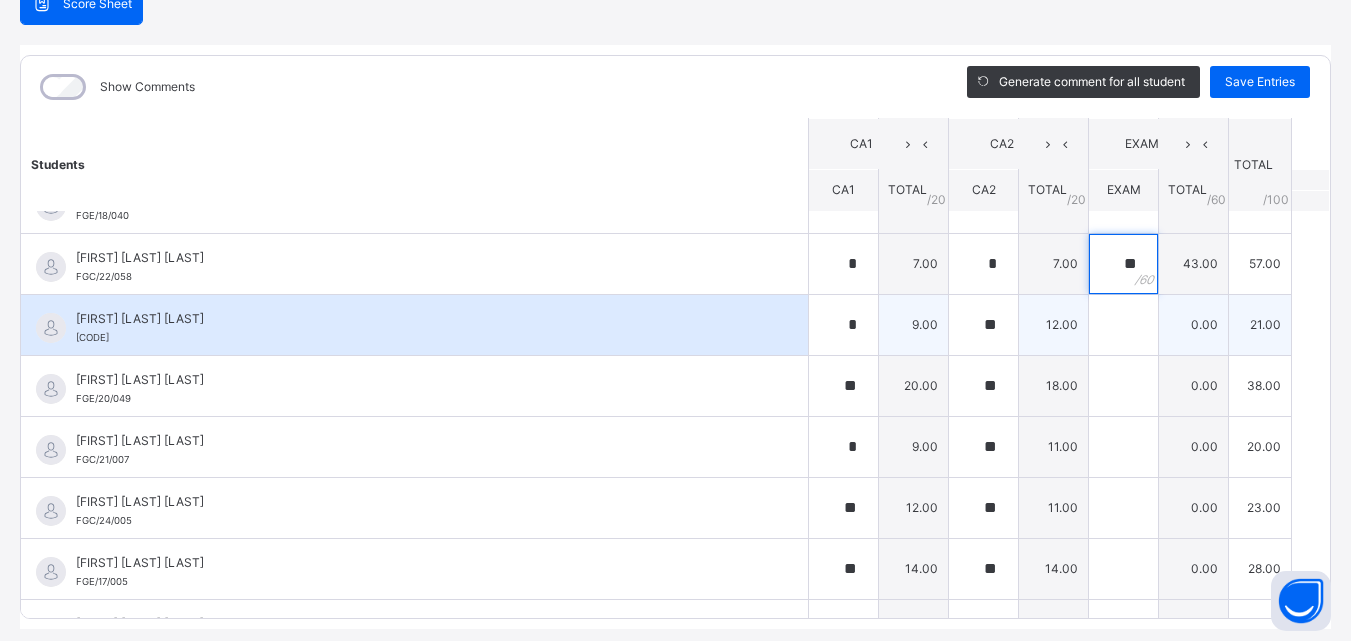type on "**" 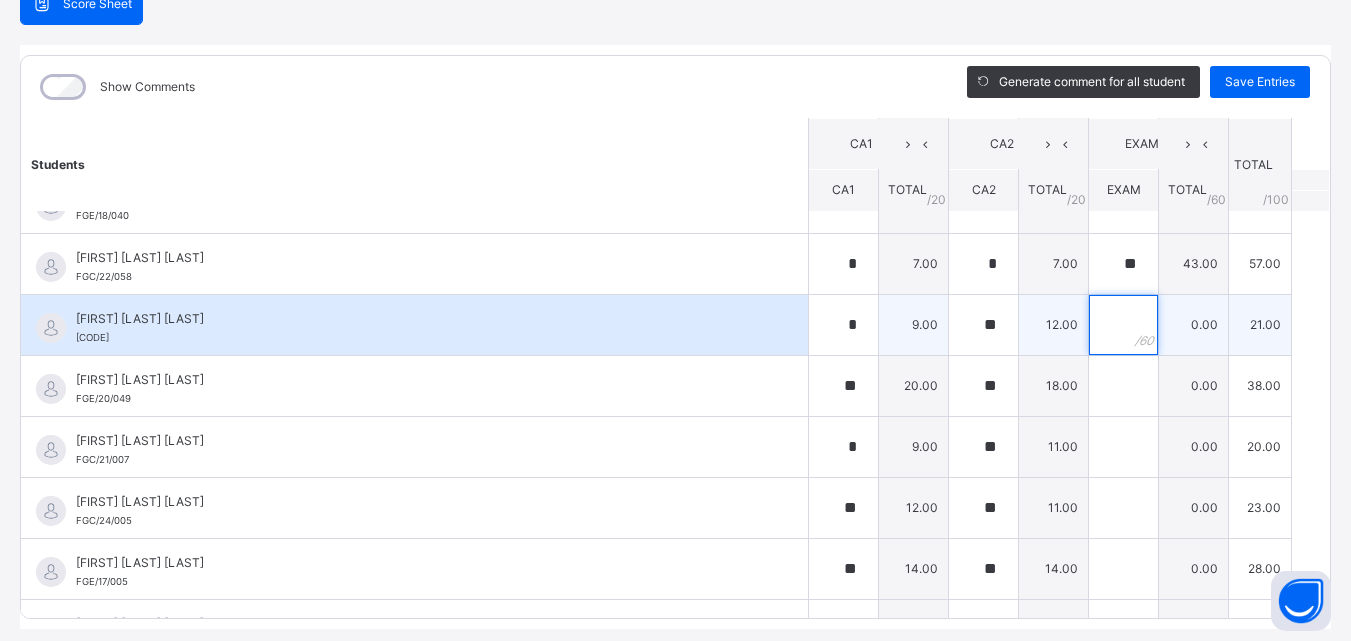 click at bounding box center (1123, 325) 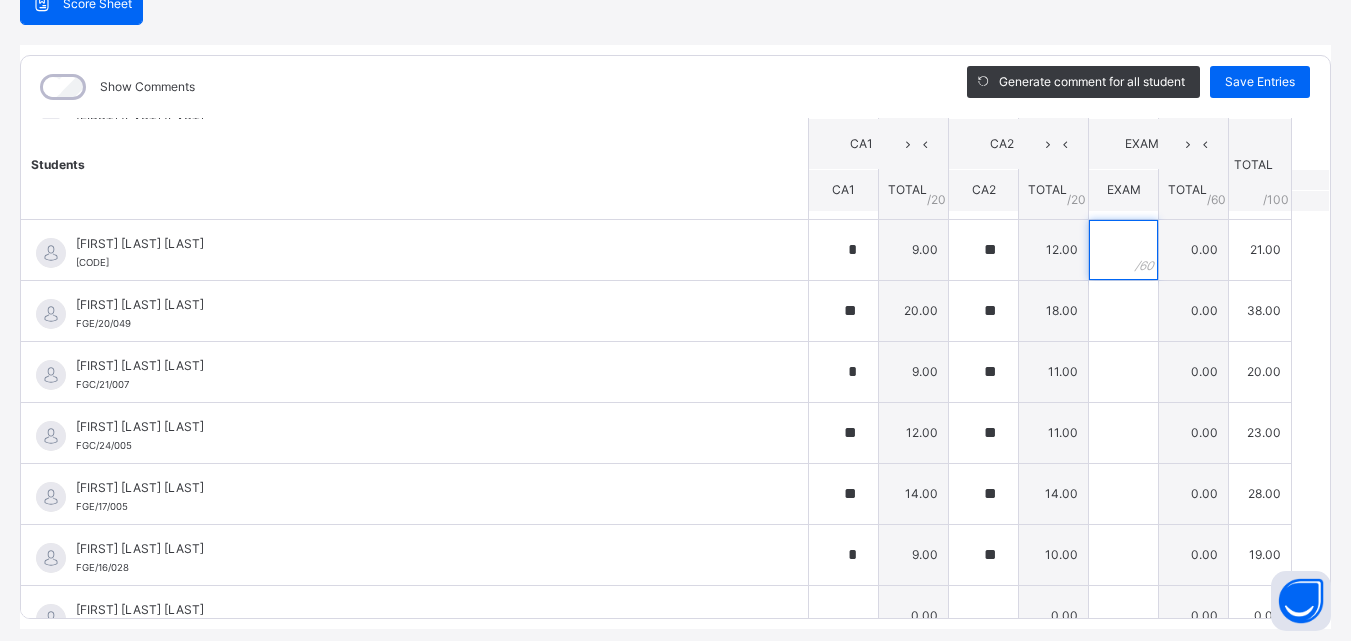 scroll, scrollTop: 735, scrollLeft: 0, axis: vertical 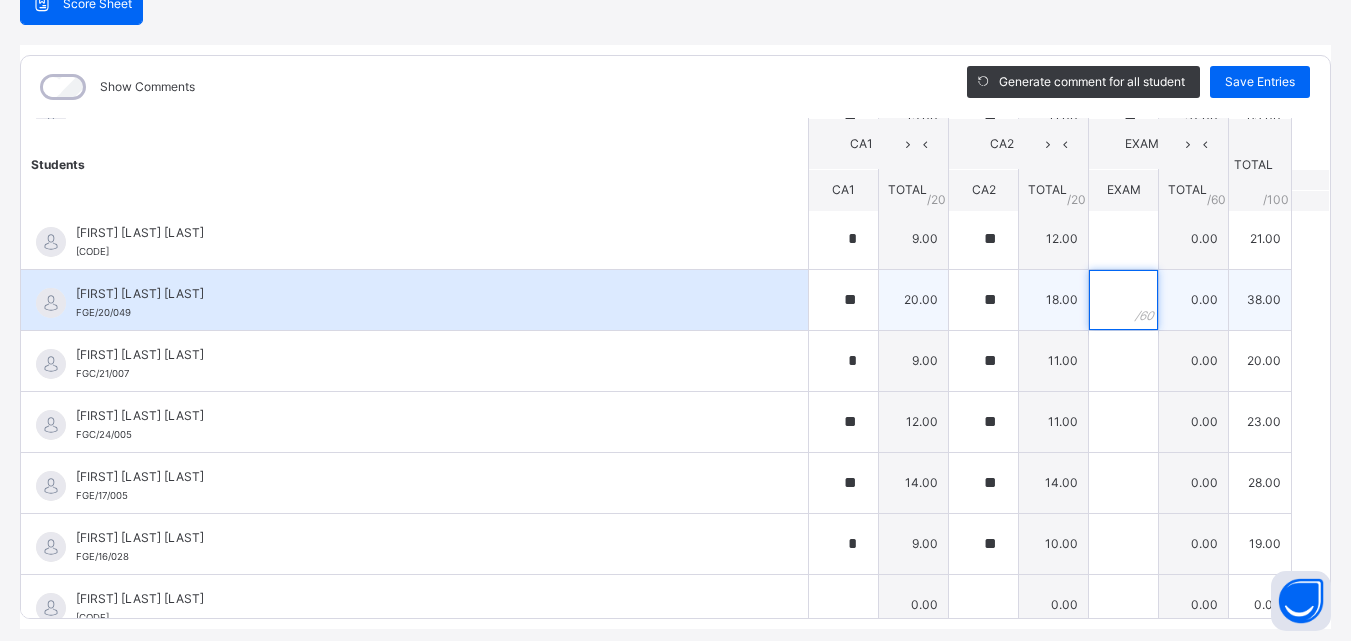 click at bounding box center (1123, 300) 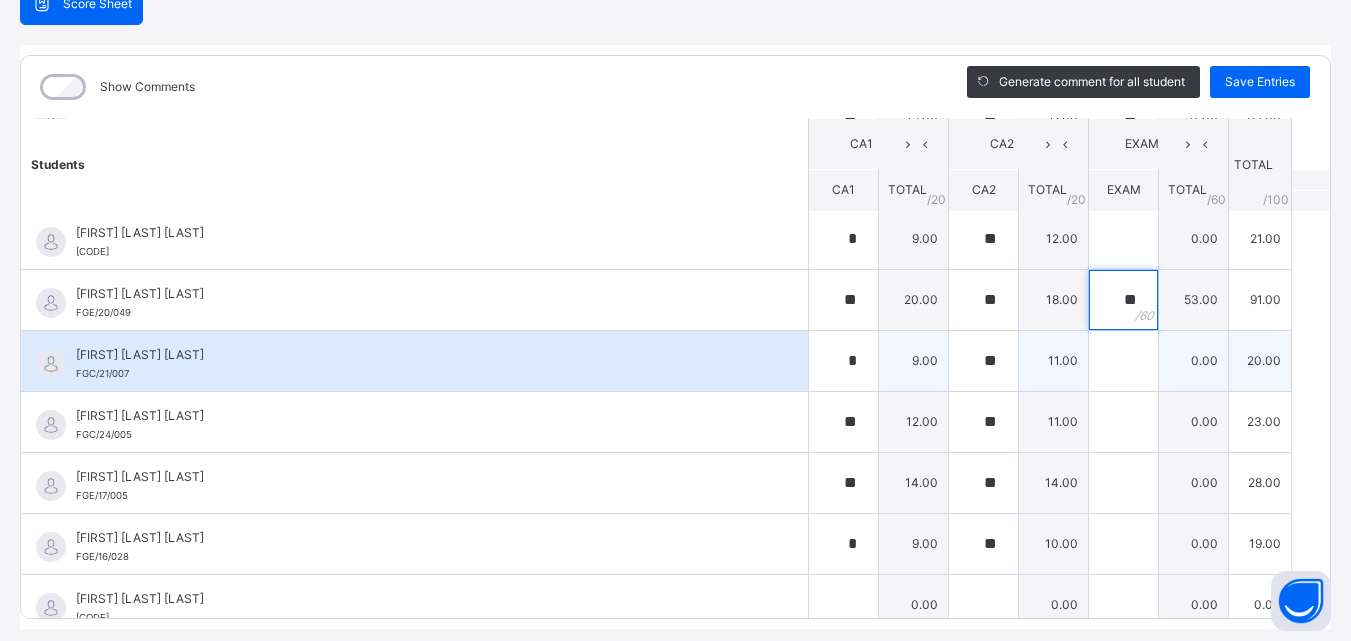 type on "**" 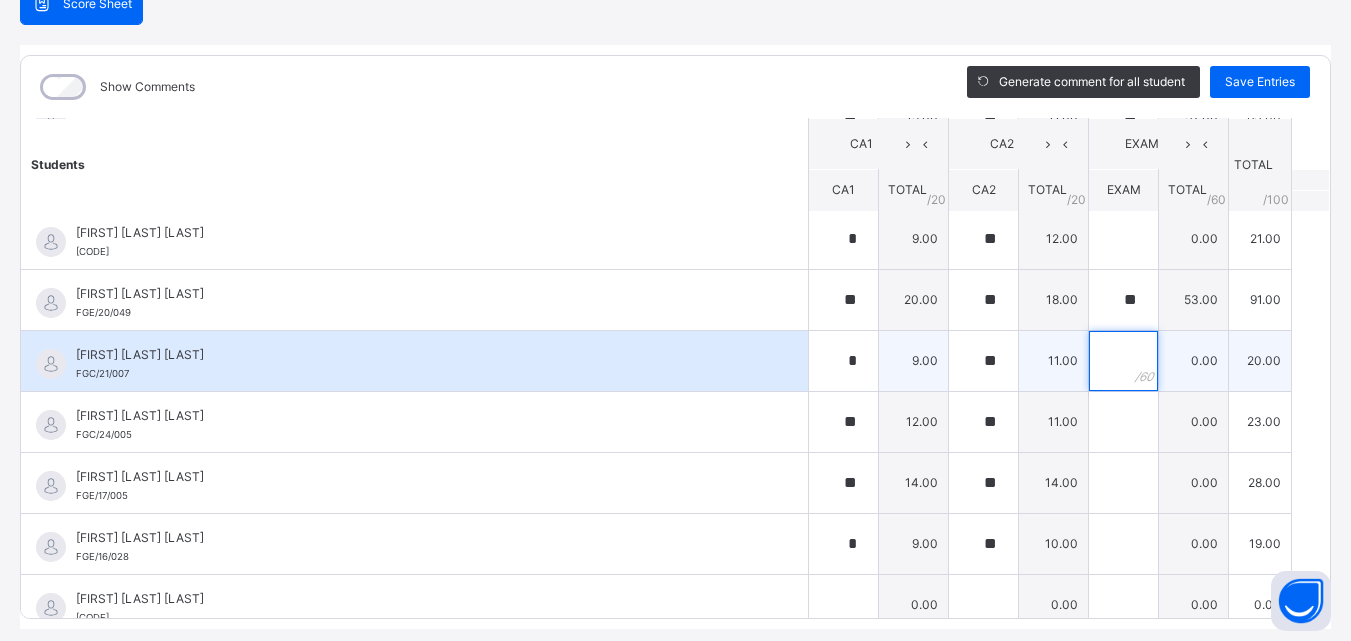 click at bounding box center (1123, 361) 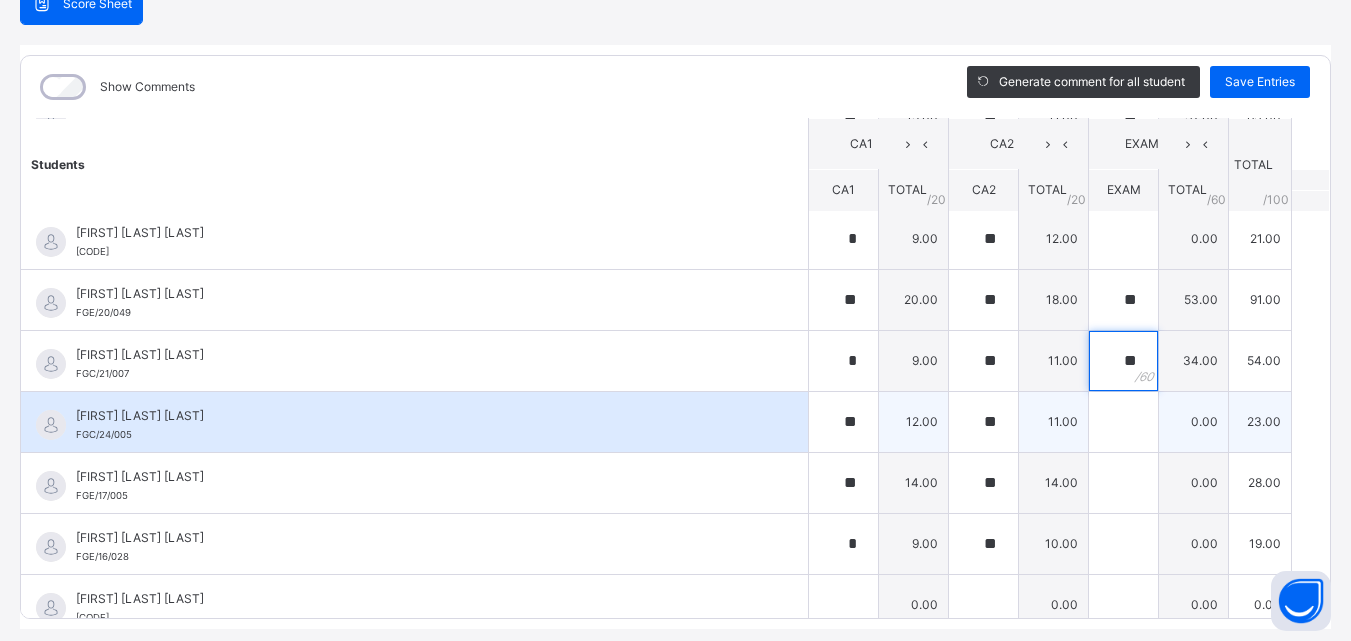 type on "**" 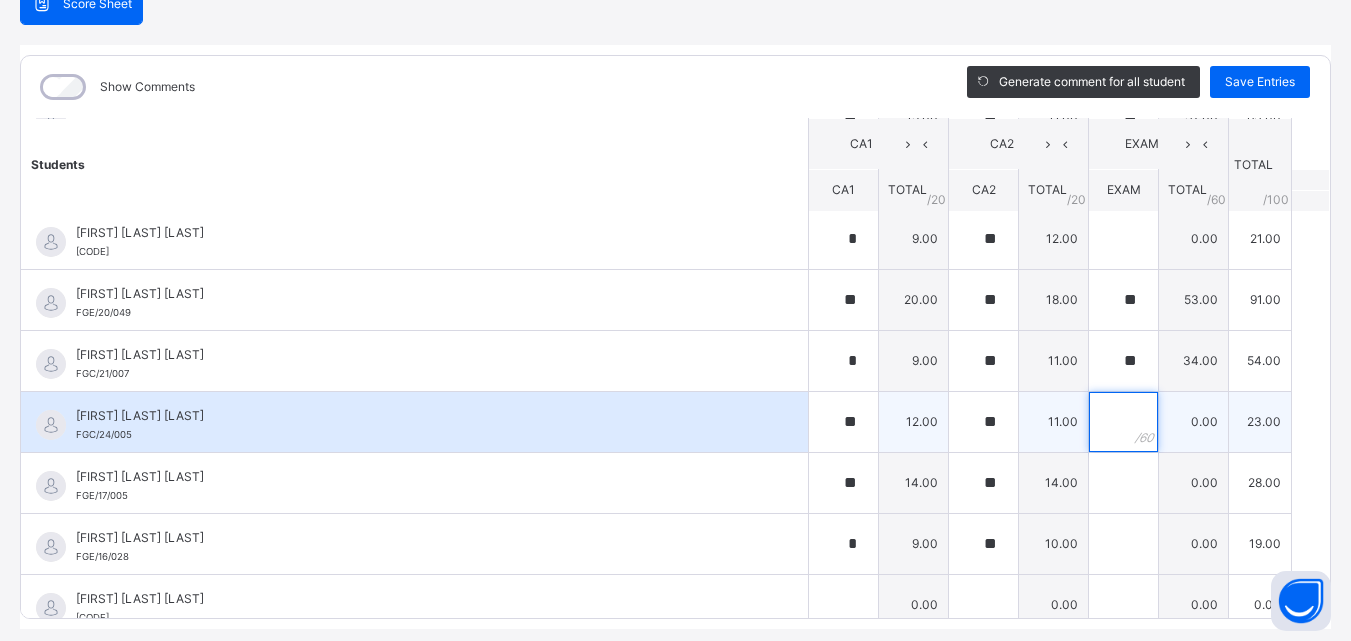 click at bounding box center (1123, 422) 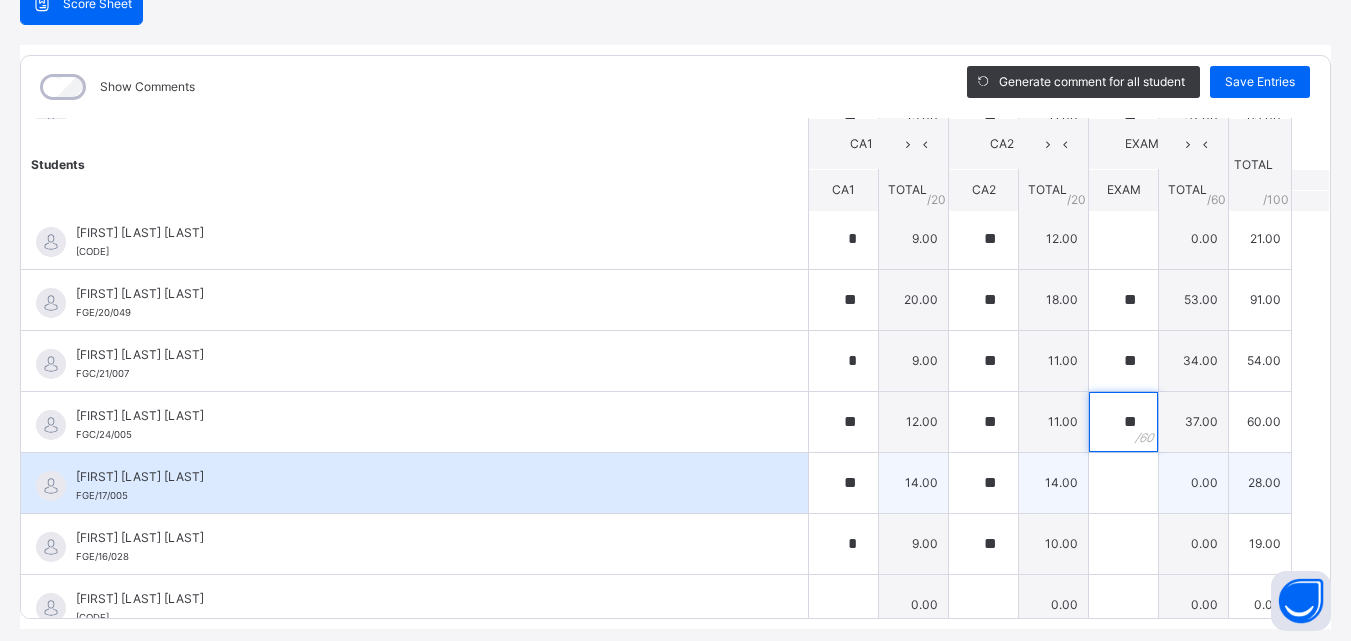 type on "**" 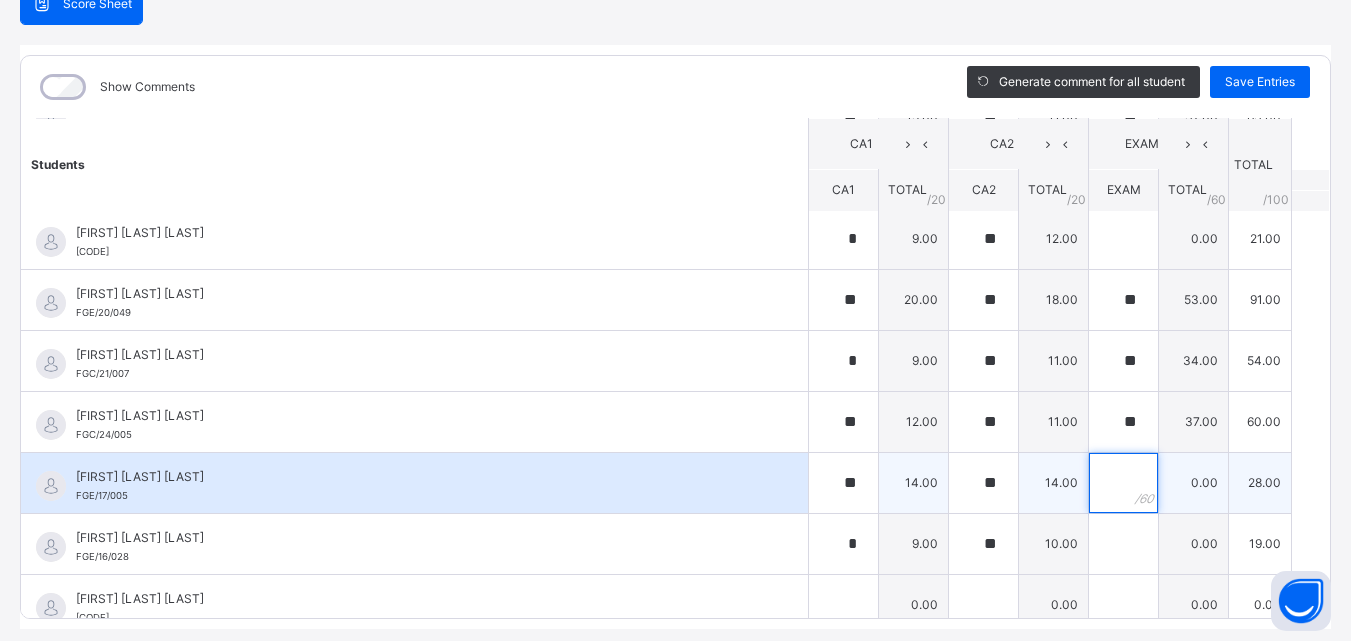 click at bounding box center [1123, 483] 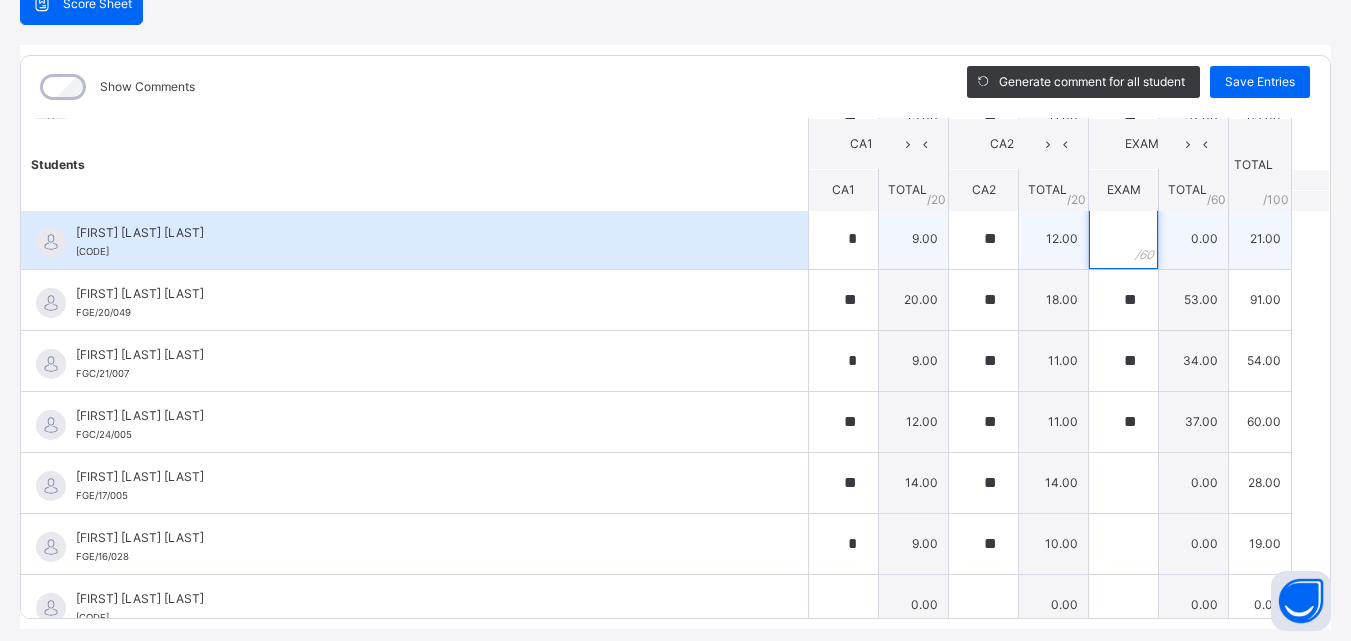 click at bounding box center (1123, 239) 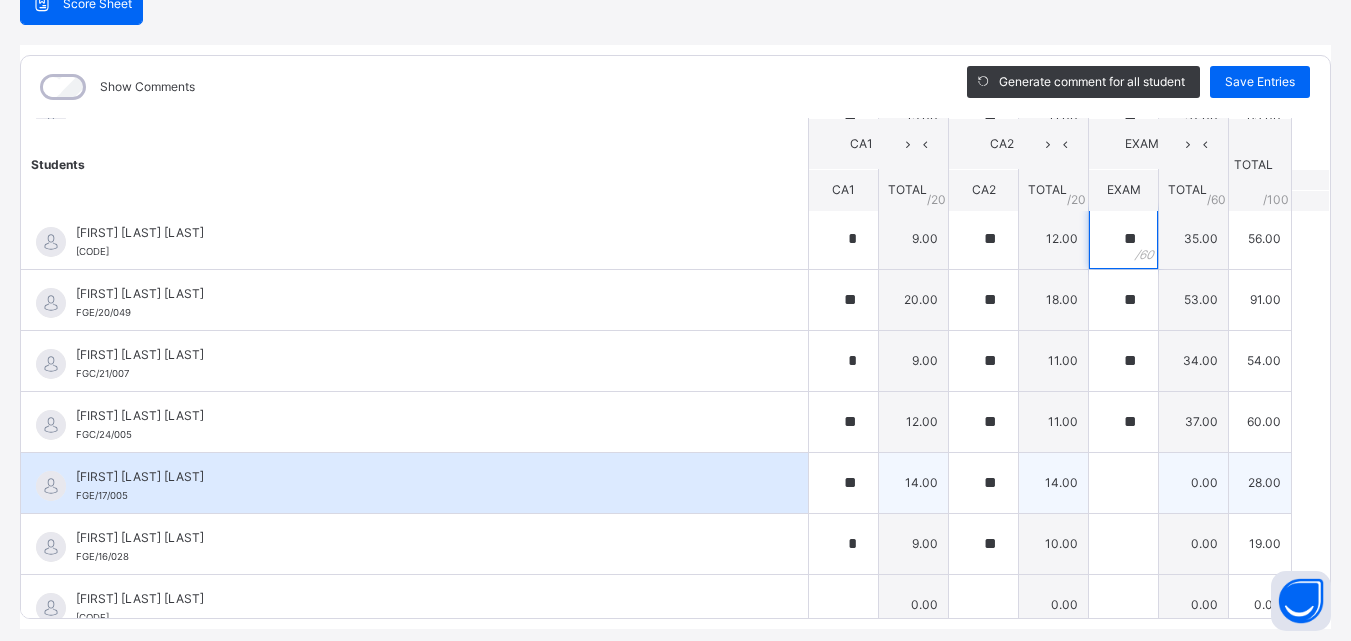 type on "**" 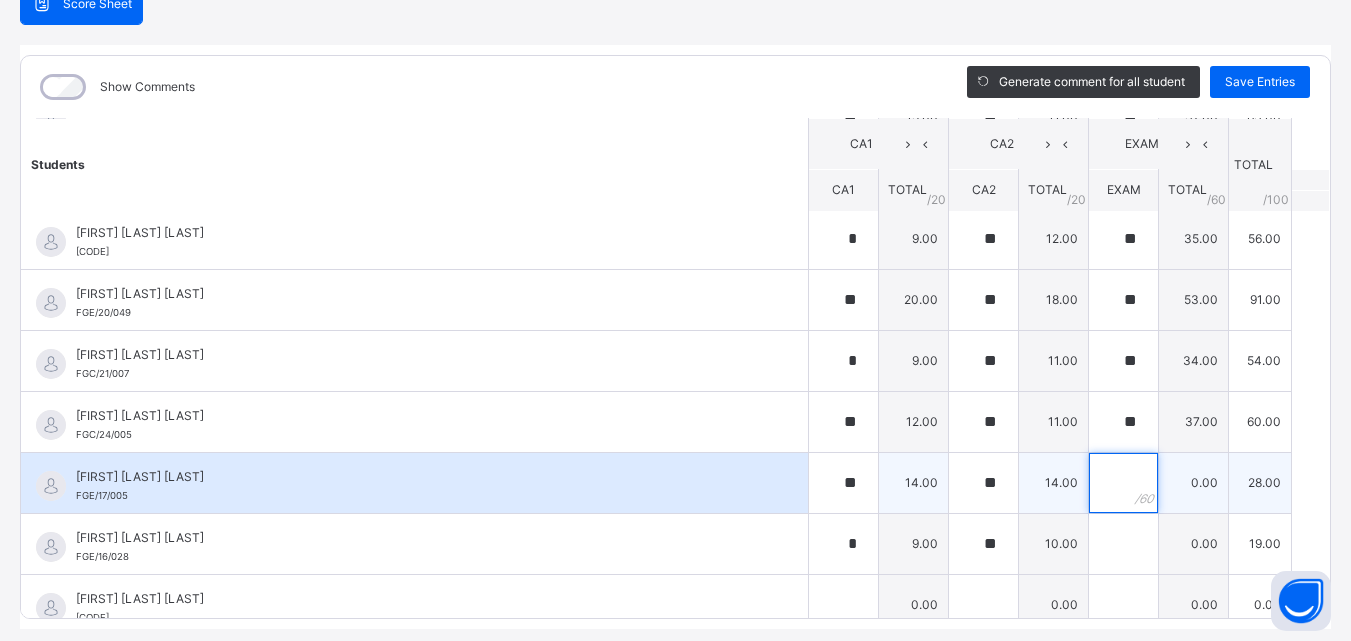 click at bounding box center [1123, 483] 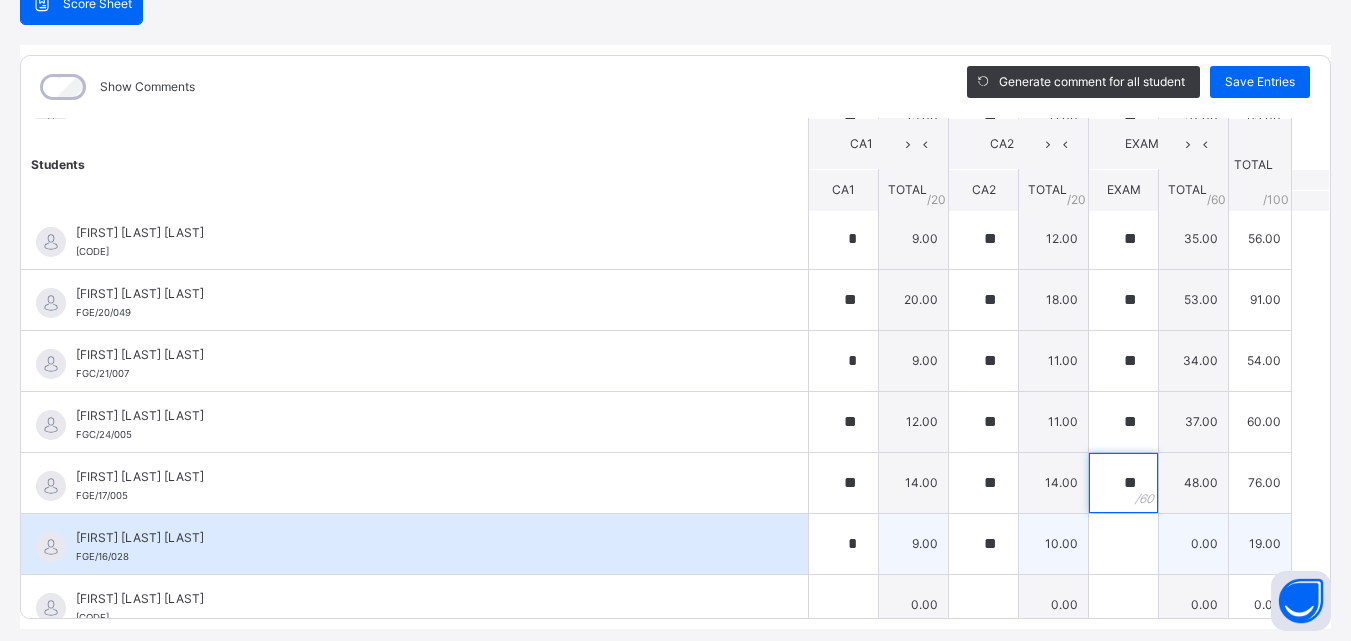 type on "**" 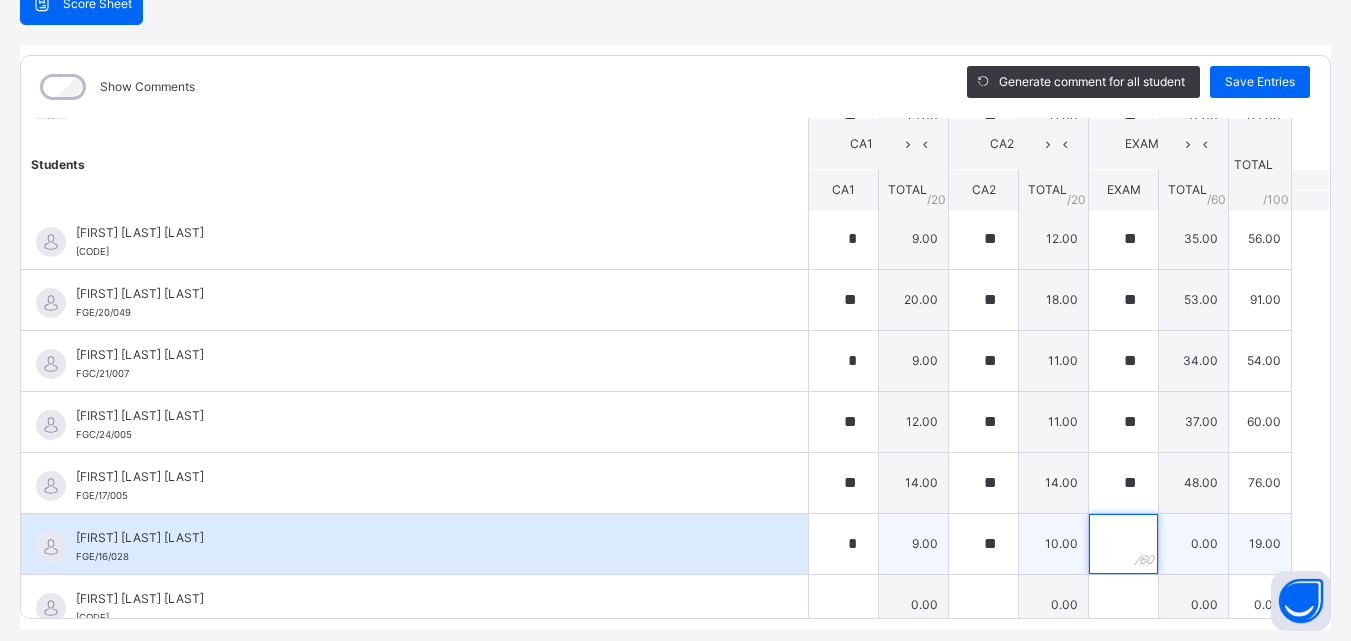 click at bounding box center [1123, 544] 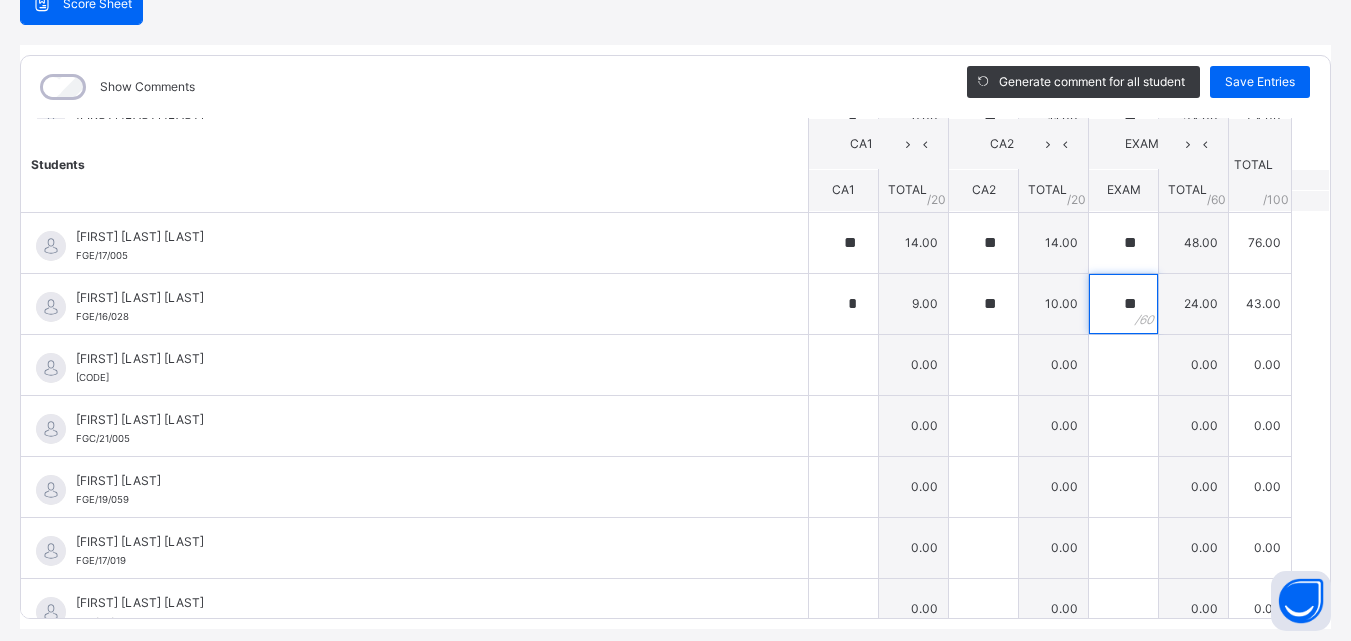 scroll, scrollTop: 986, scrollLeft: 0, axis: vertical 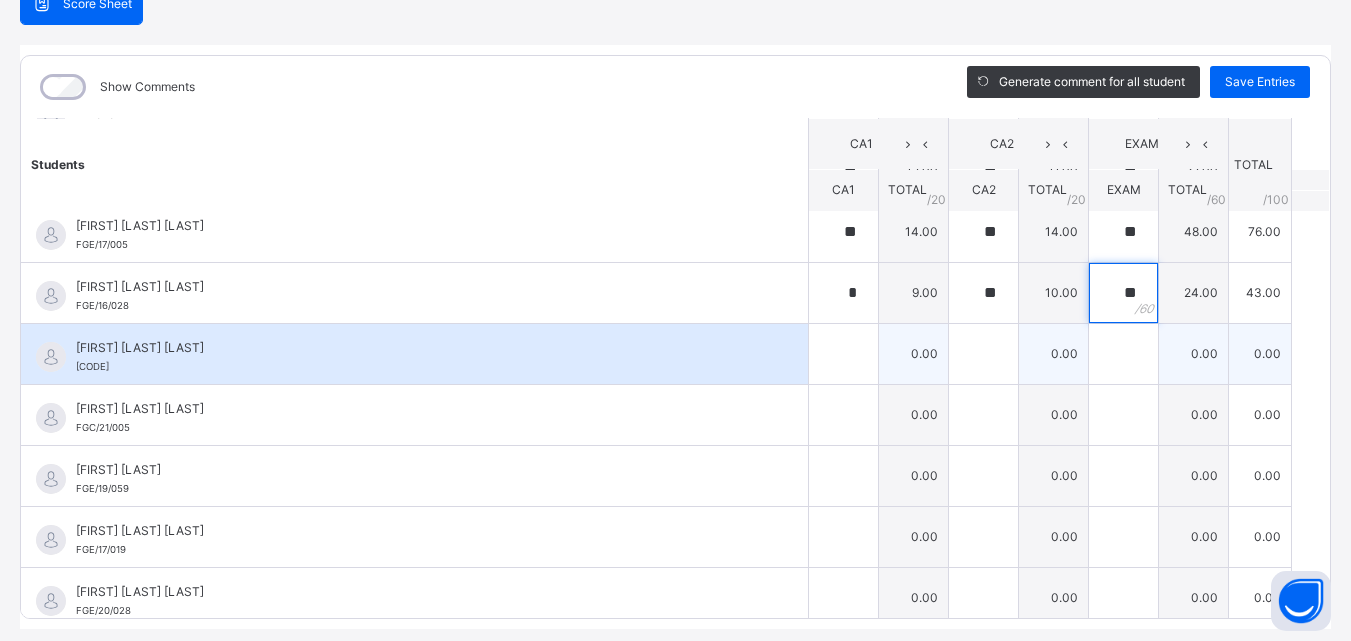 type on "**" 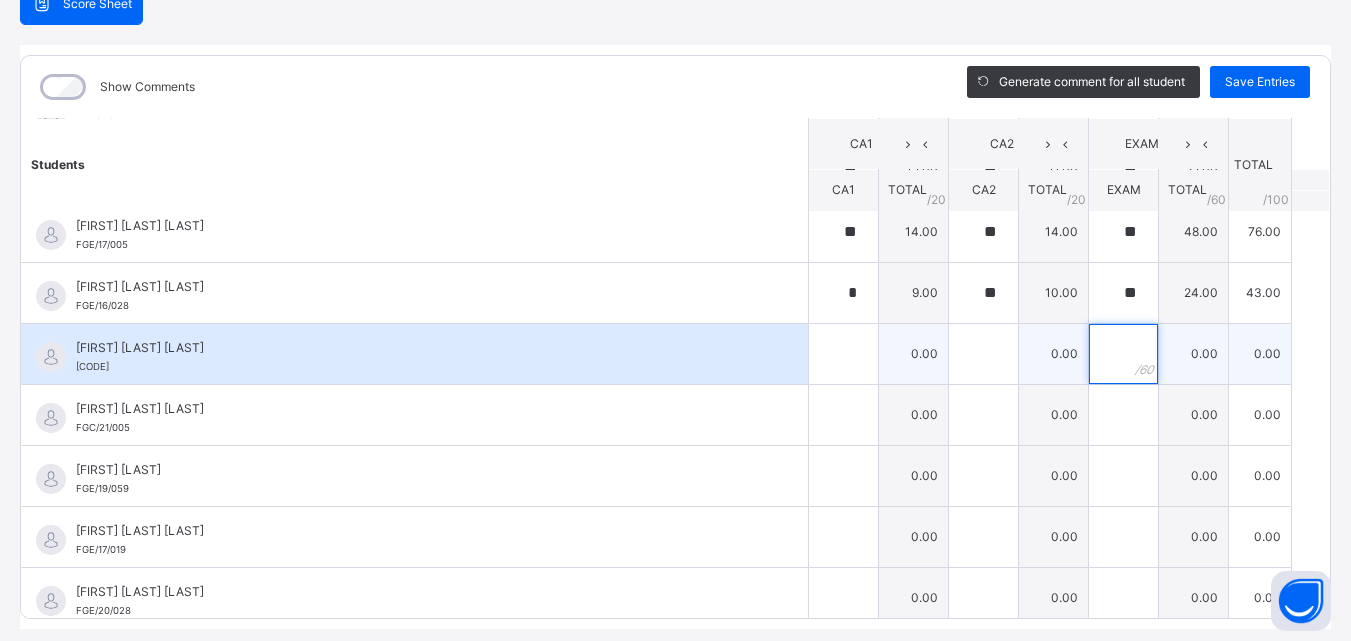 click at bounding box center [1123, 354] 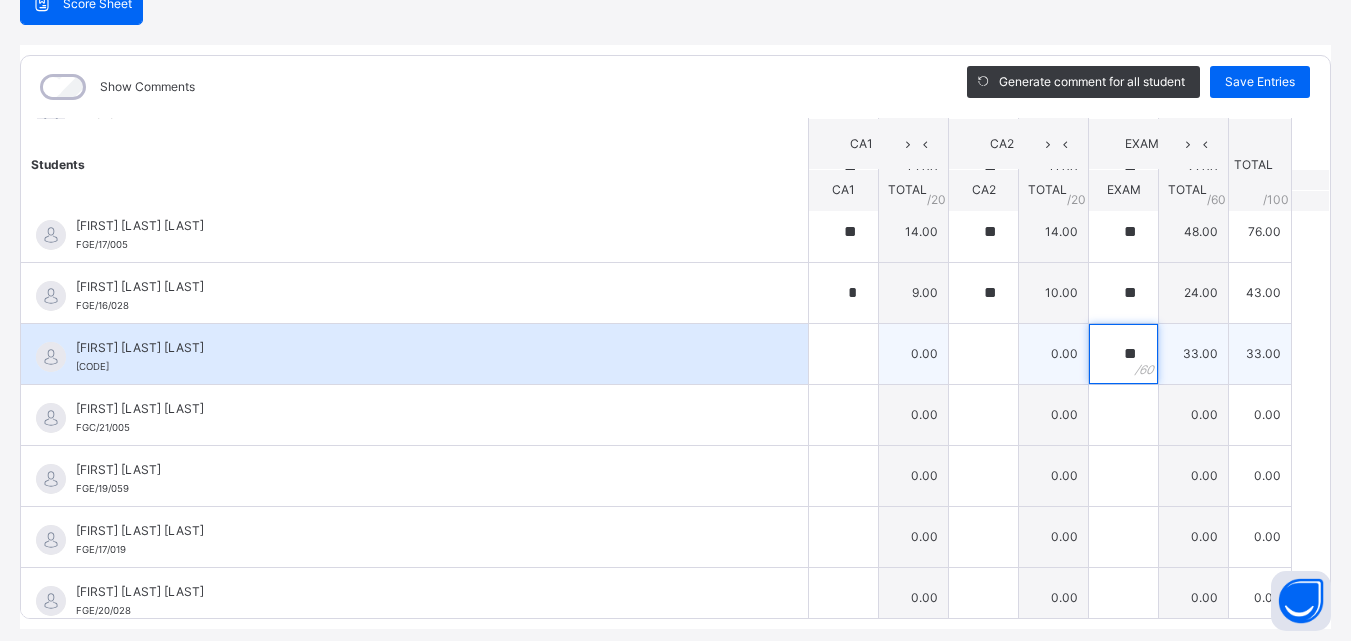 type on "**" 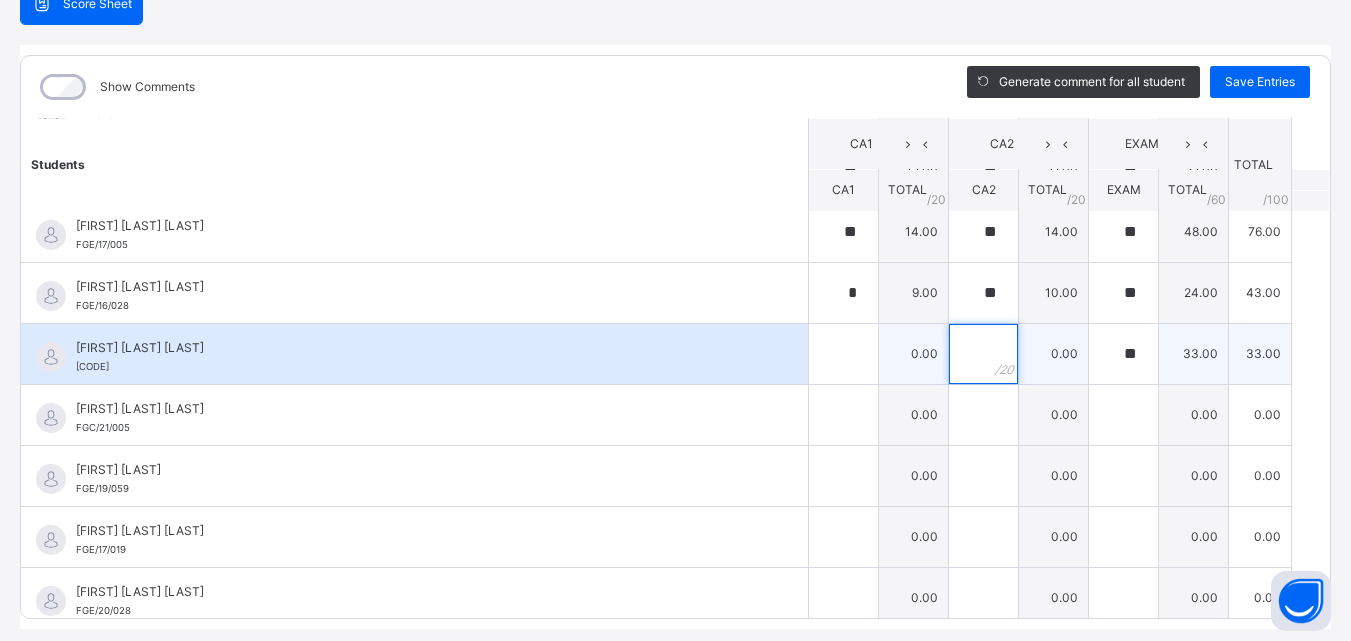 click at bounding box center [983, 354] 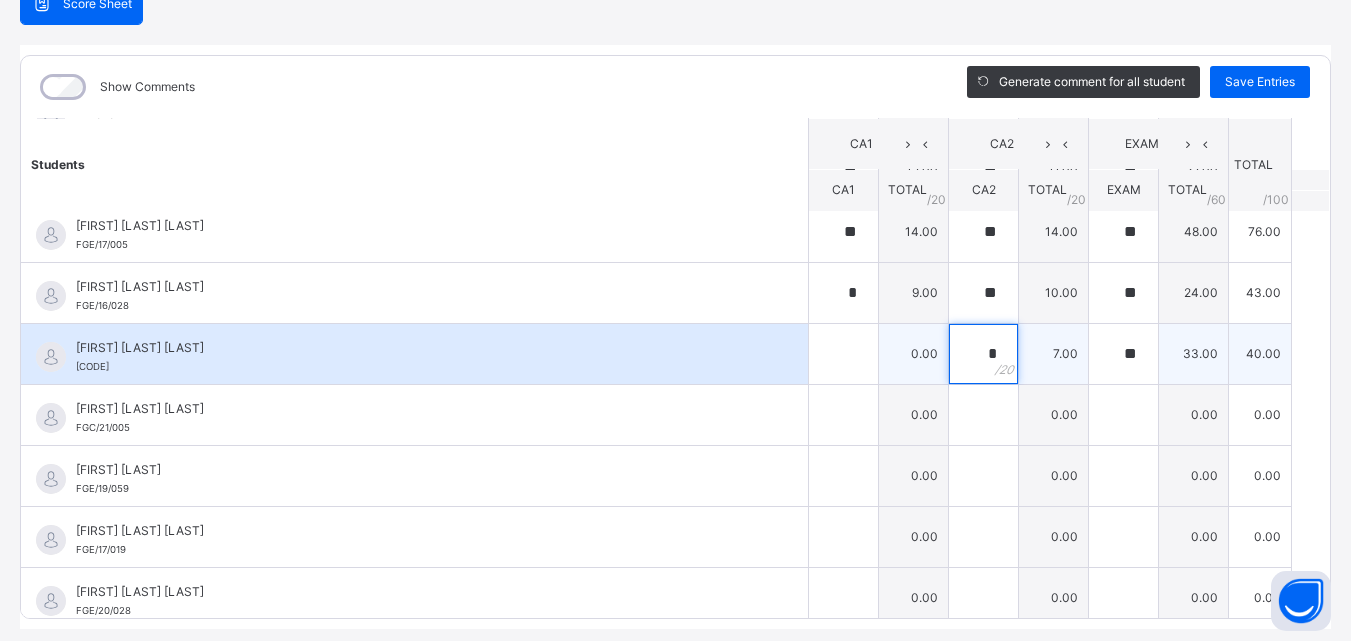 type on "*" 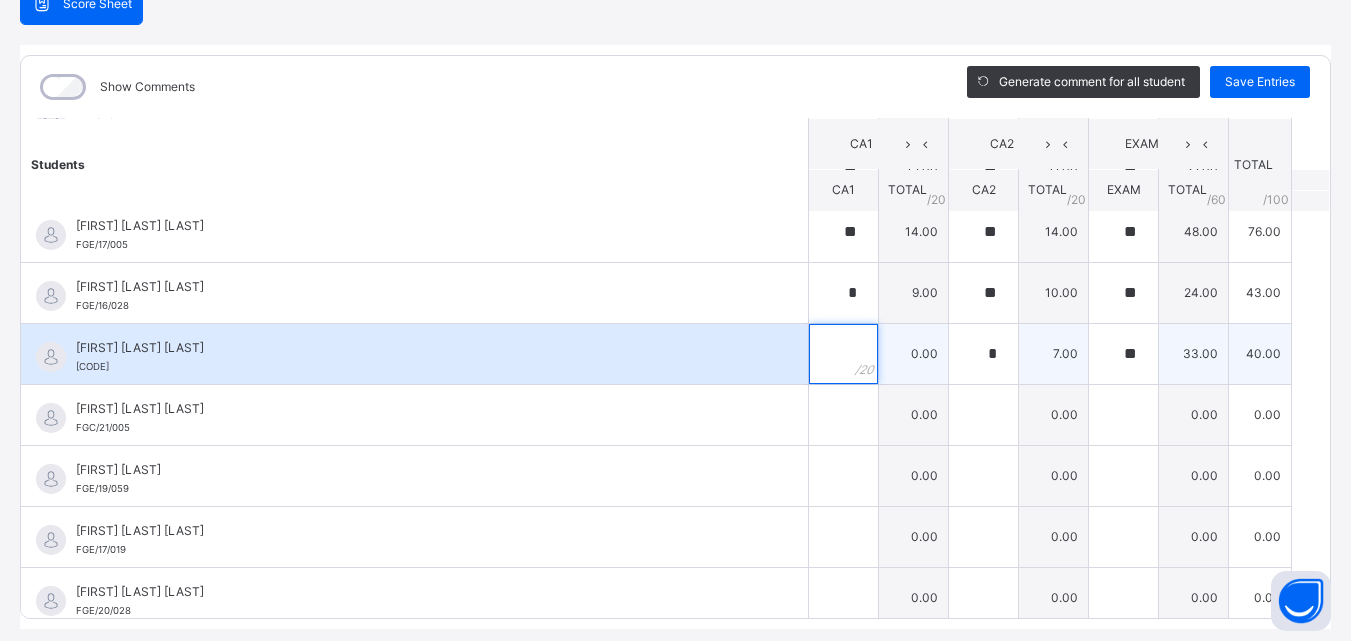 click at bounding box center [843, 354] 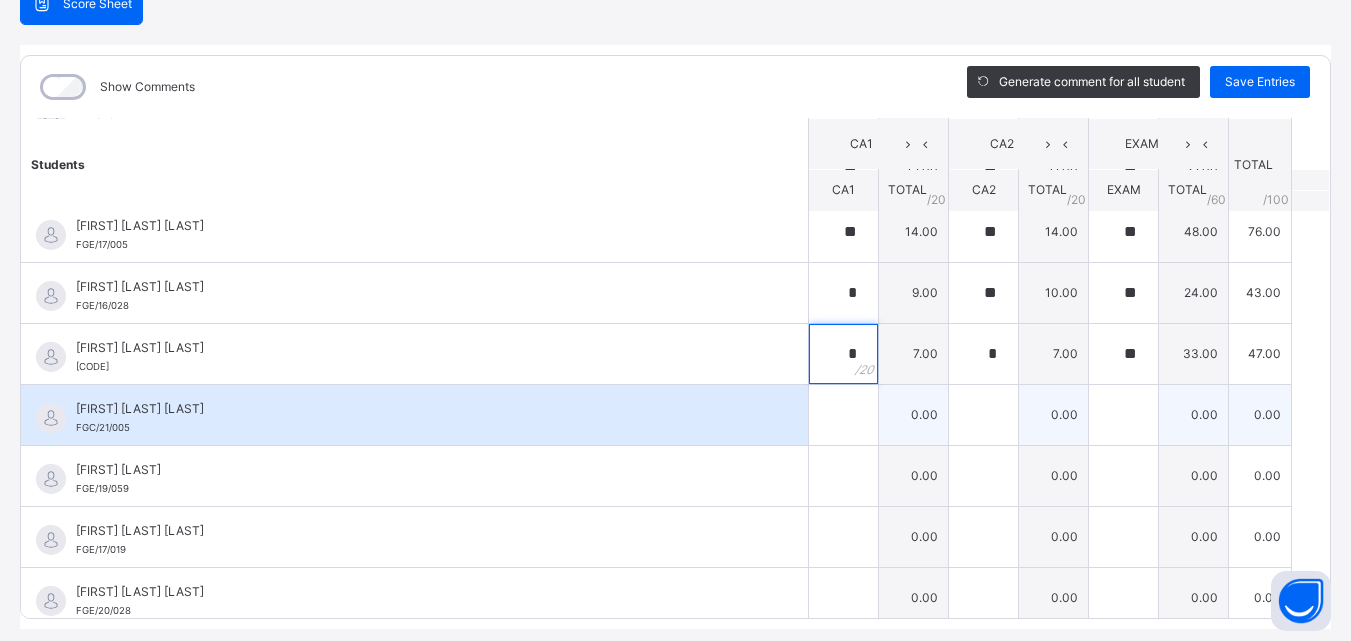 type on "*" 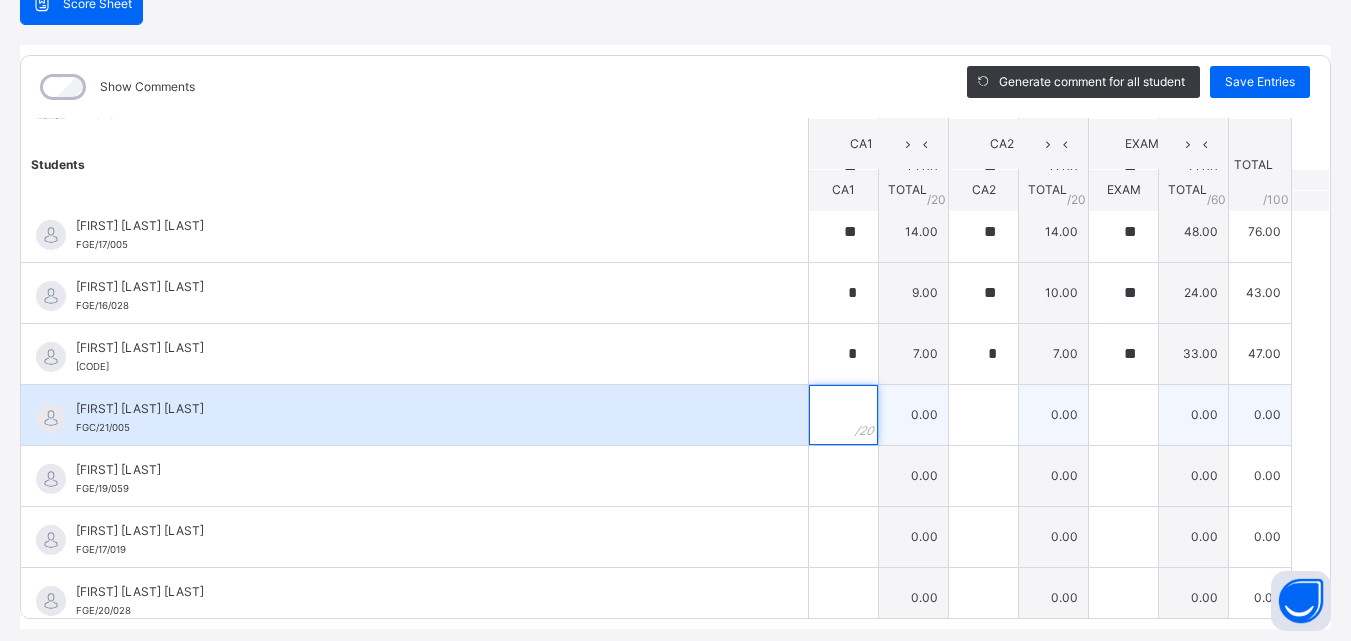 click at bounding box center (843, 415) 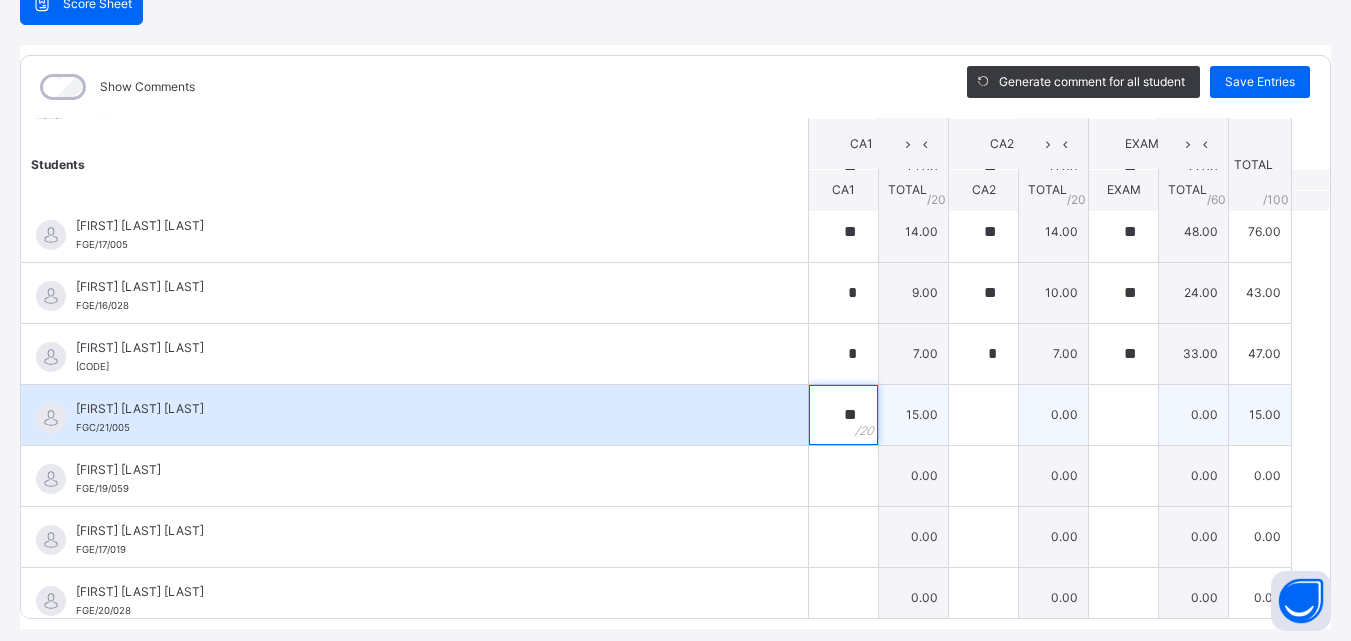 type on "**" 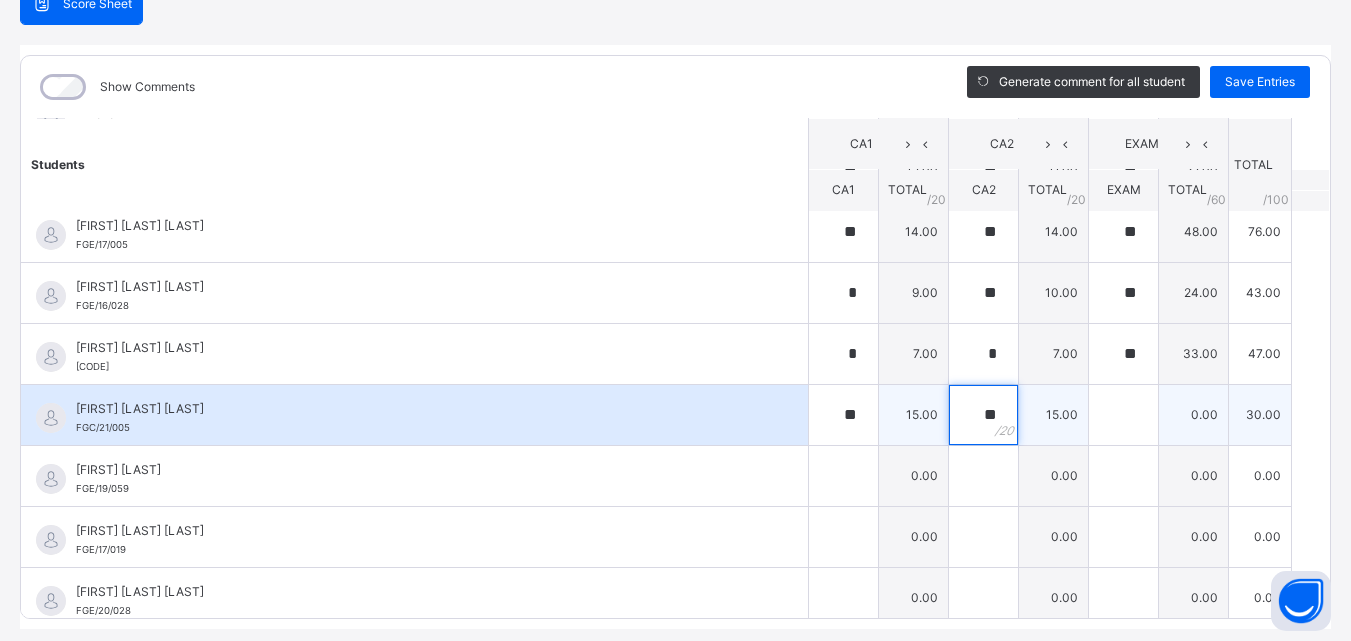 type on "**" 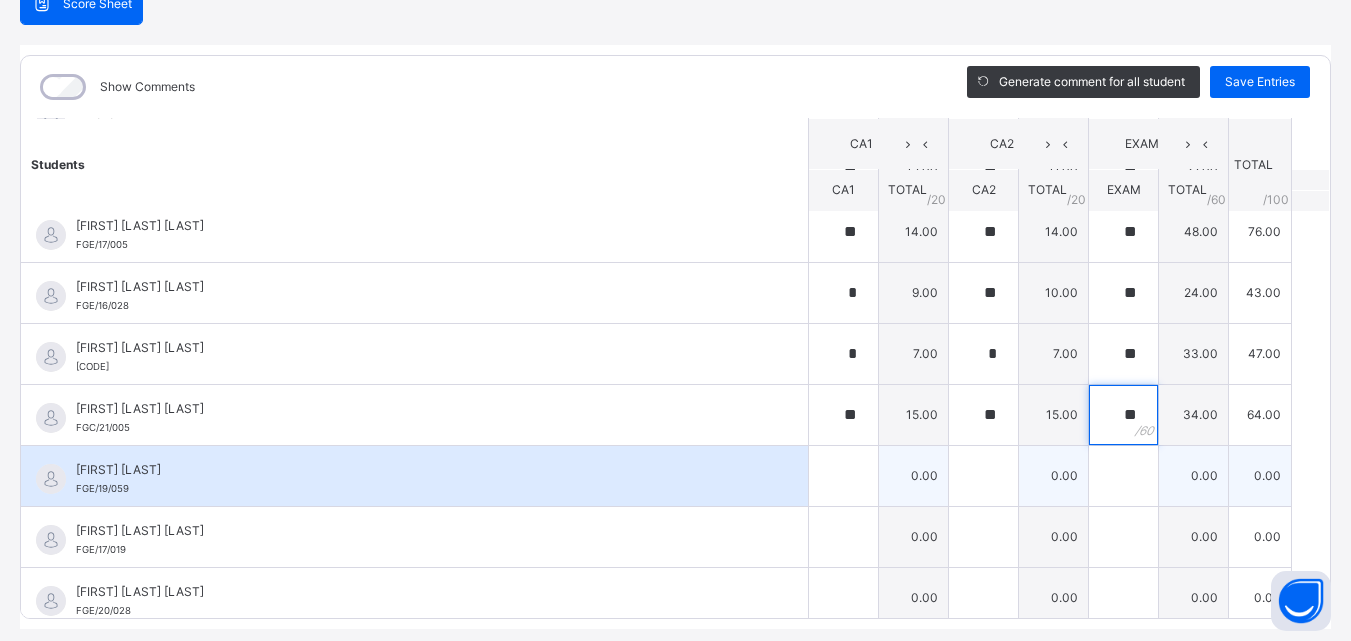type on "**" 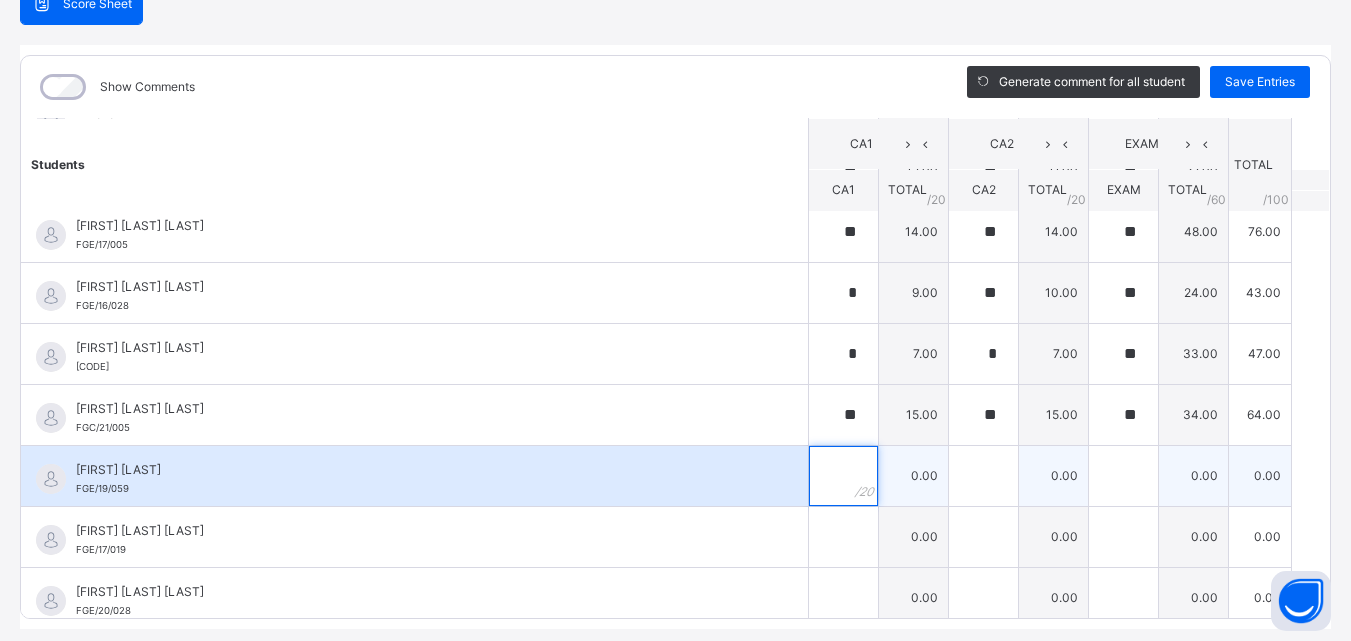 click at bounding box center (843, 476) 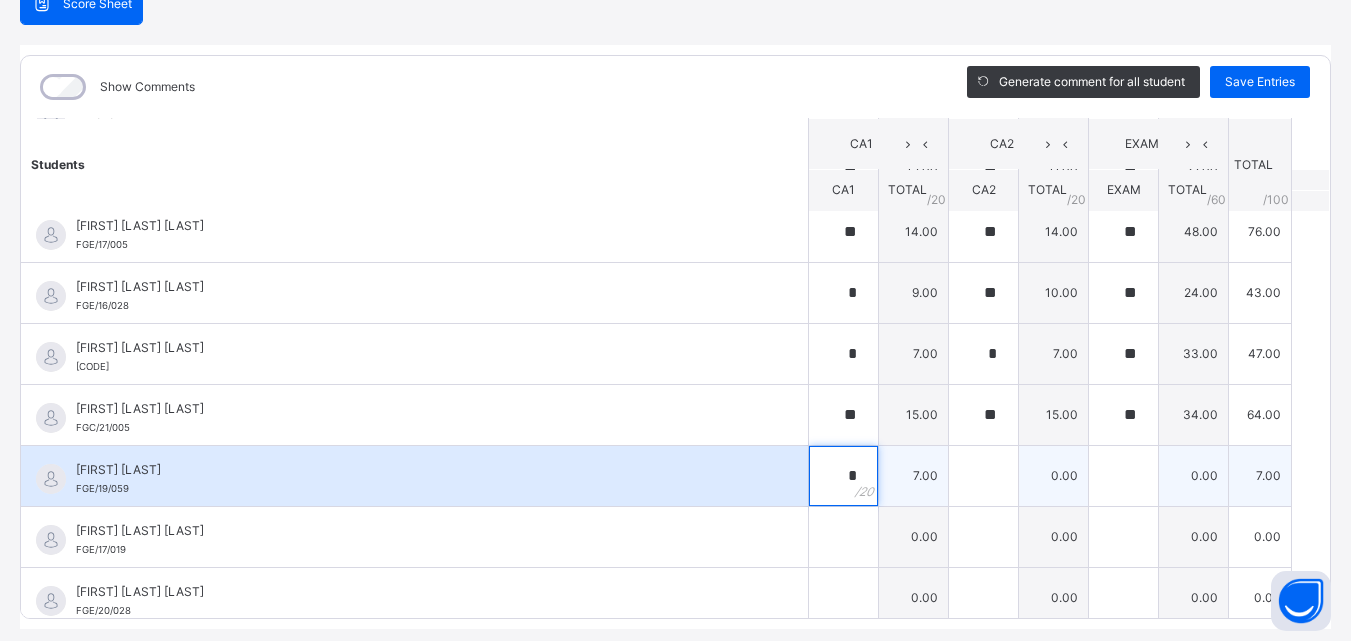 type on "*" 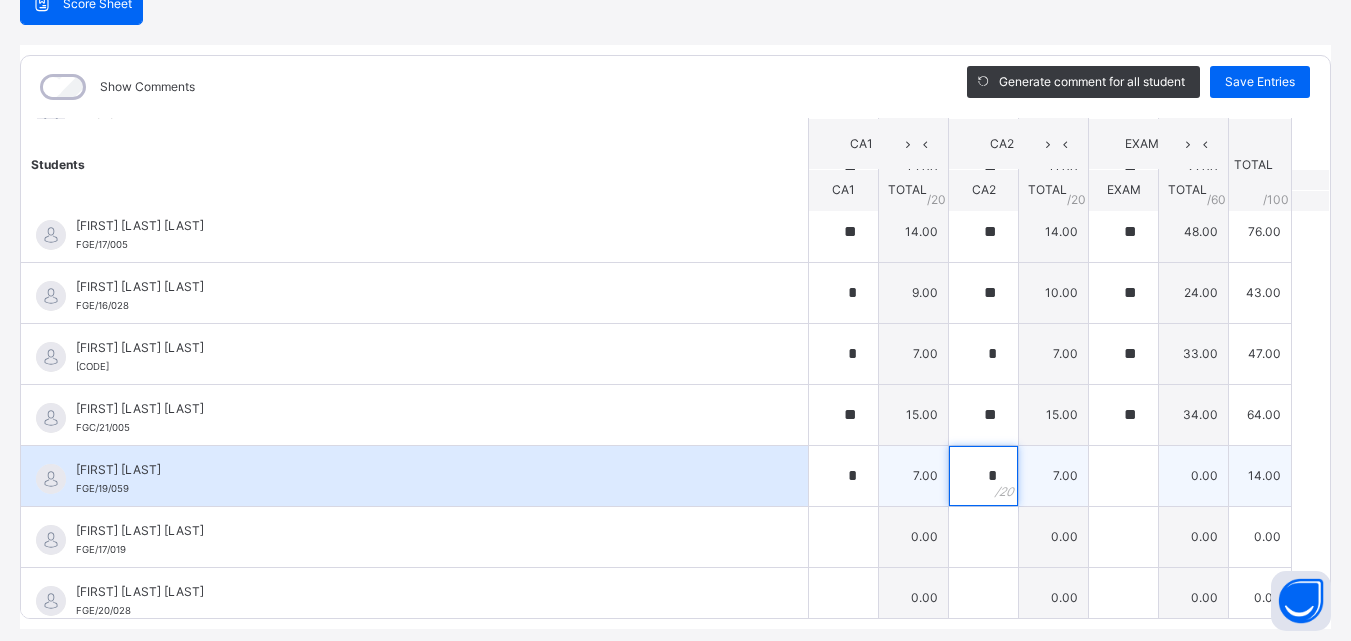 type on "*" 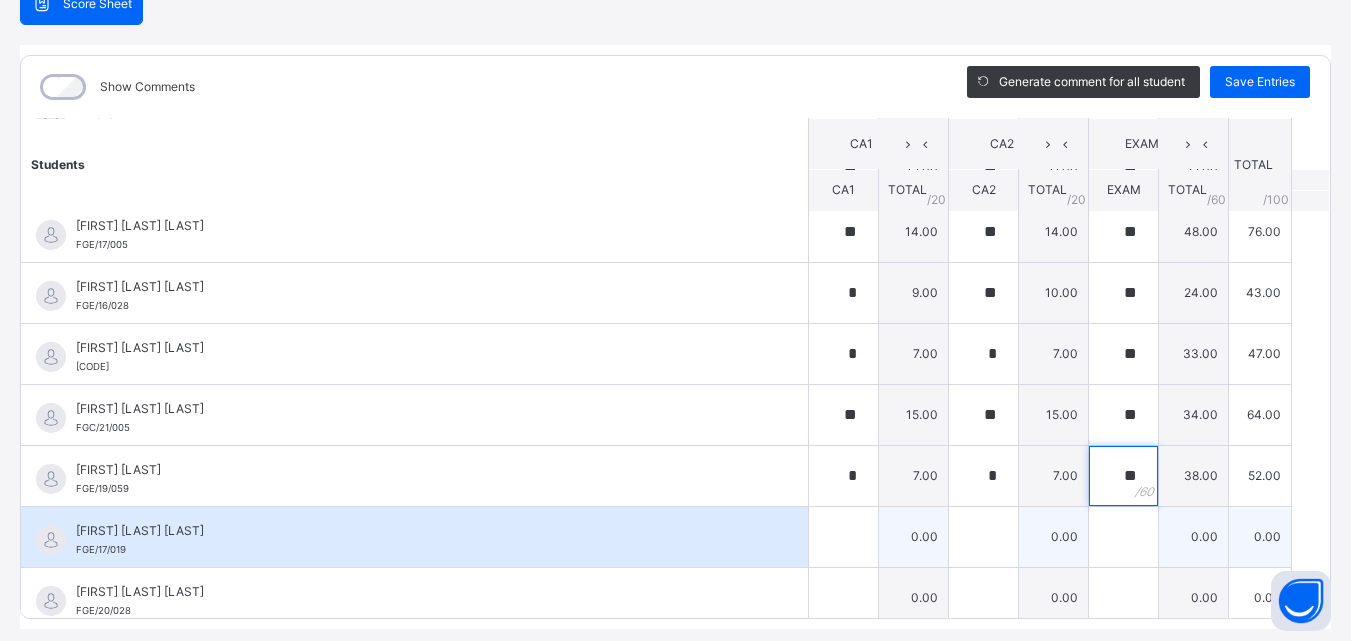 type on "**" 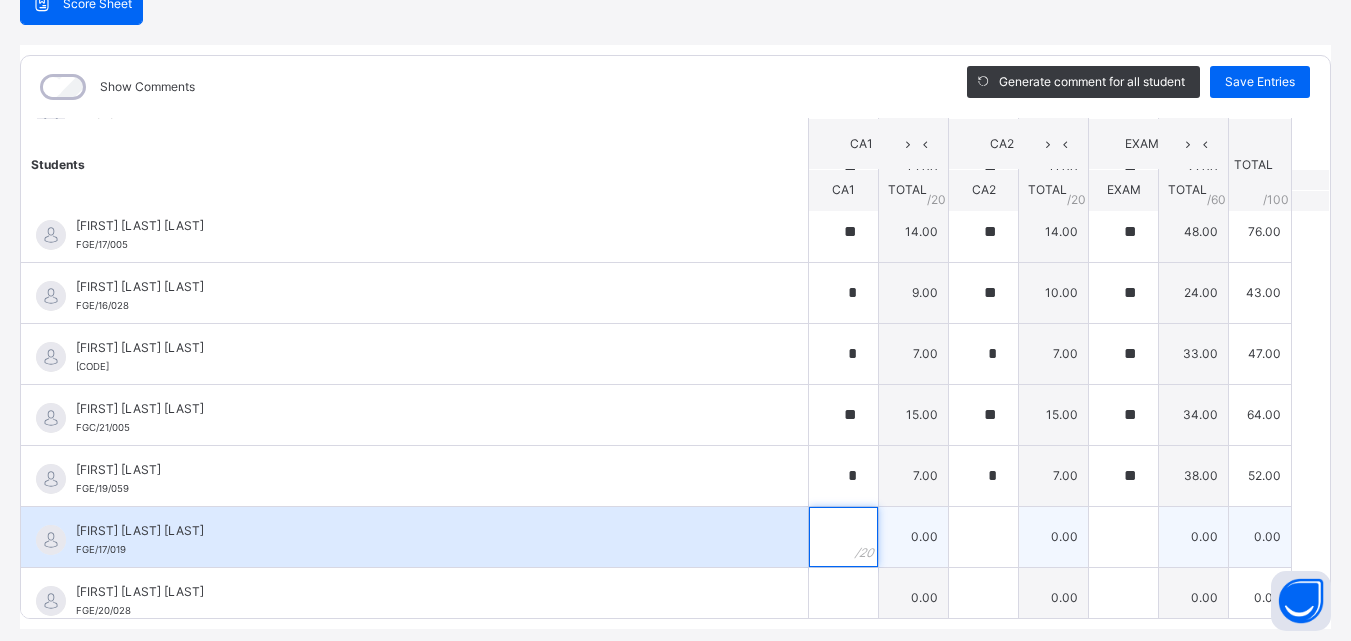 click at bounding box center (843, 537) 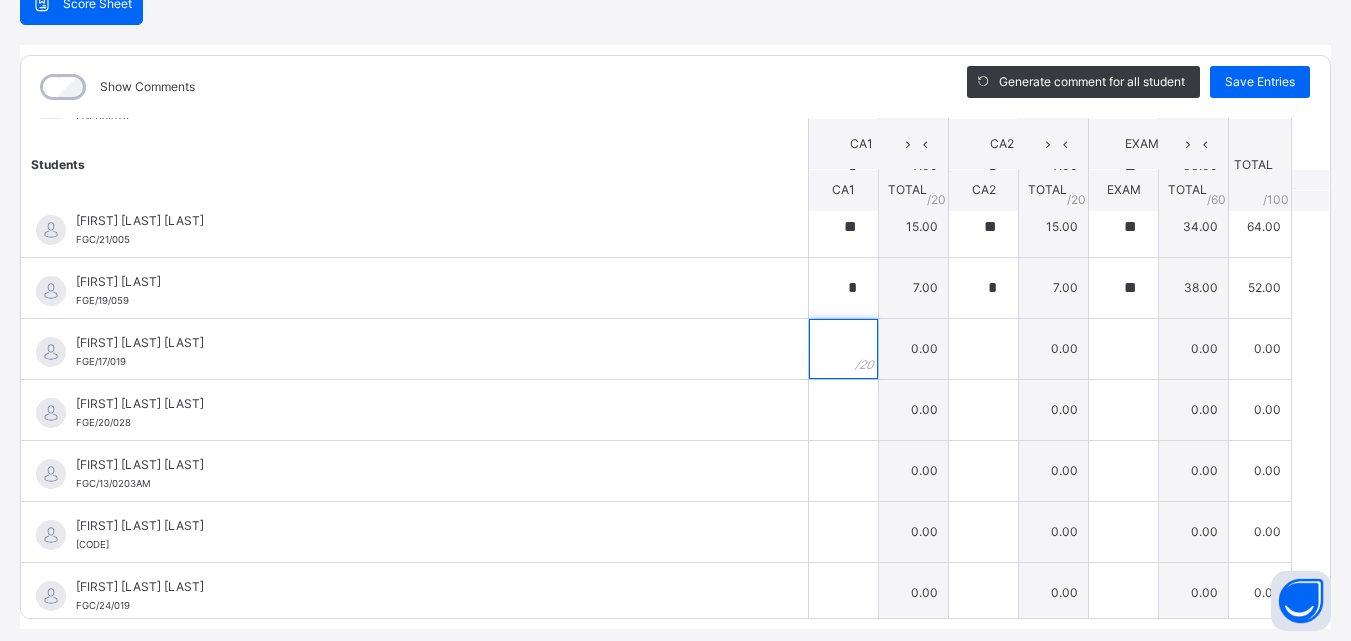 scroll, scrollTop: 1181, scrollLeft: 0, axis: vertical 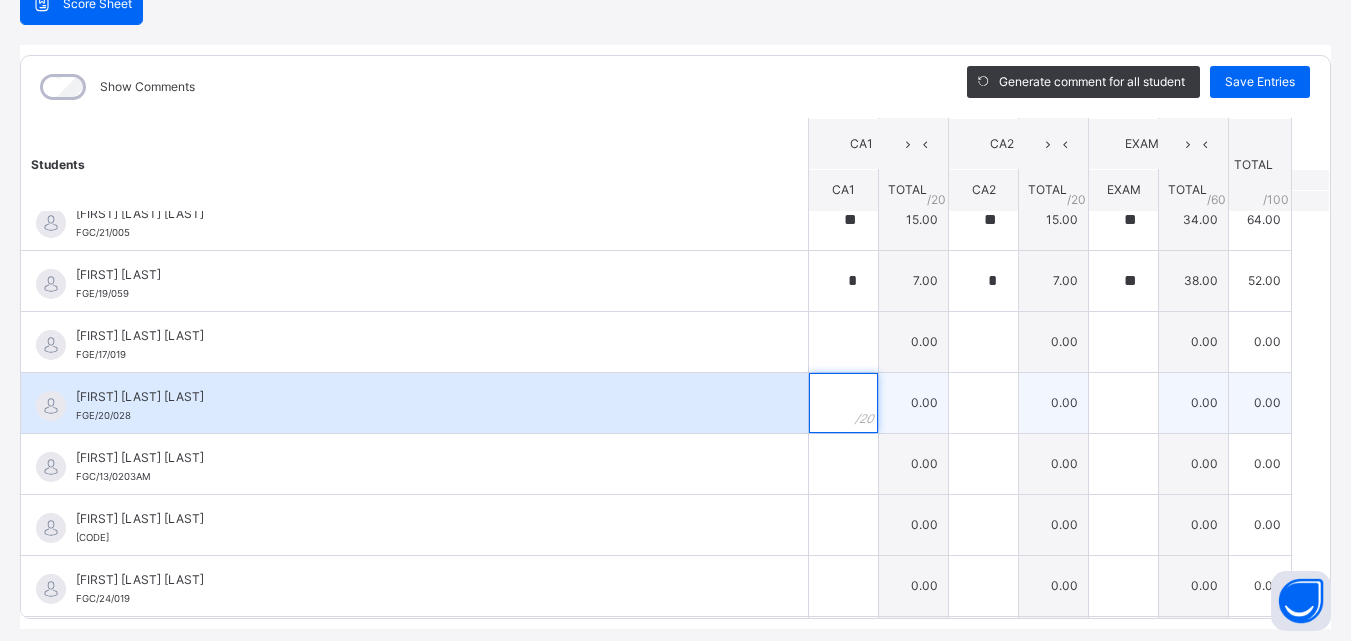 click at bounding box center [843, 403] 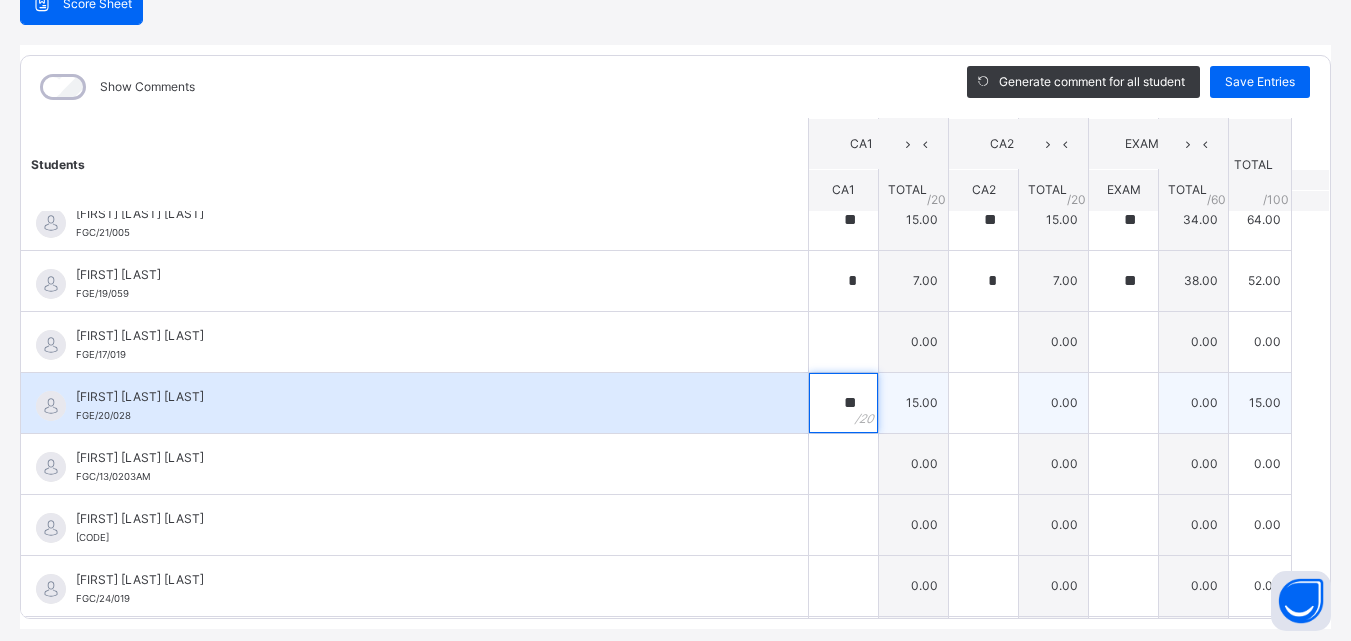 type on "**" 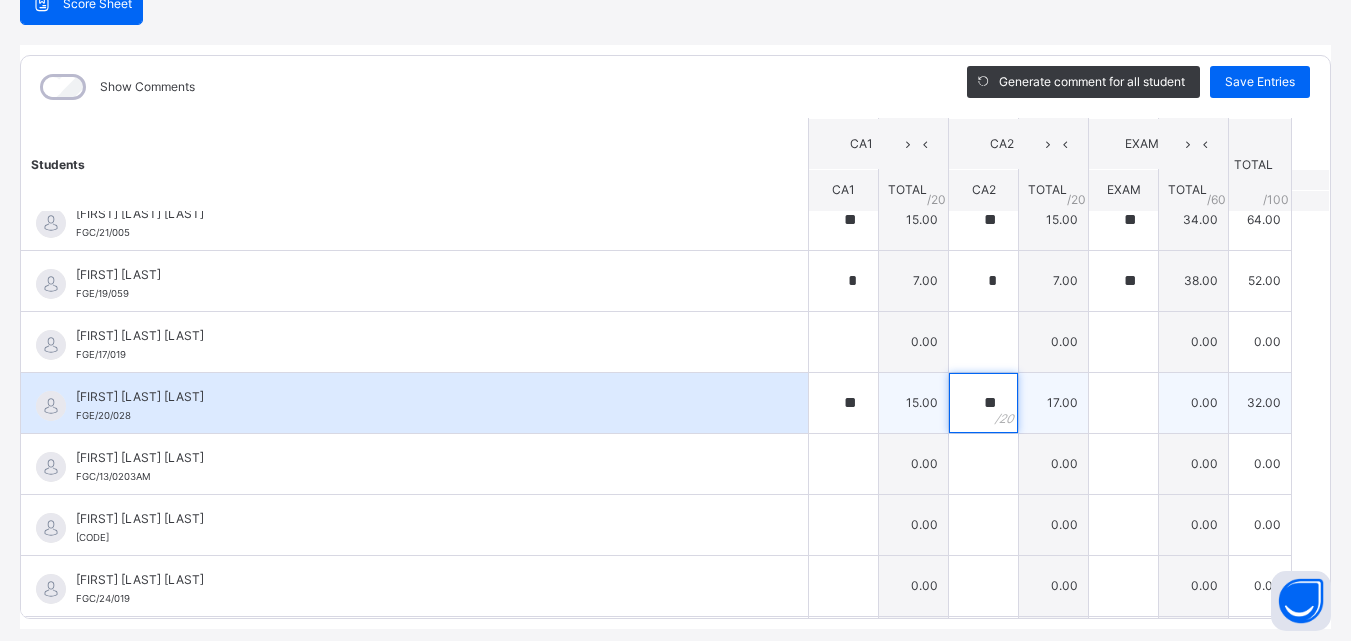 type on "**" 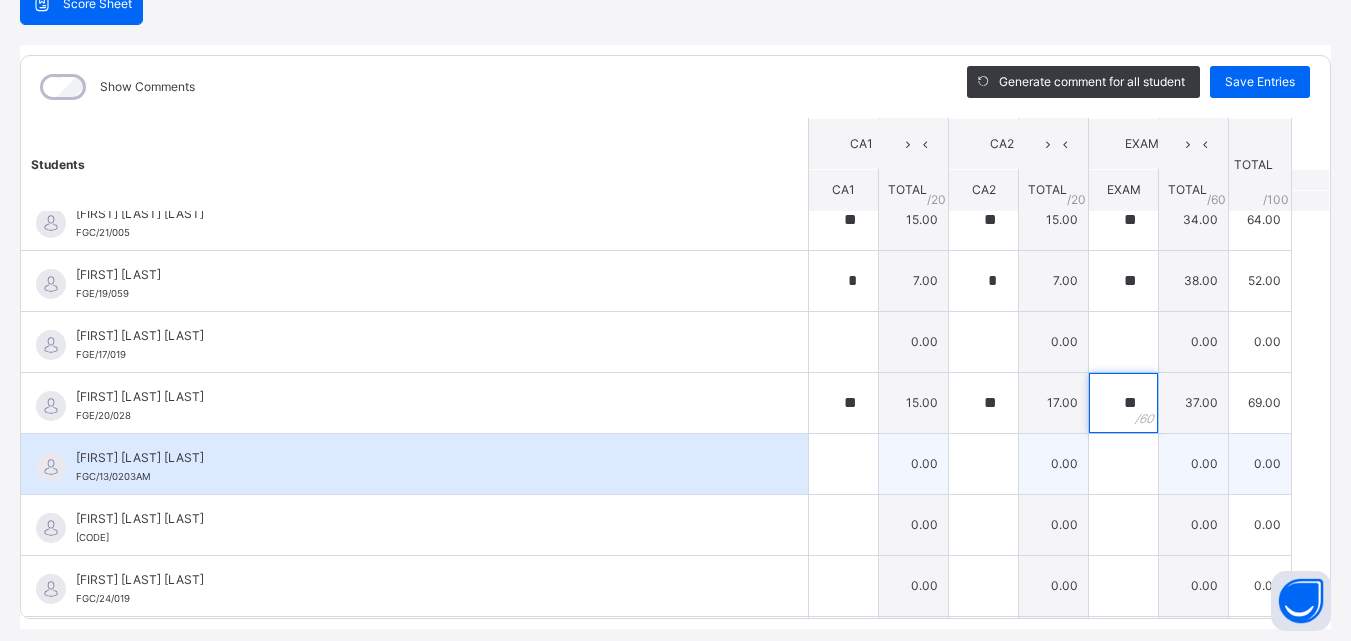 type on "**" 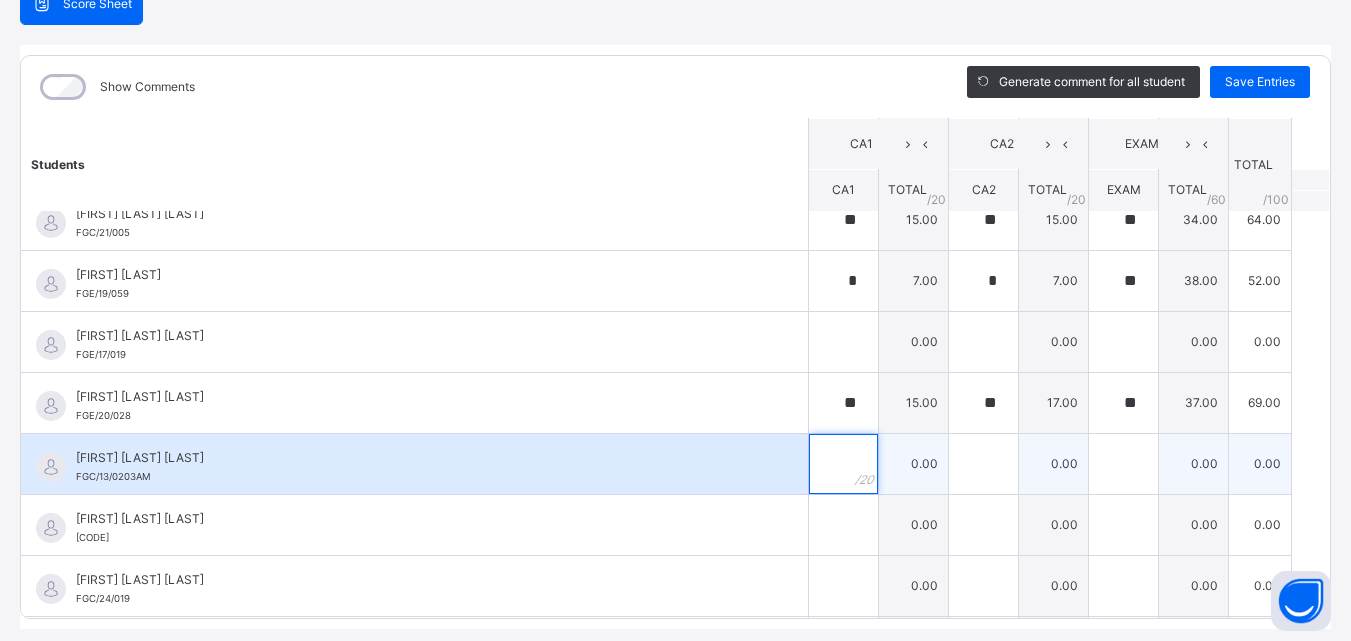 click at bounding box center [843, 464] 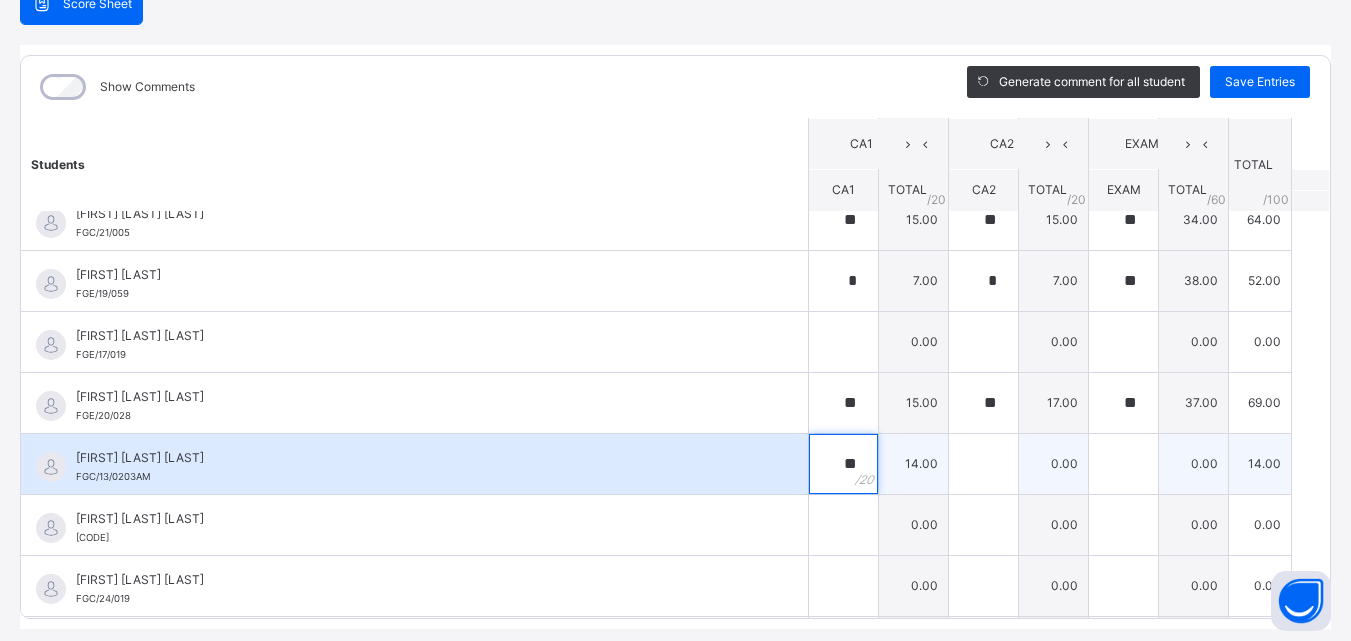type on "**" 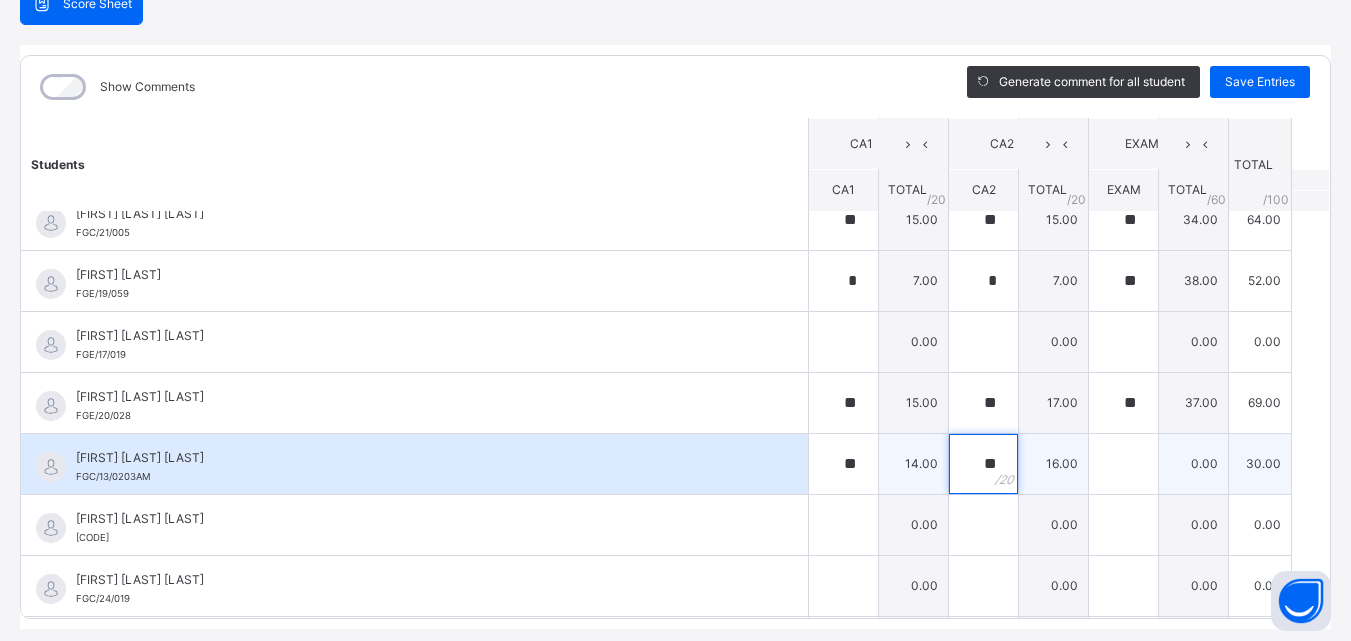 type on "**" 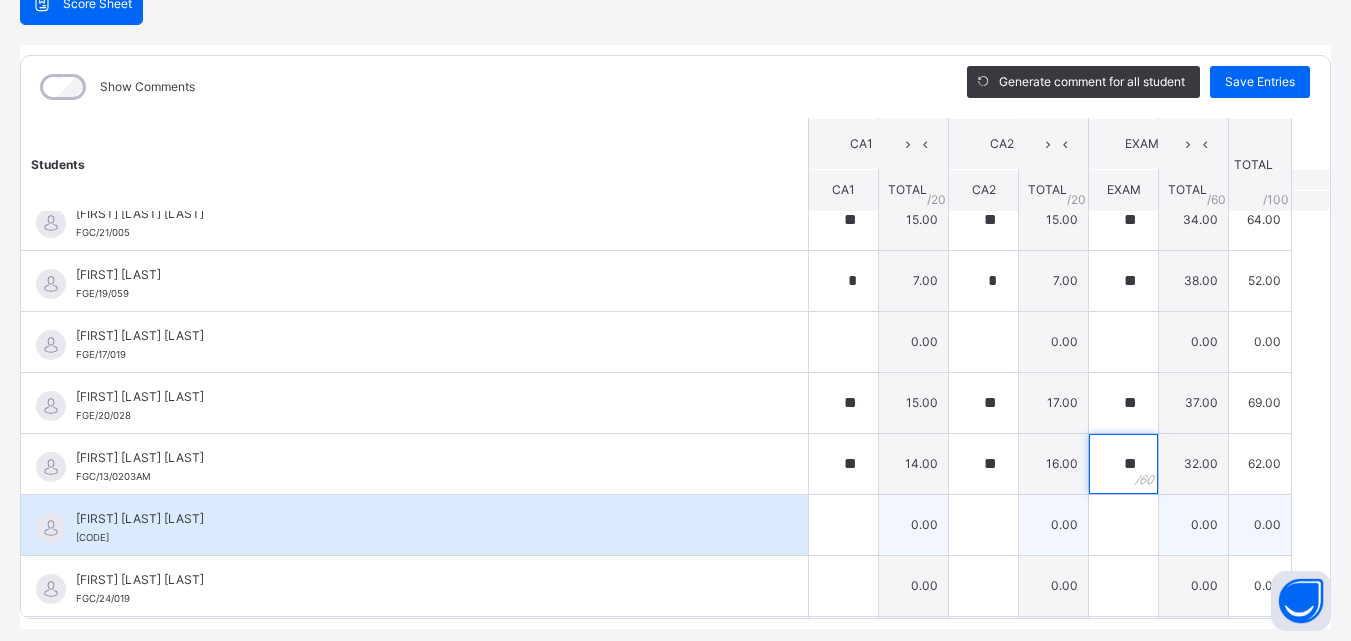type on "**" 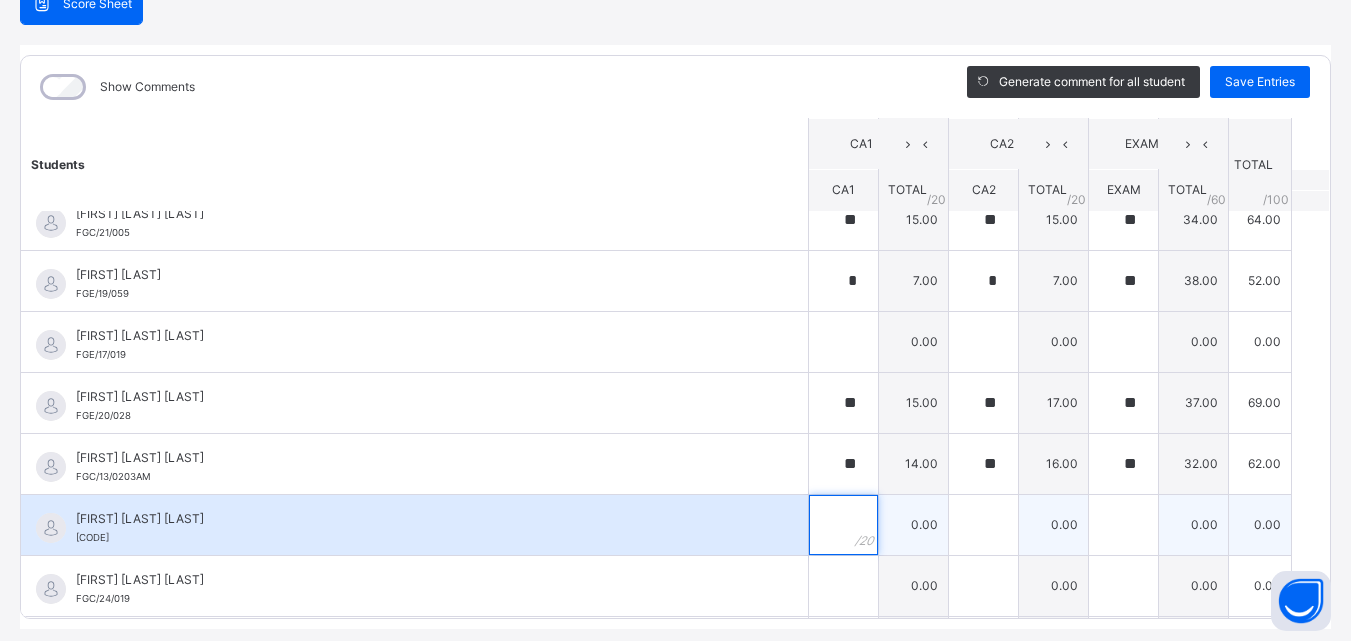 click at bounding box center (843, 525) 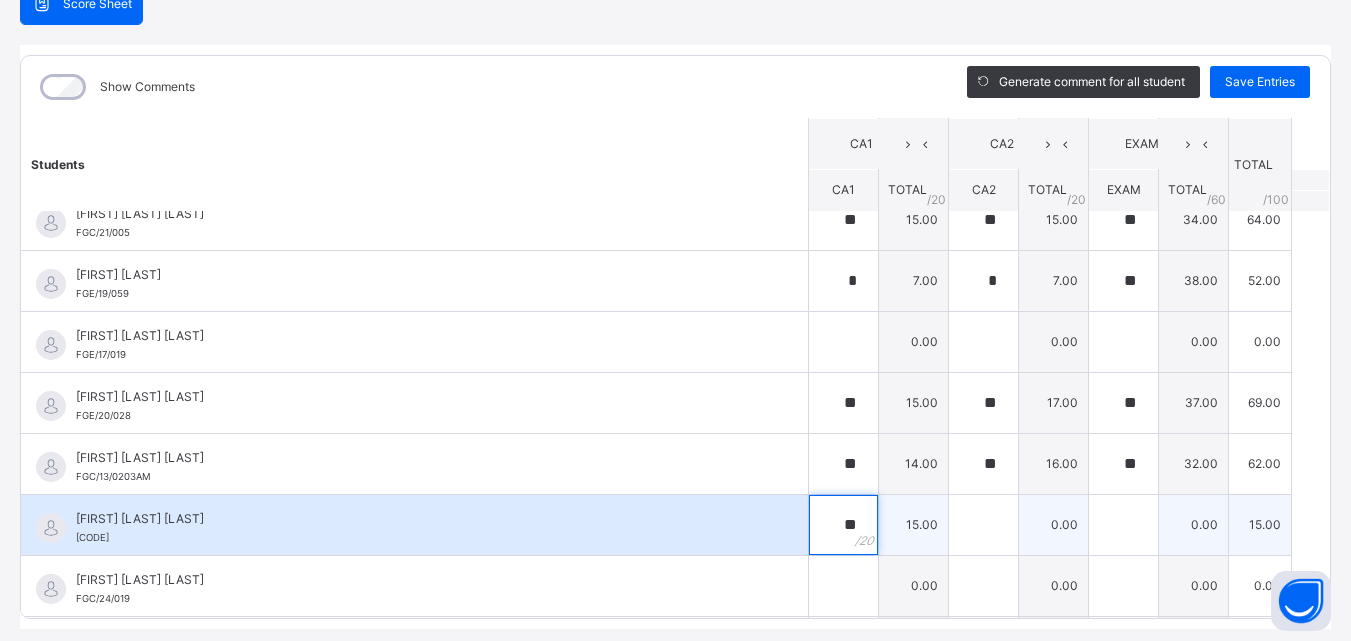 type on "**" 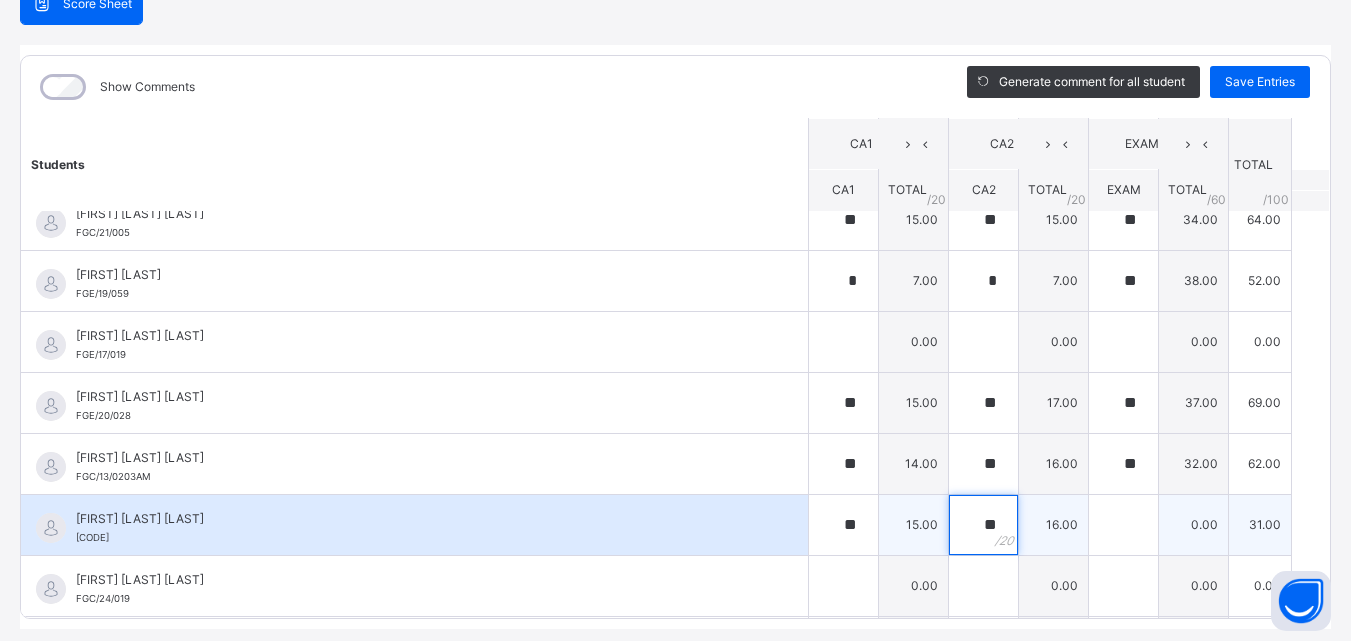 type on "**" 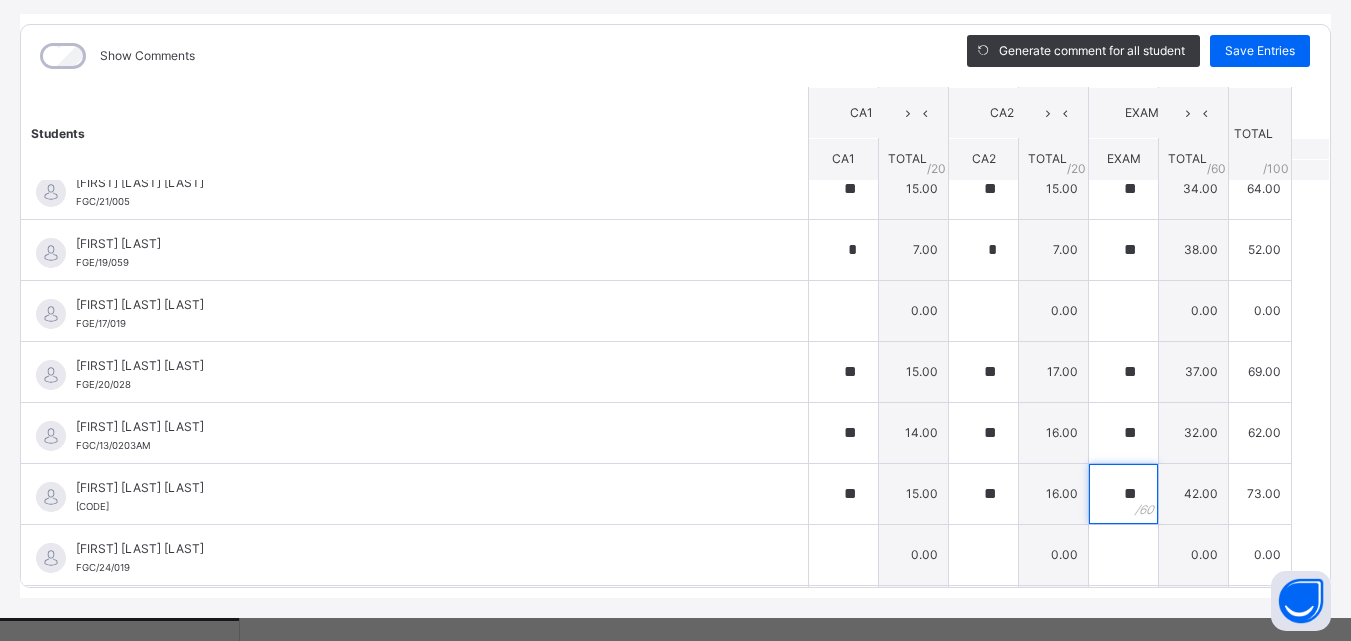scroll, scrollTop: 270, scrollLeft: 0, axis: vertical 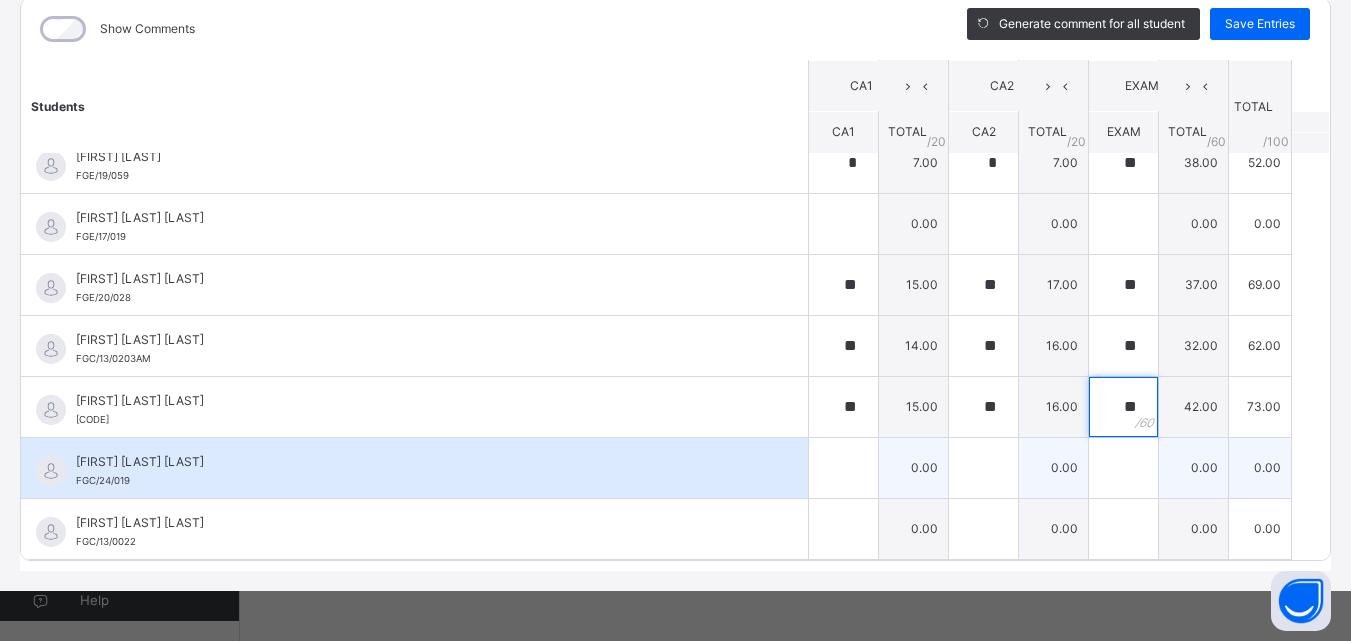 type on "**" 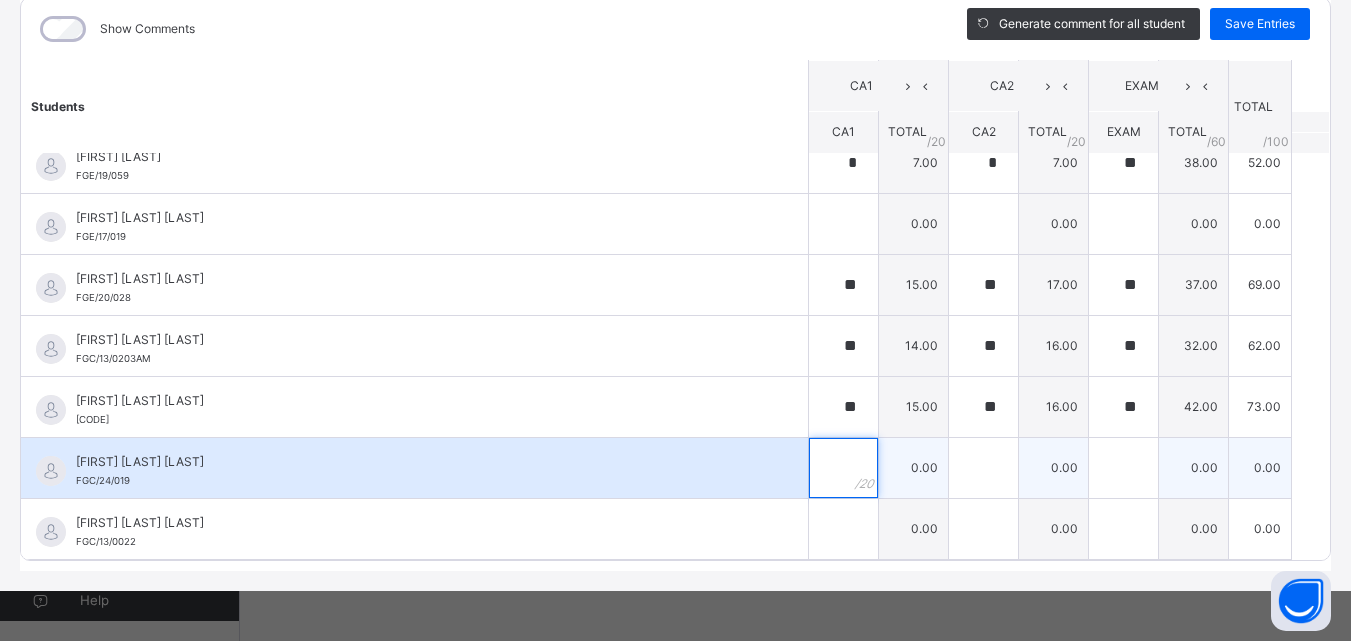 click at bounding box center (843, 468) 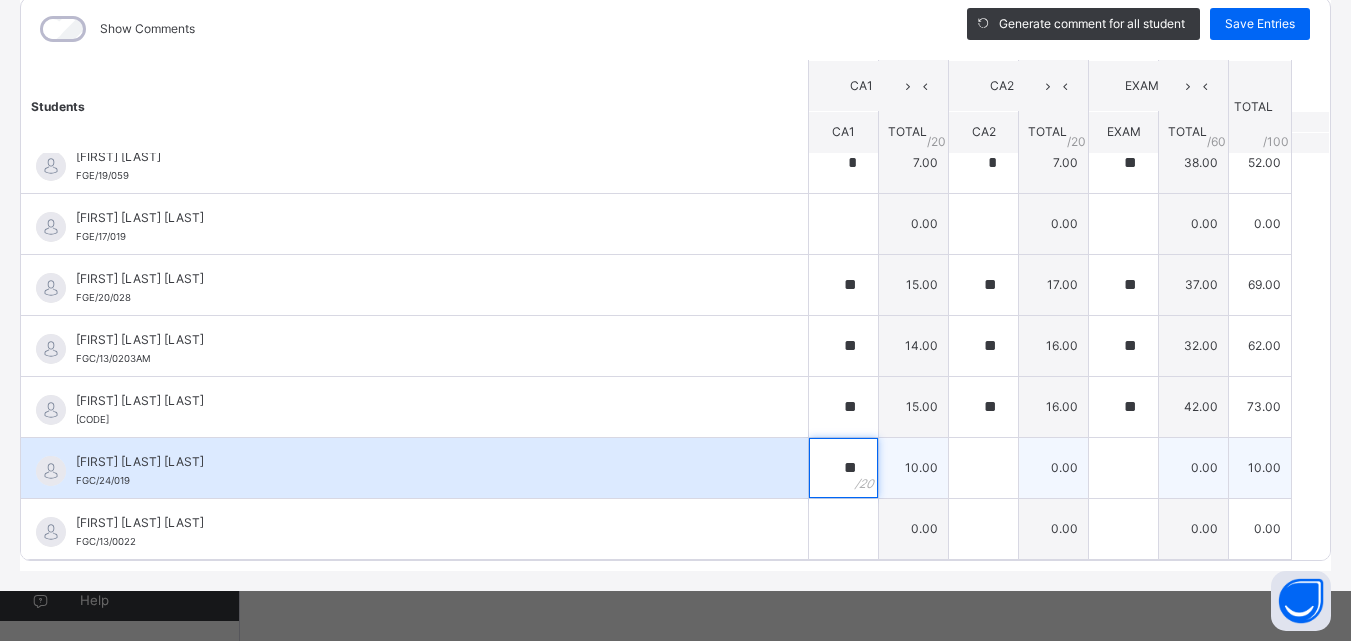 type on "**" 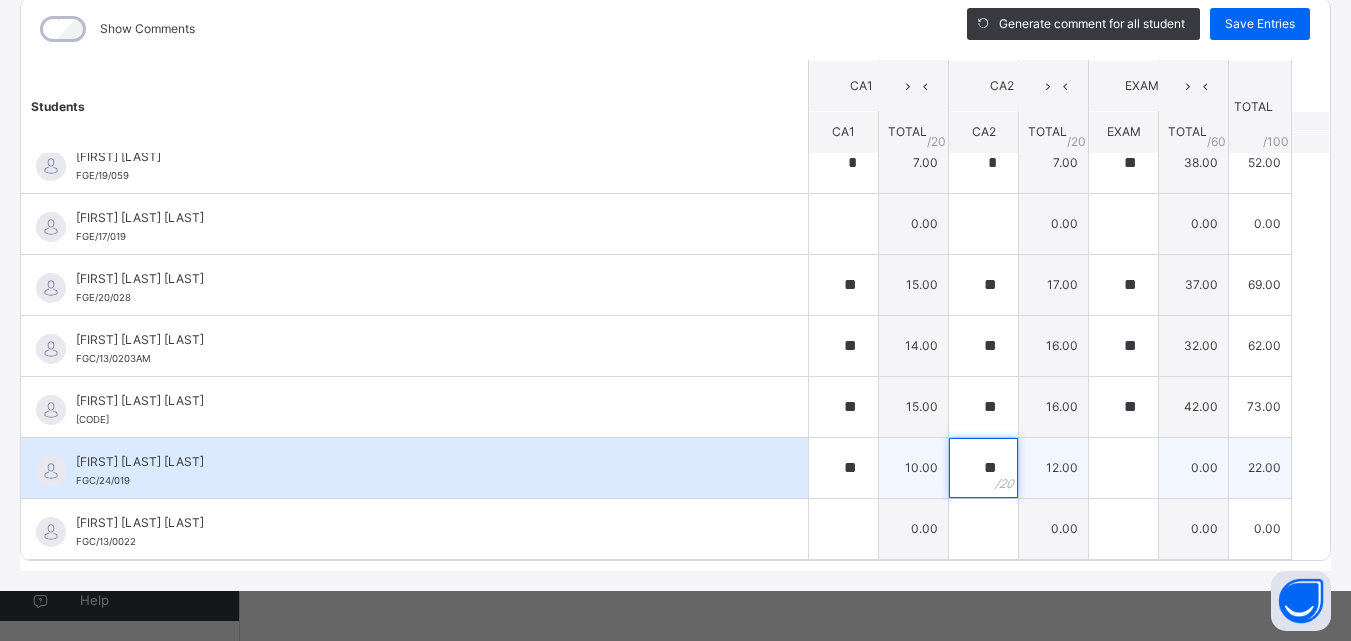 type on "**" 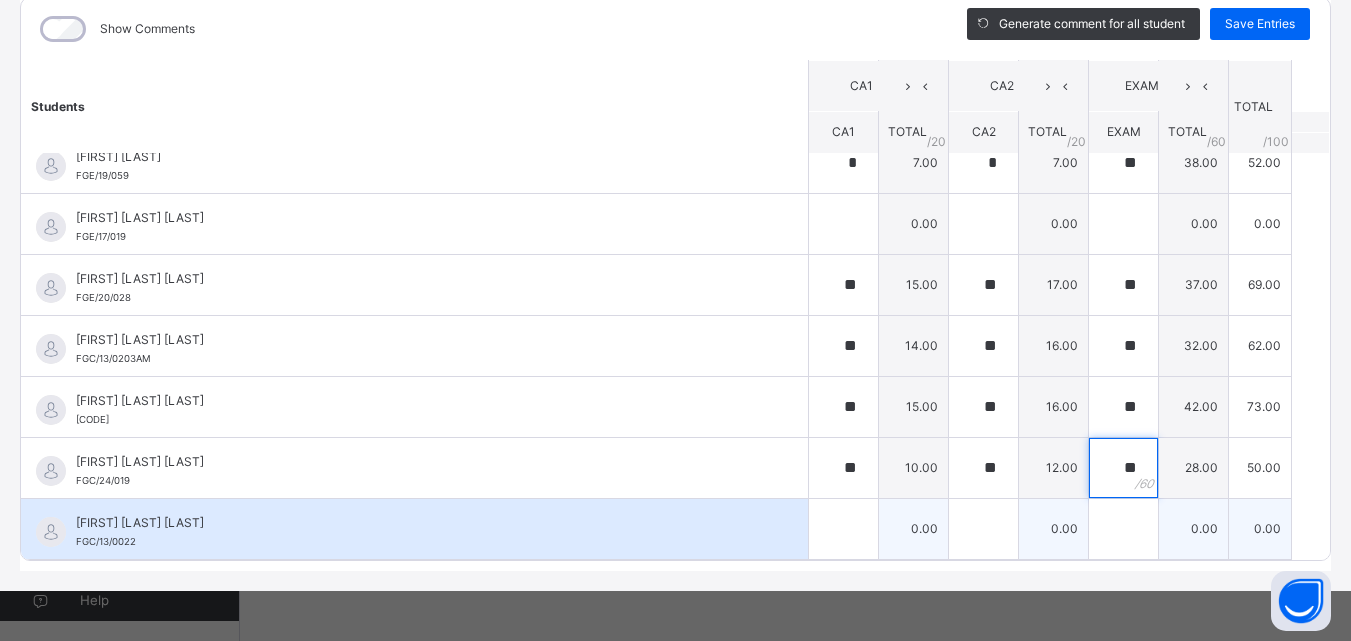 type on "**" 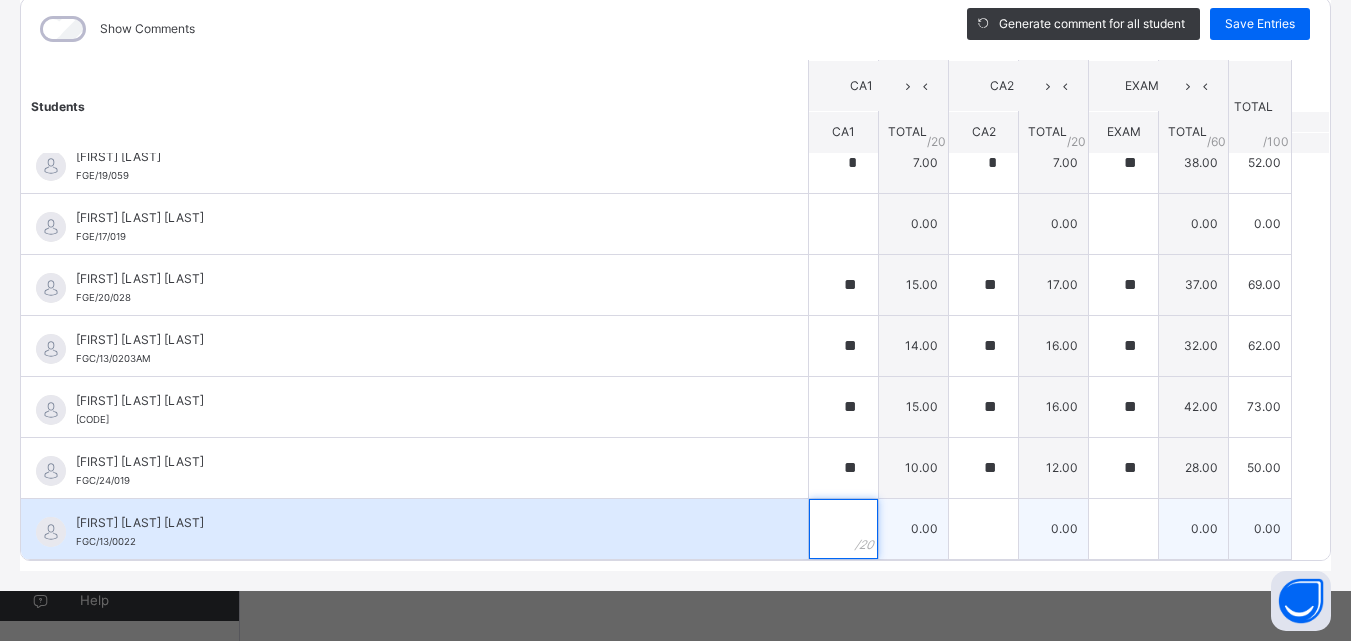 click at bounding box center (843, 529) 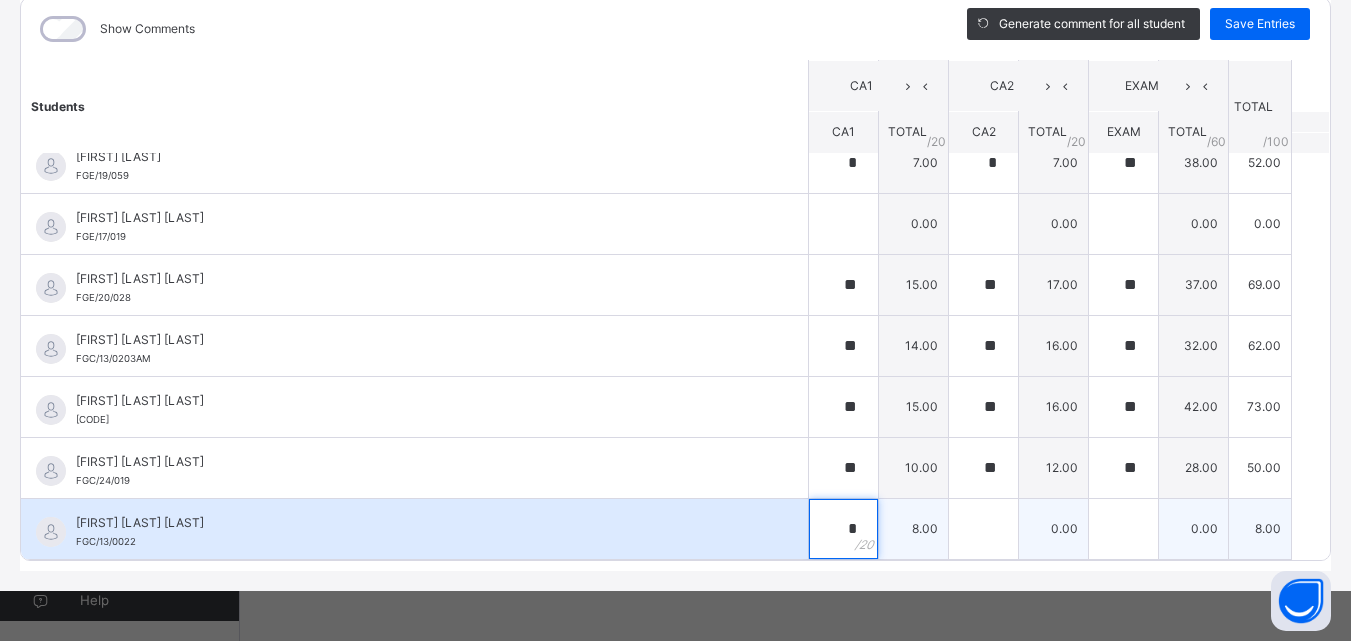 type on "*" 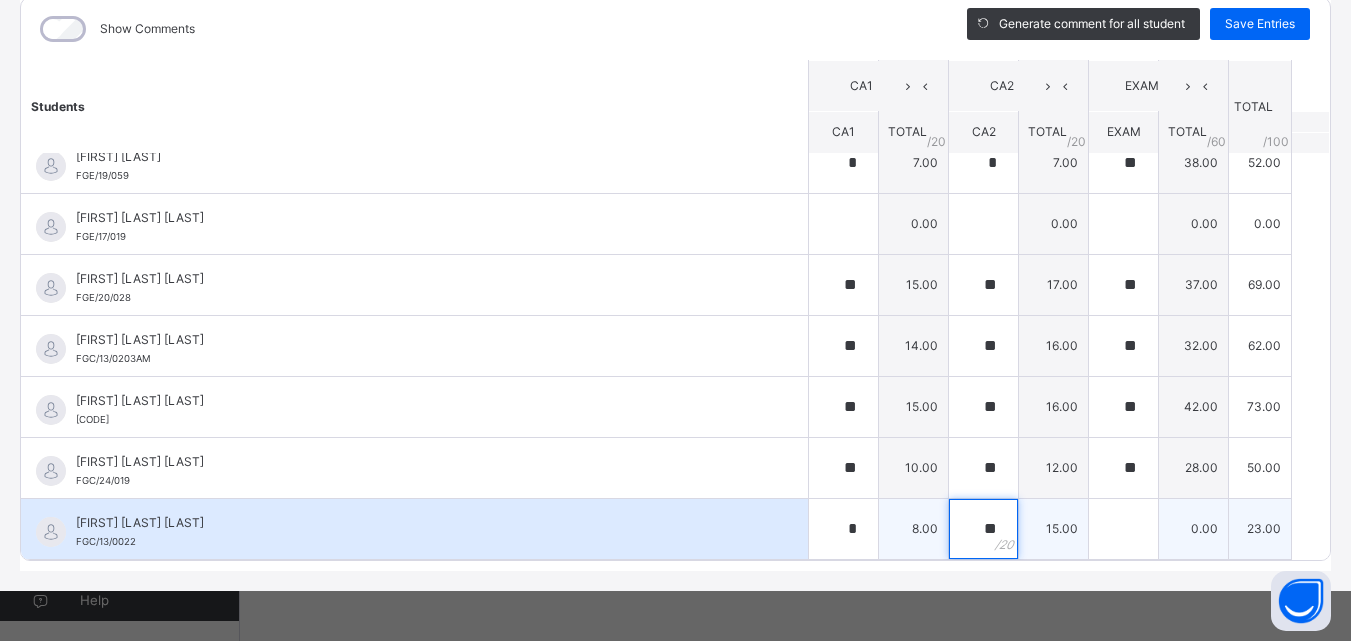 type on "**" 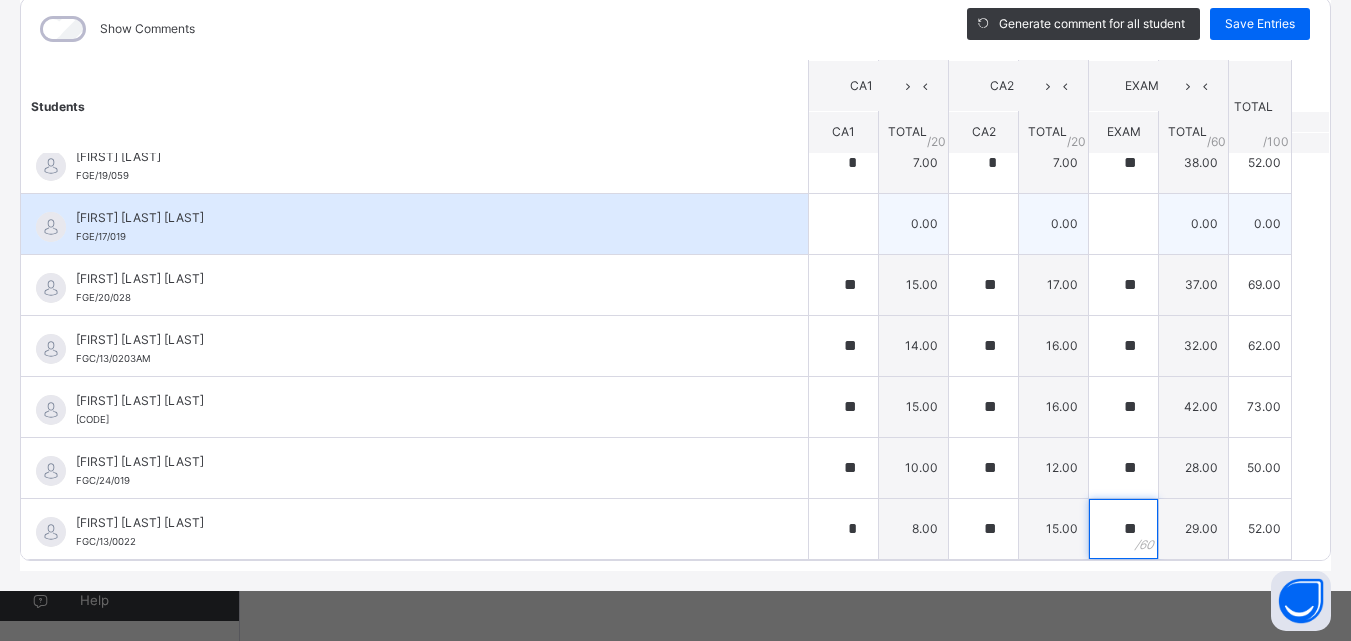 type on "**" 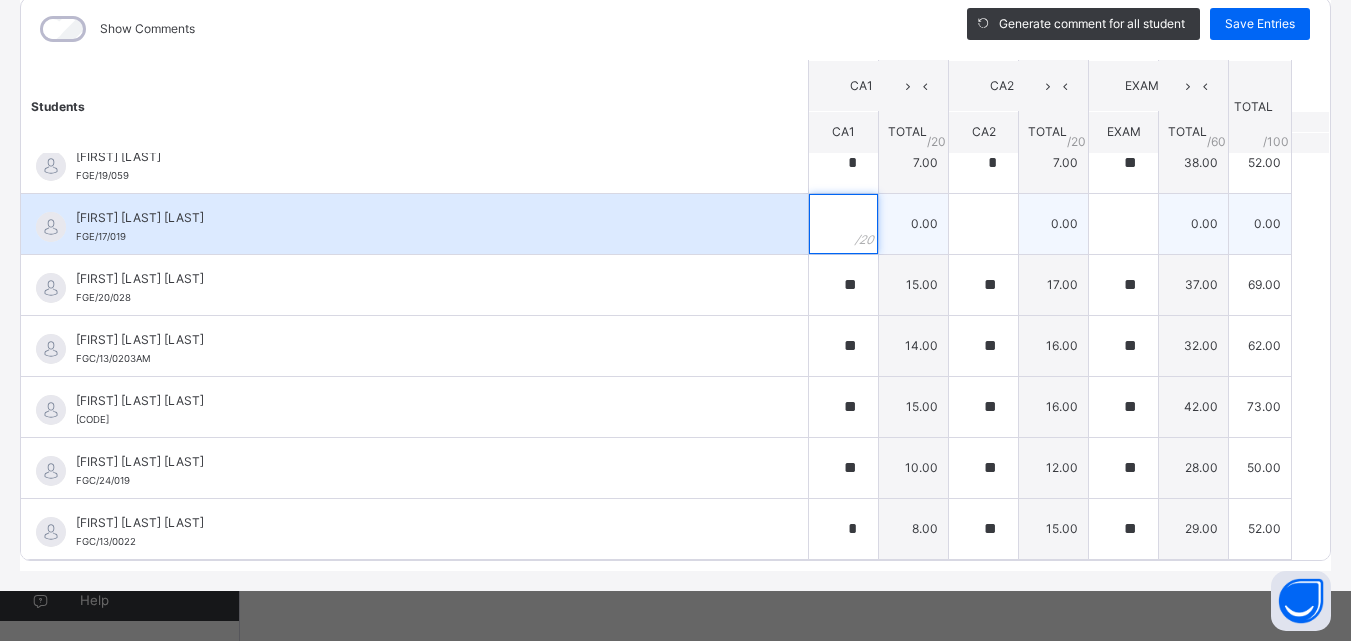 click at bounding box center (843, 224) 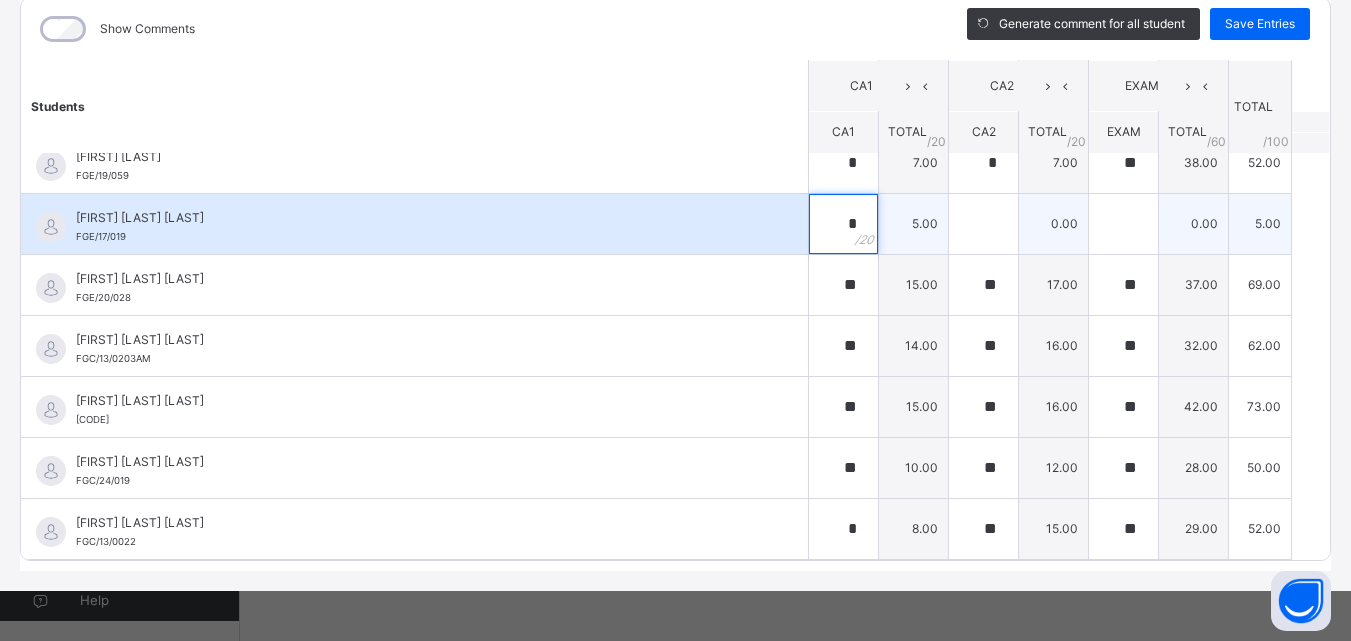 type on "*" 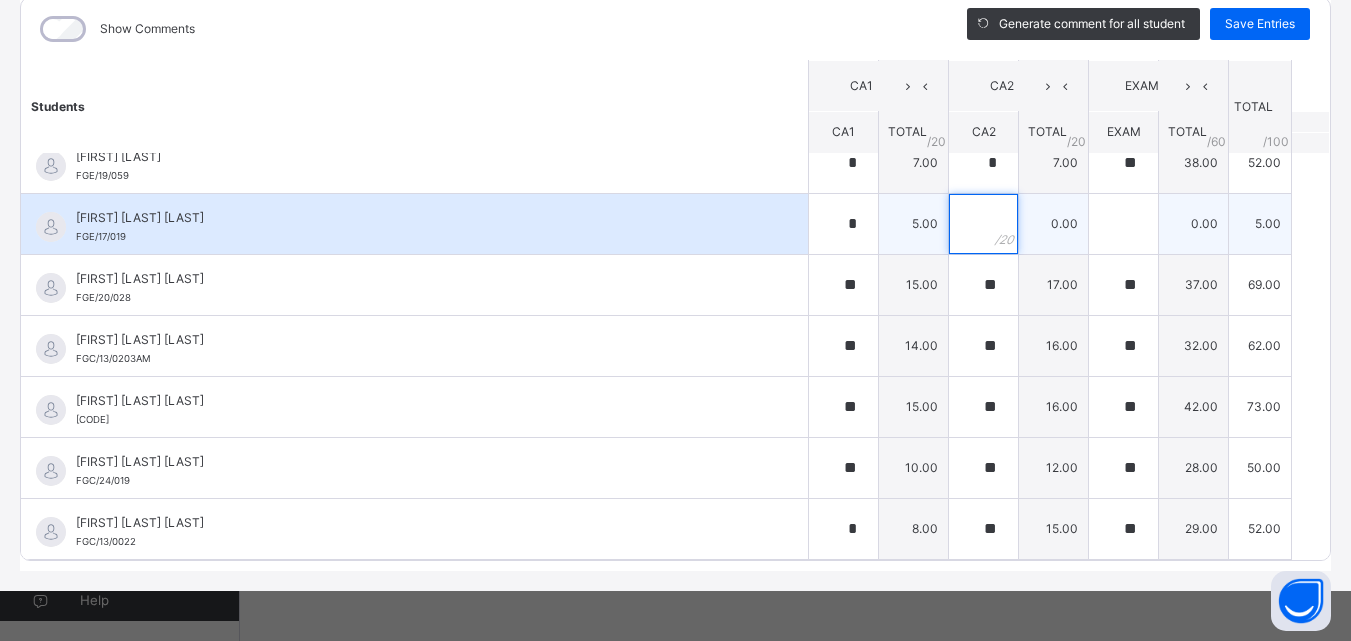 click at bounding box center (983, 224) 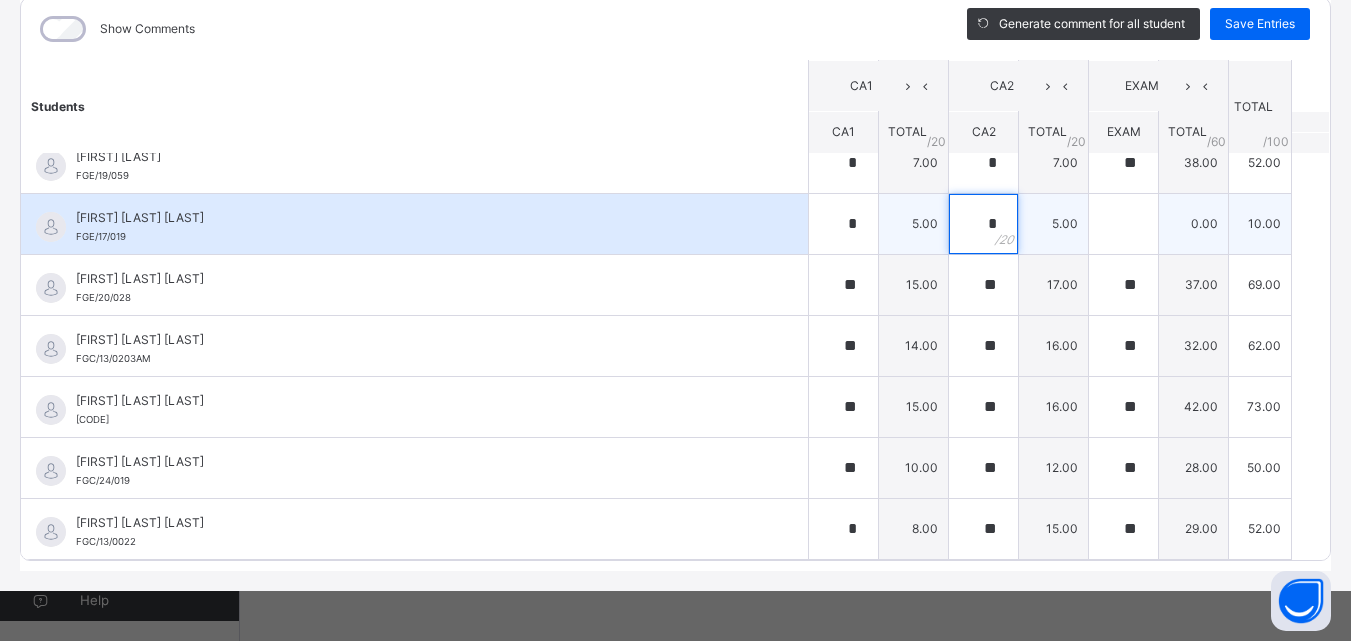 type on "*" 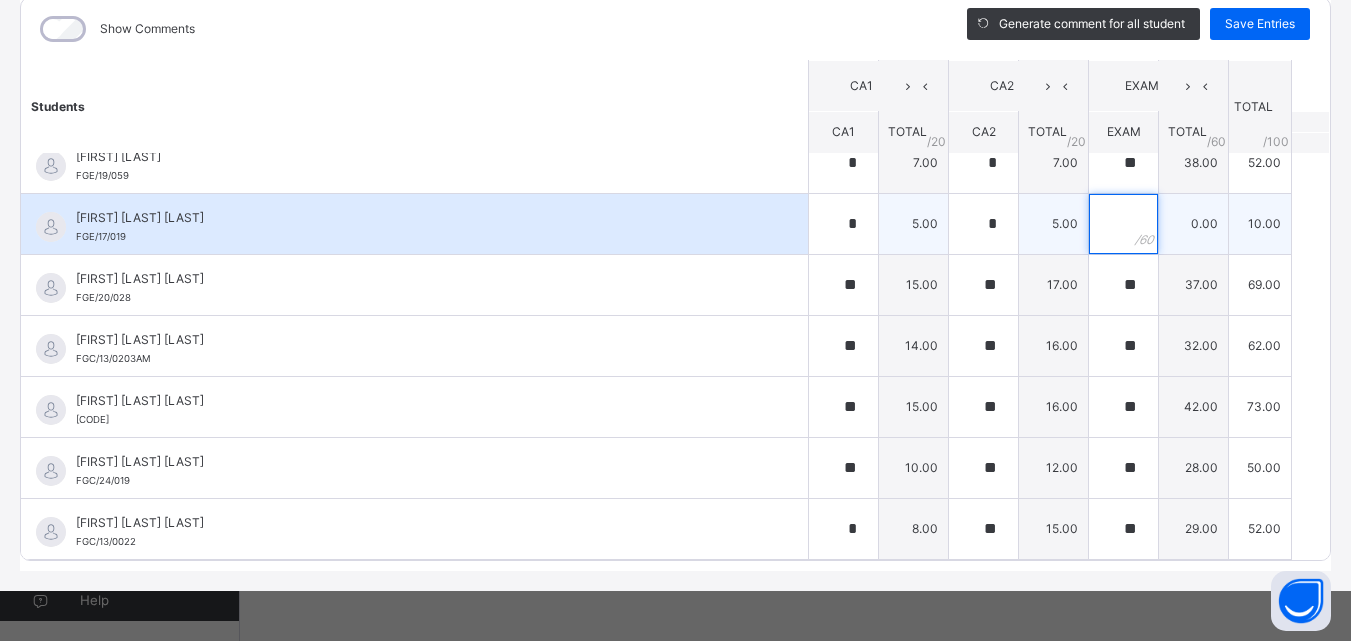 click at bounding box center (1123, 224) 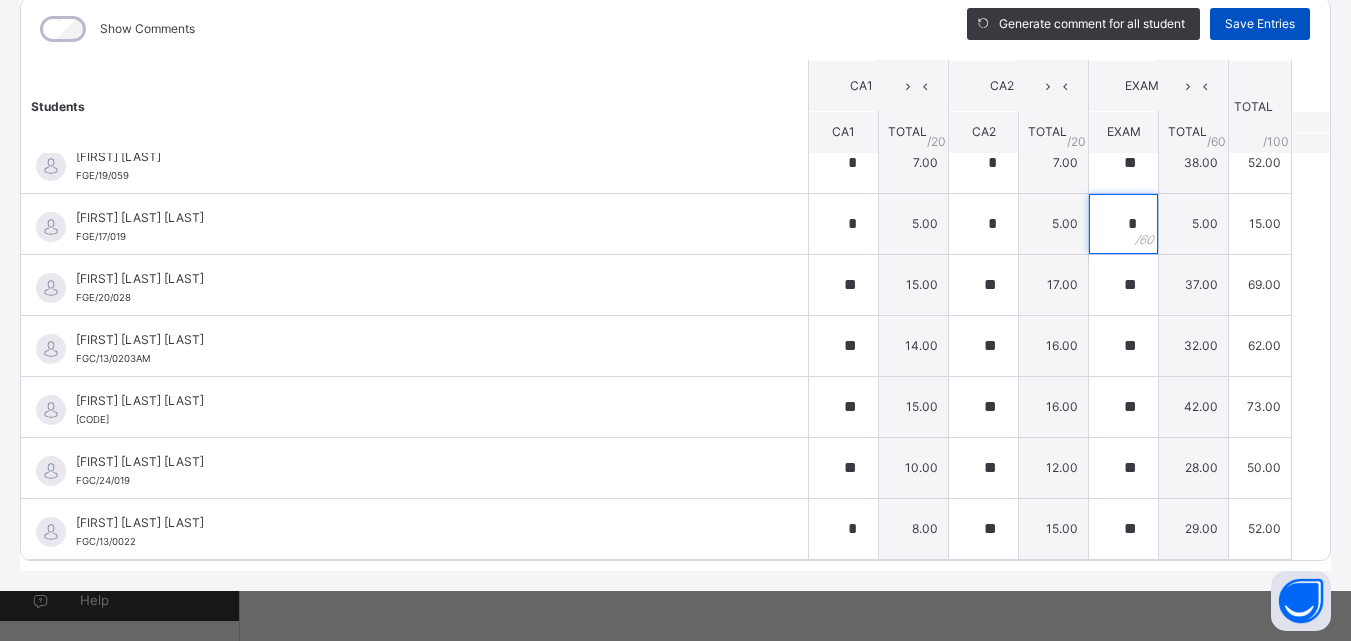 type on "*" 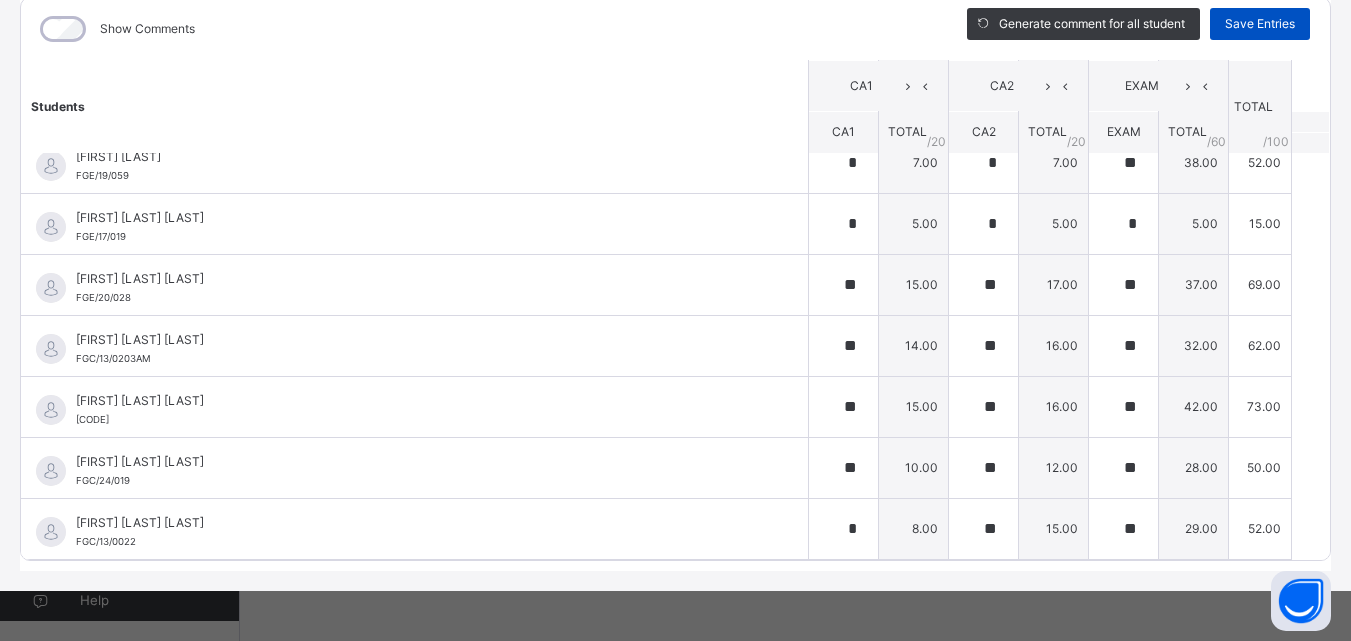 click on "Save Entries" at bounding box center (1260, 24) 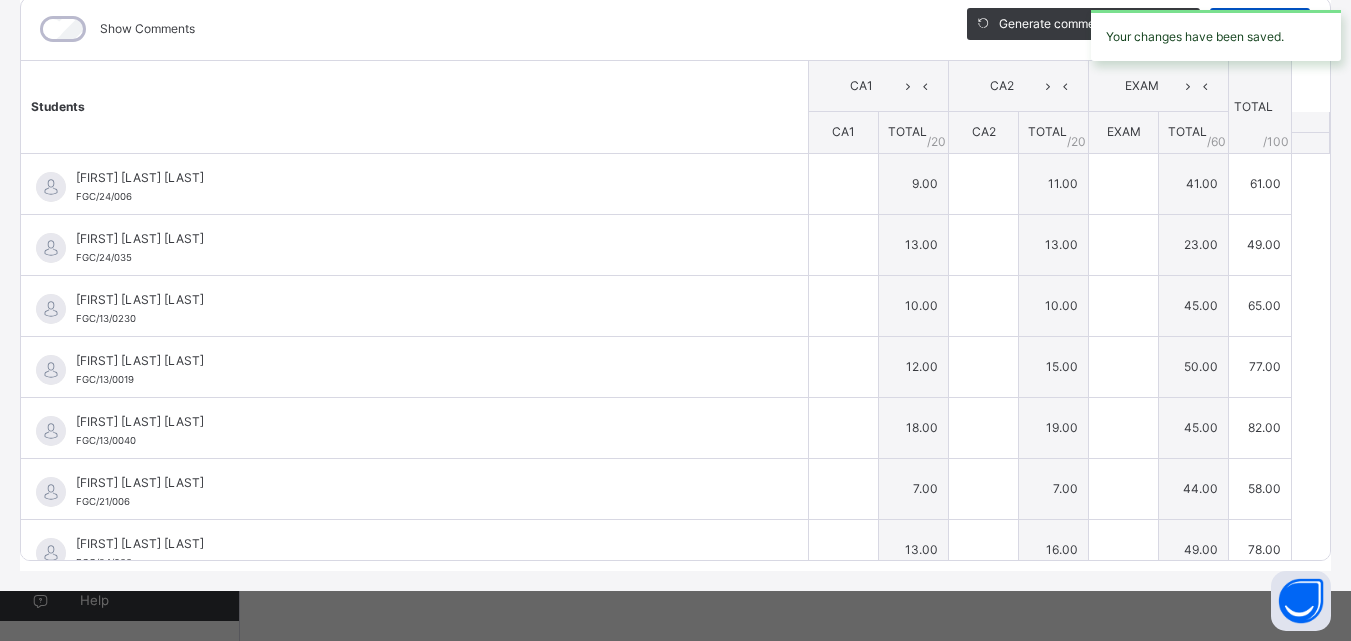 type on "*" 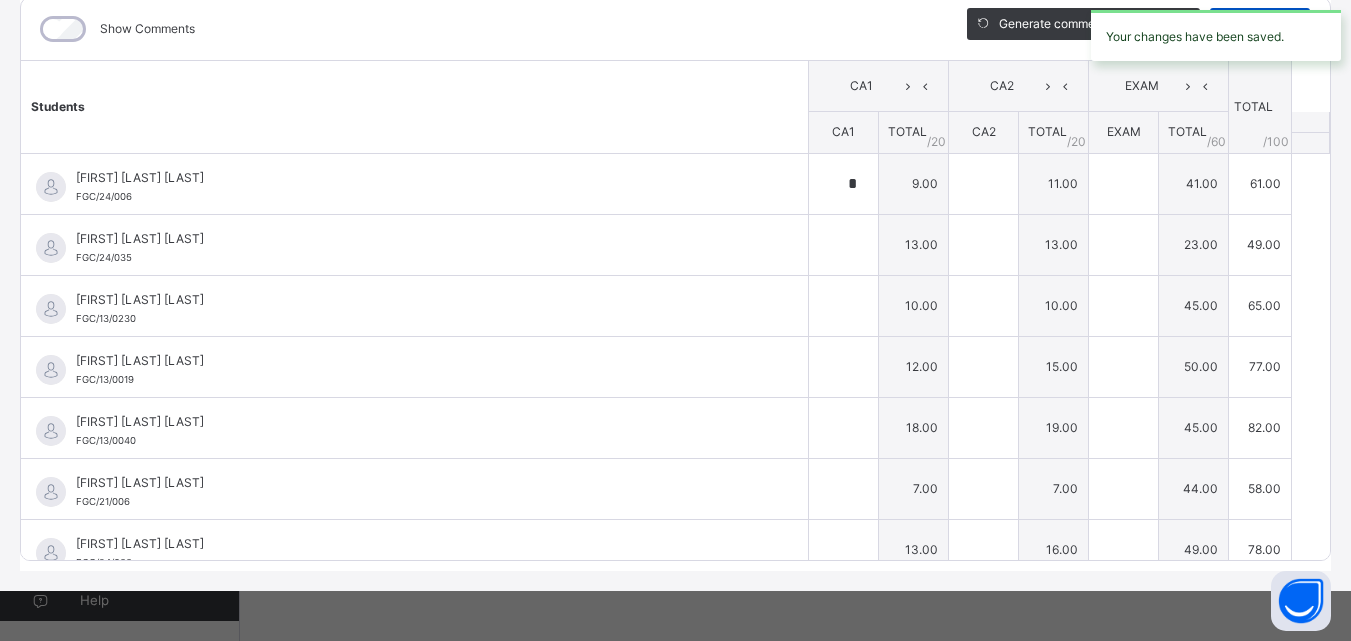 type on "**" 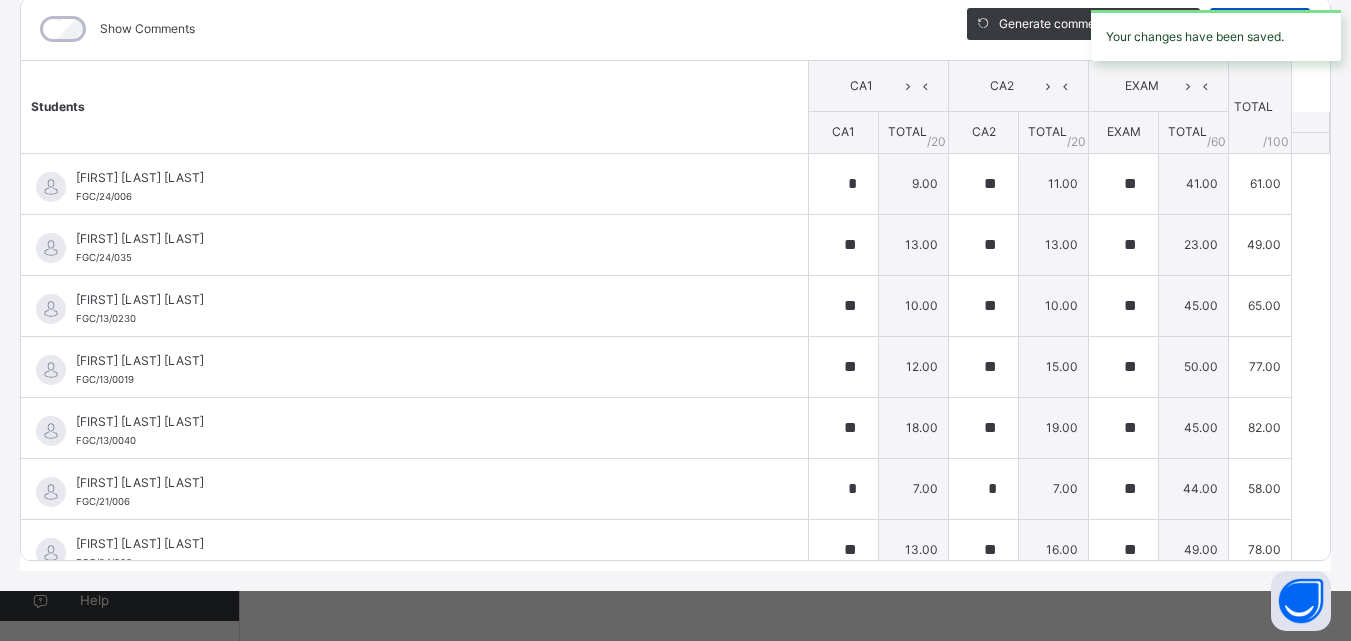 type on "**" 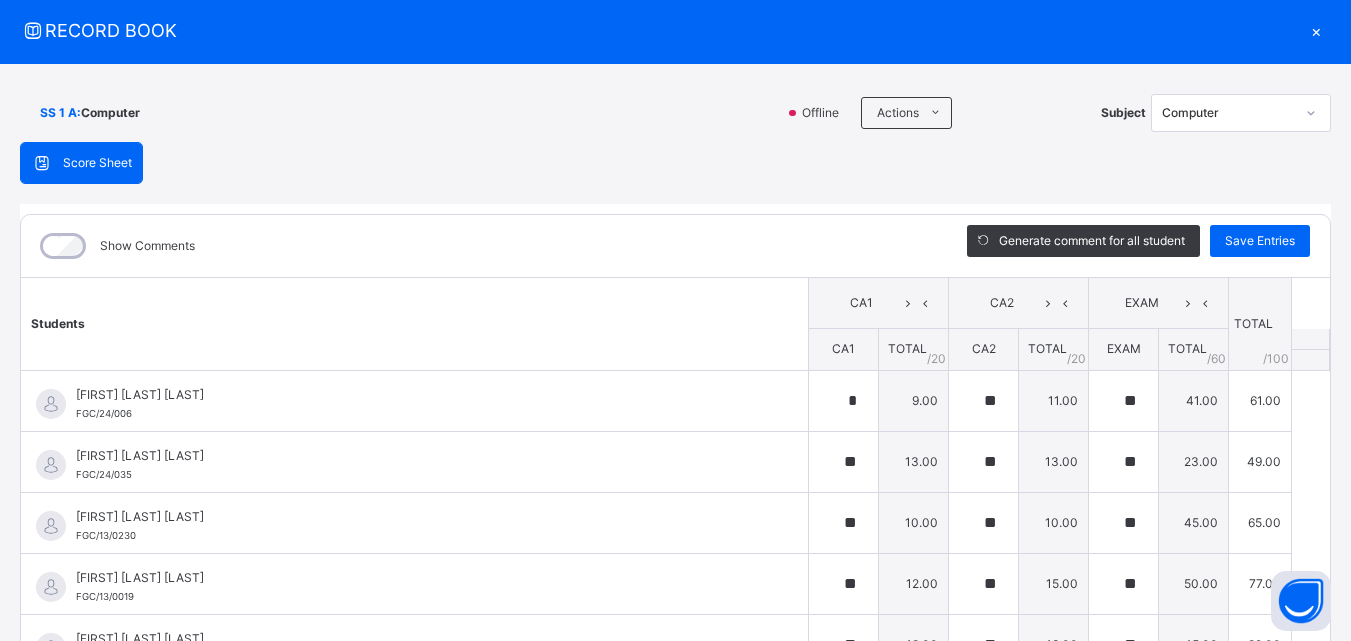 scroll, scrollTop: 0, scrollLeft: 0, axis: both 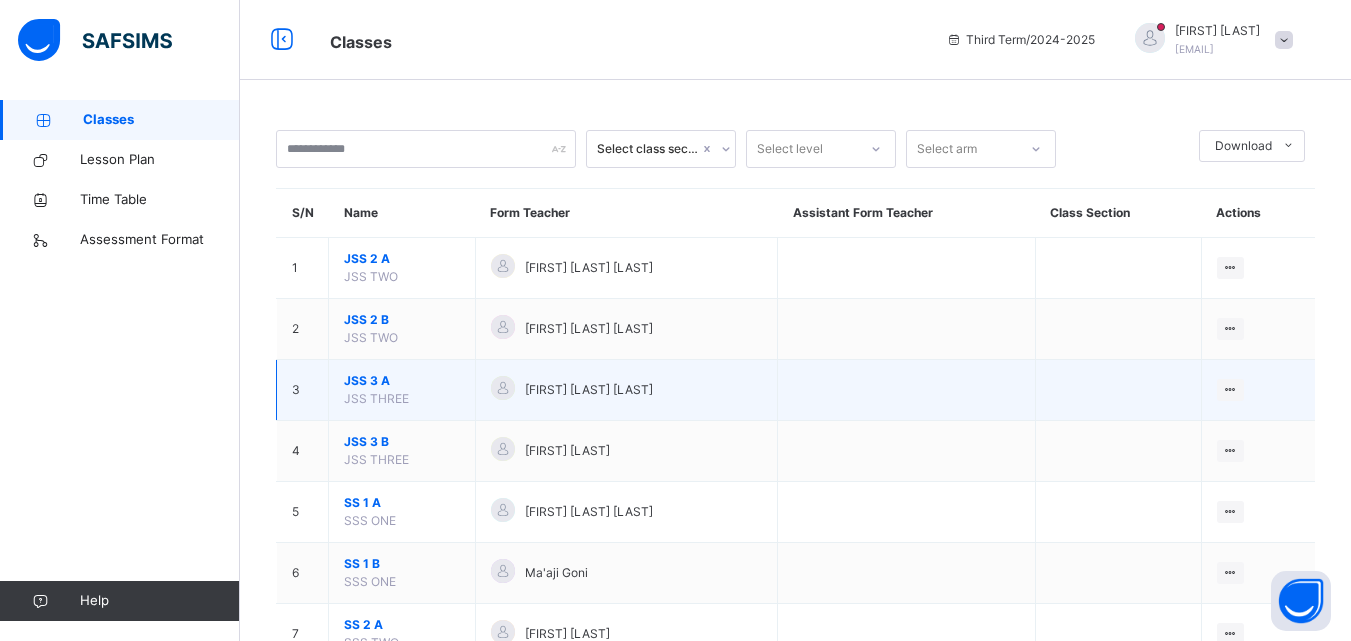 click on "JSS 3   A" at bounding box center [402, 381] 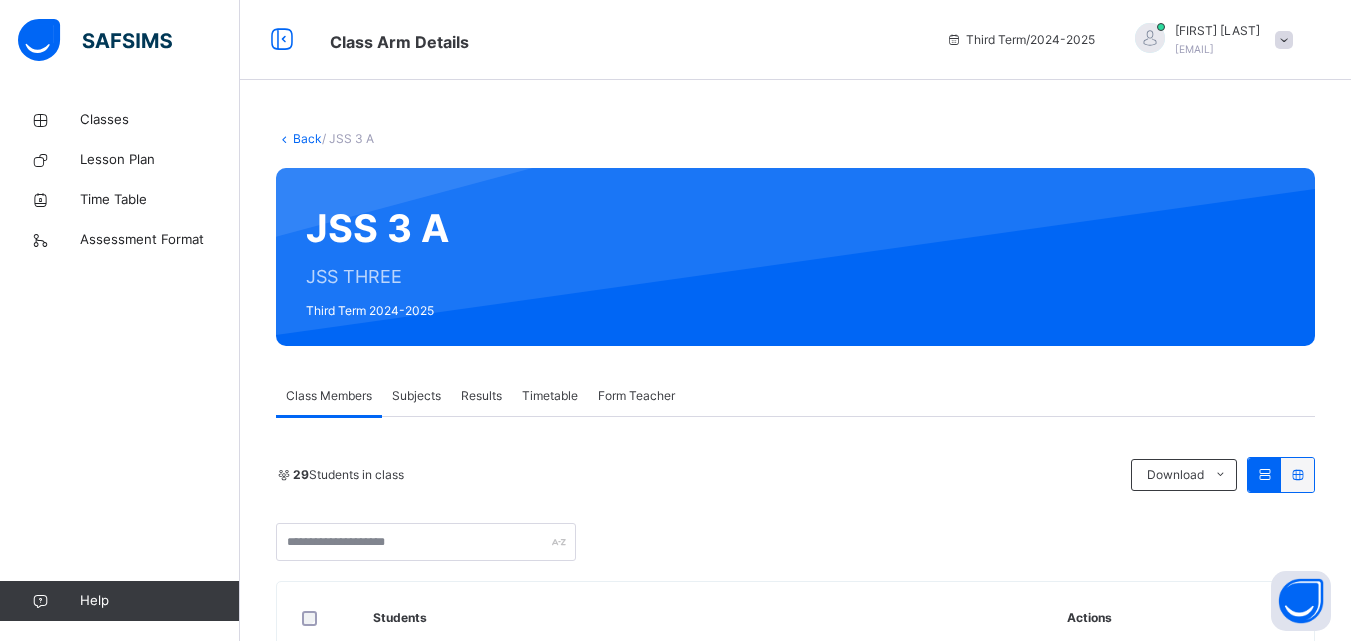 click on "Subjects" at bounding box center (416, 396) 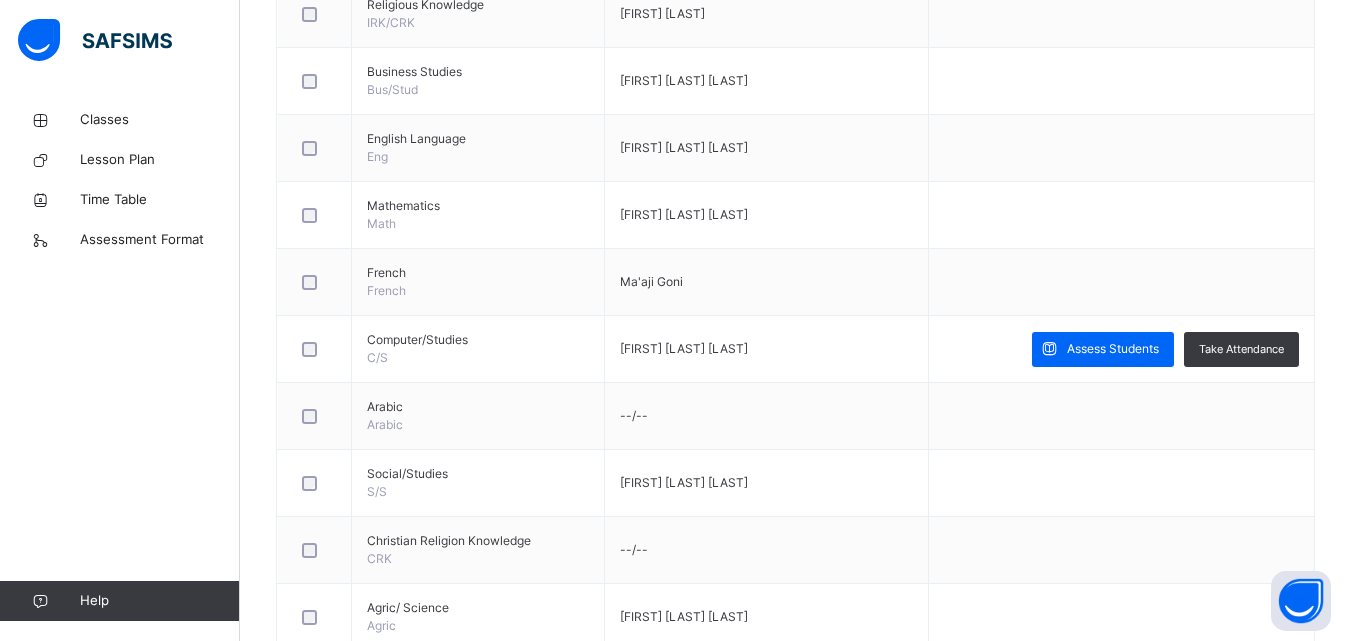scroll, scrollTop: 1247, scrollLeft: 0, axis: vertical 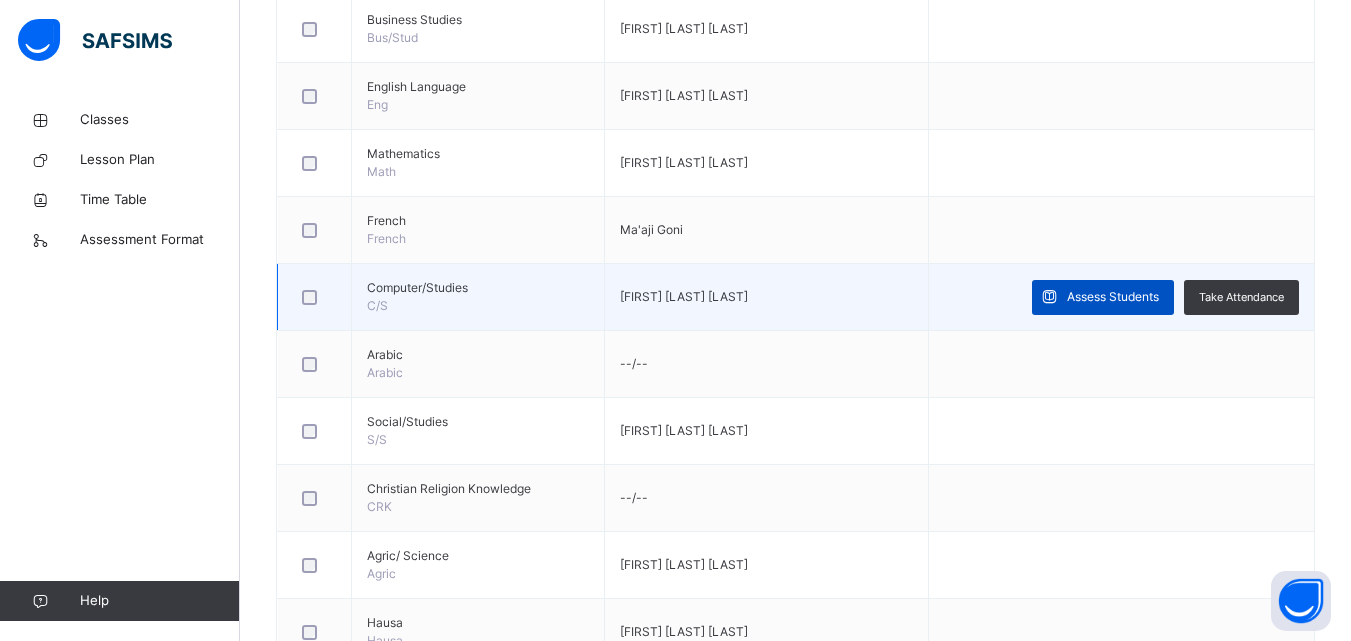 click on "Assess Students" at bounding box center [1113, 297] 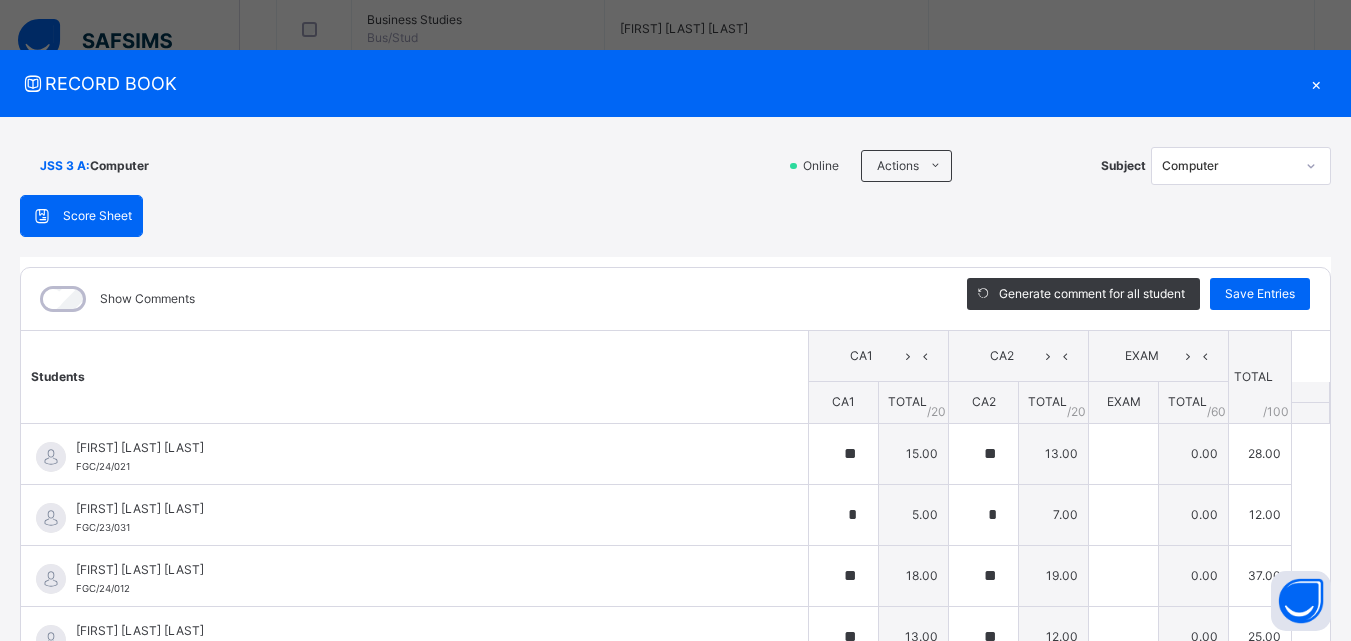 type on "**" 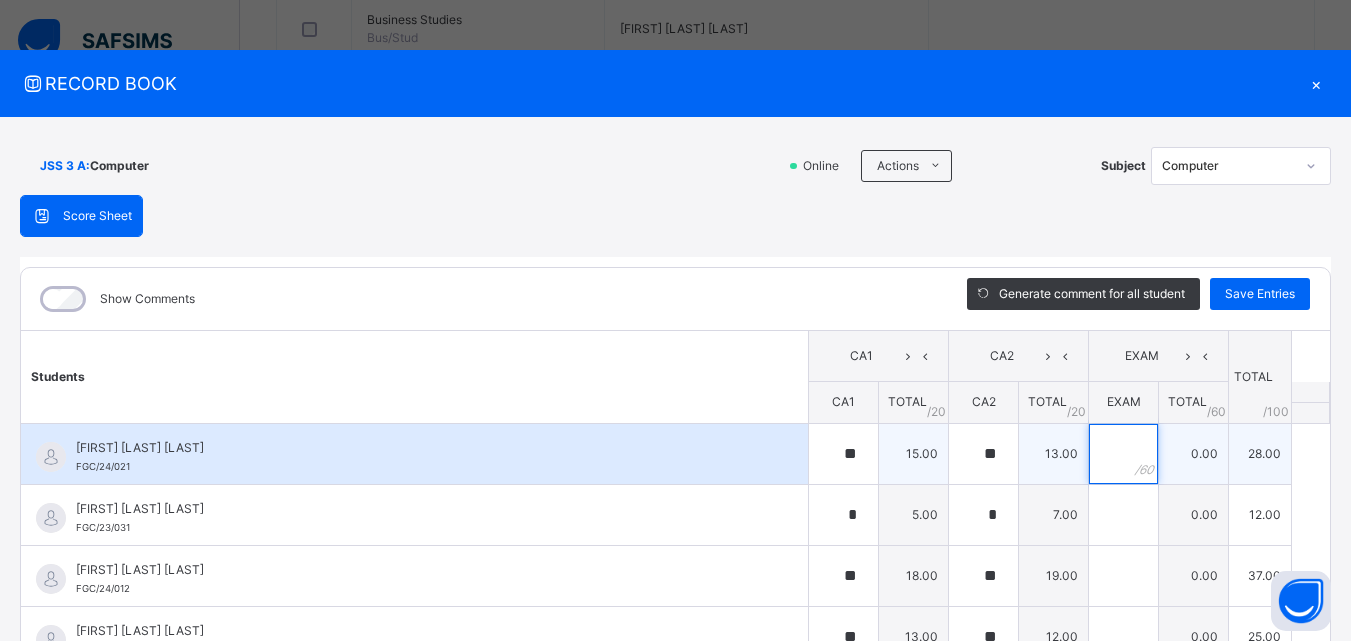 click at bounding box center [1123, 454] 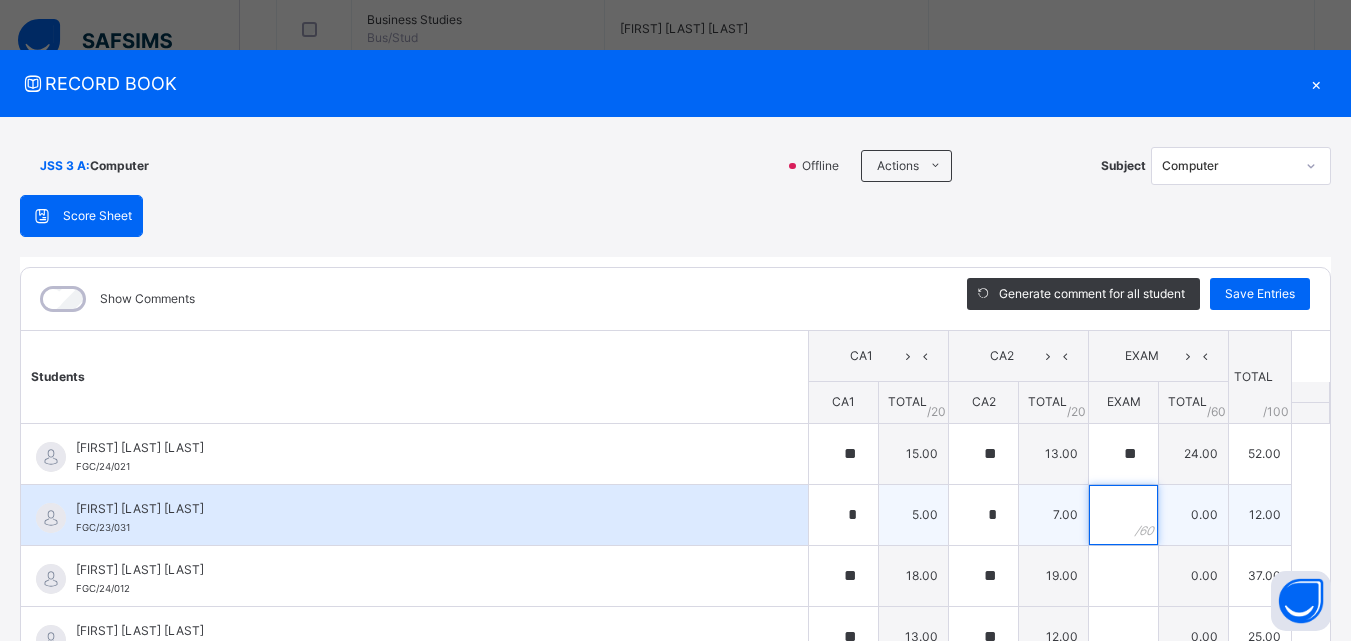 click at bounding box center (1123, 515) 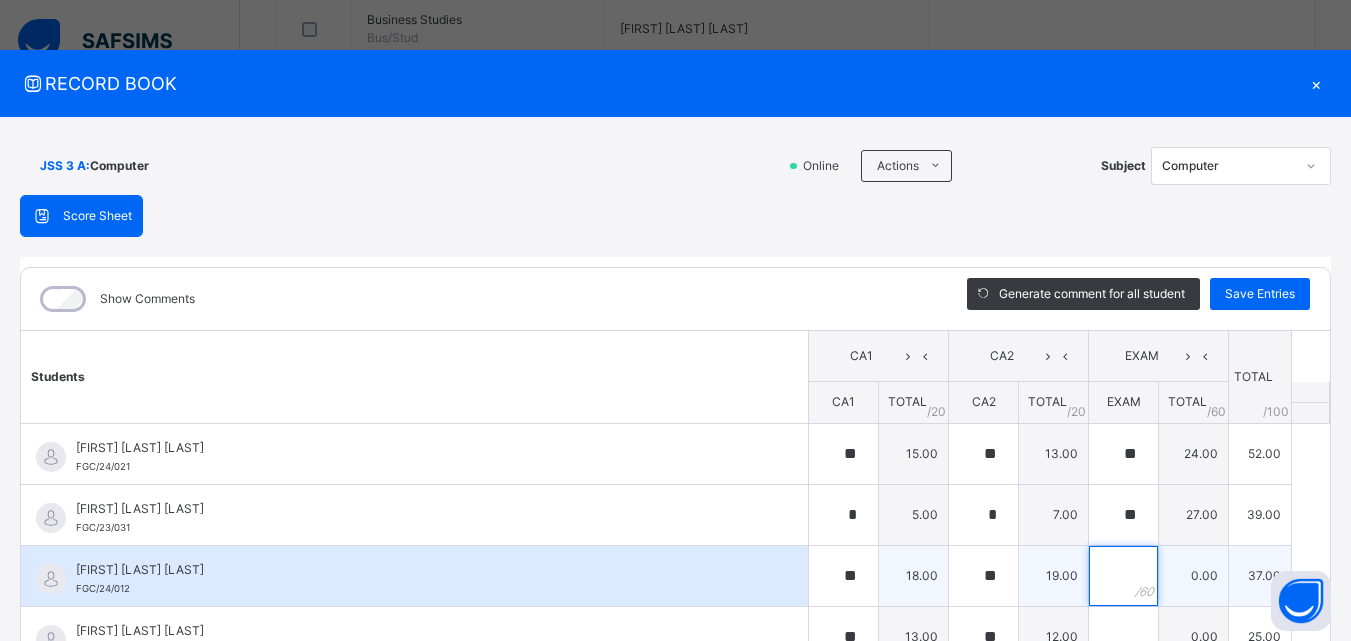 click at bounding box center (1123, 576) 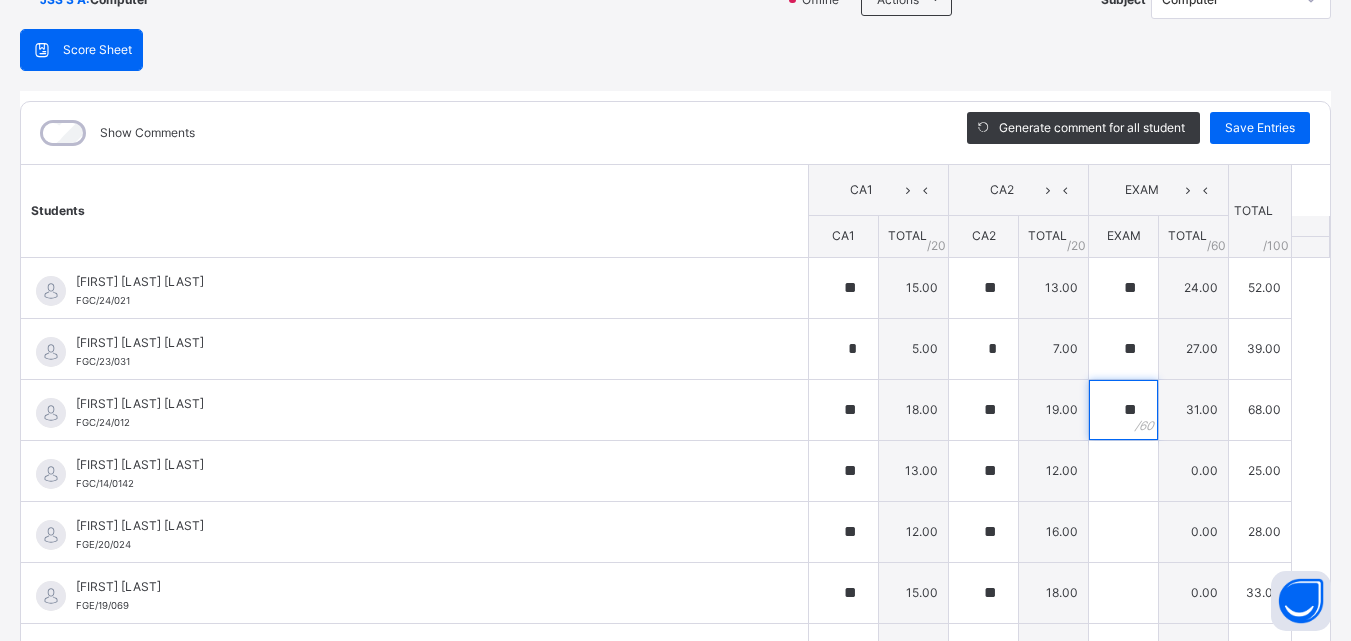 scroll, scrollTop: 168, scrollLeft: 0, axis: vertical 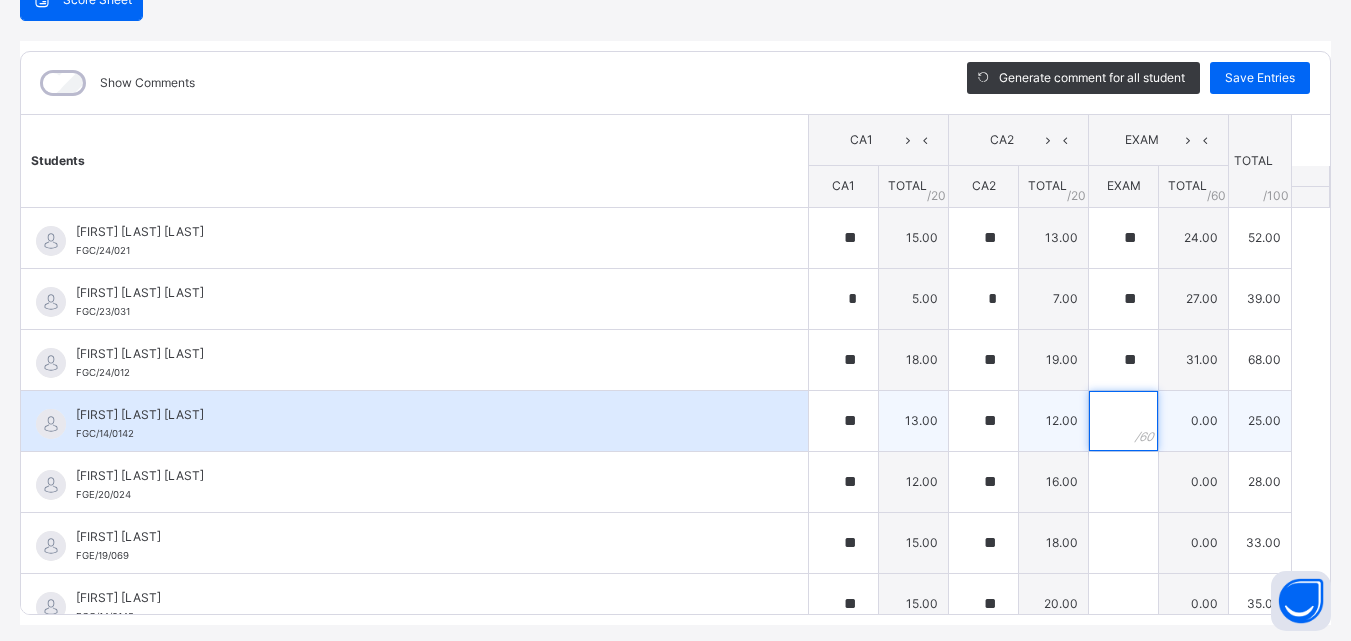 click at bounding box center (1123, 421) 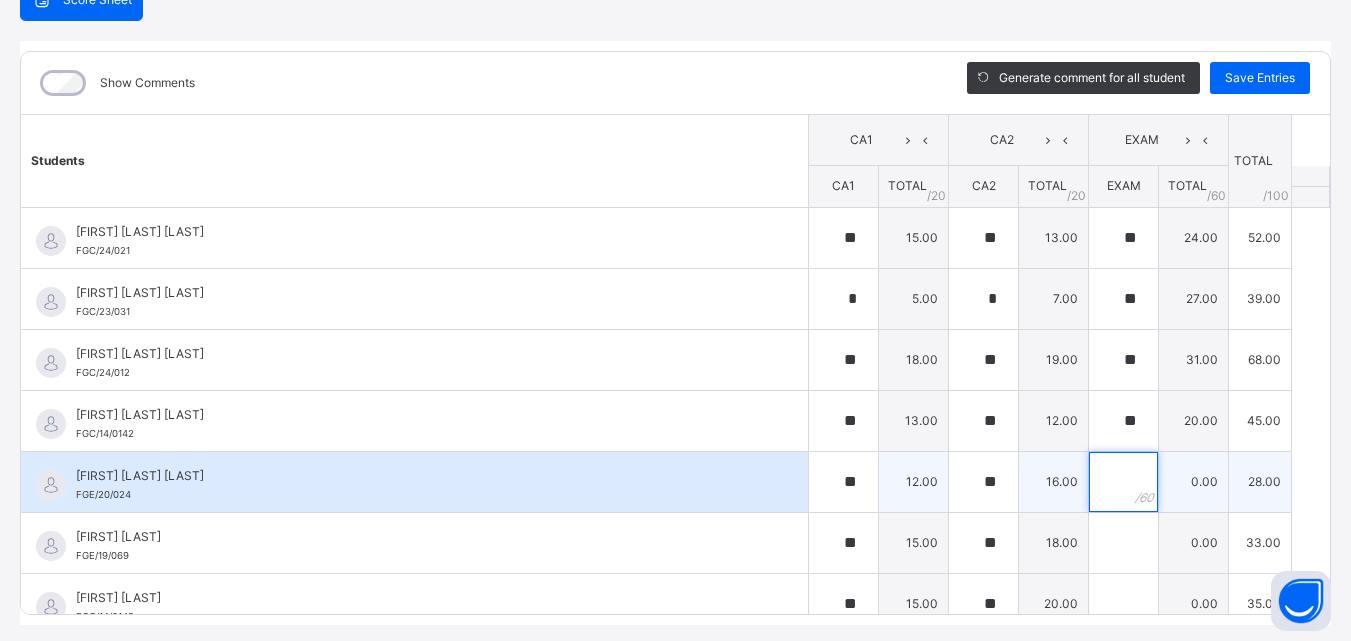 click at bounding box center [1123, 482] 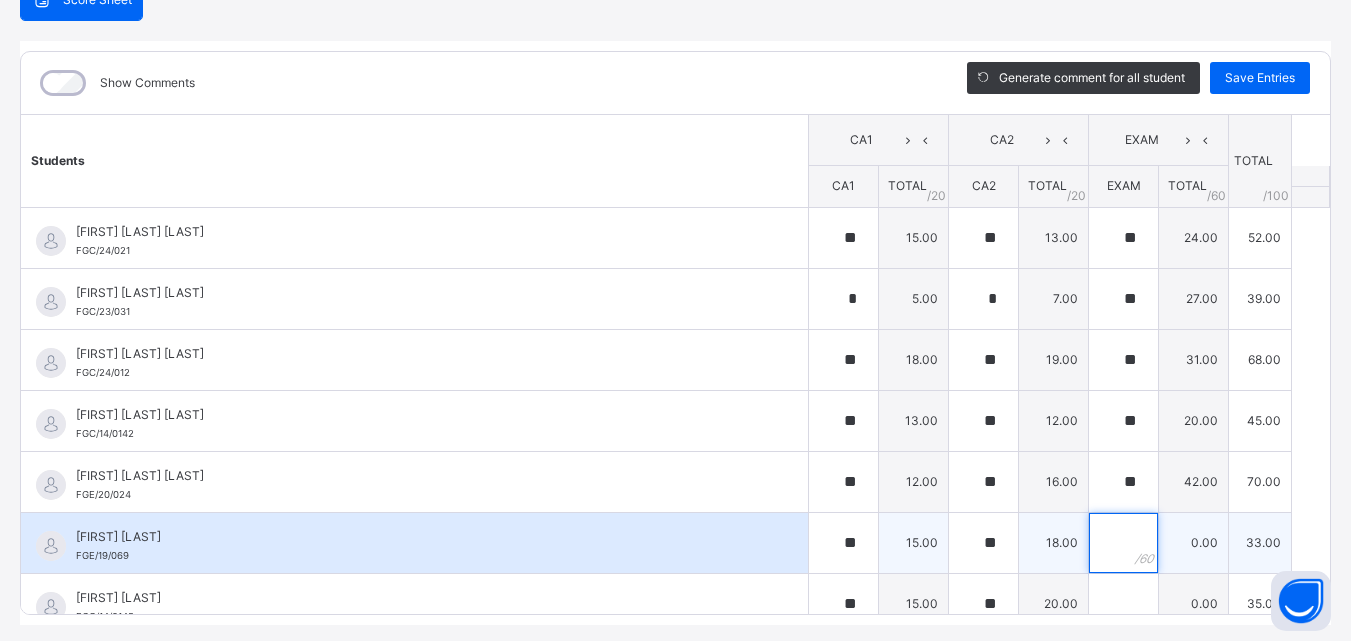 click at bounding box center [1123, 543] 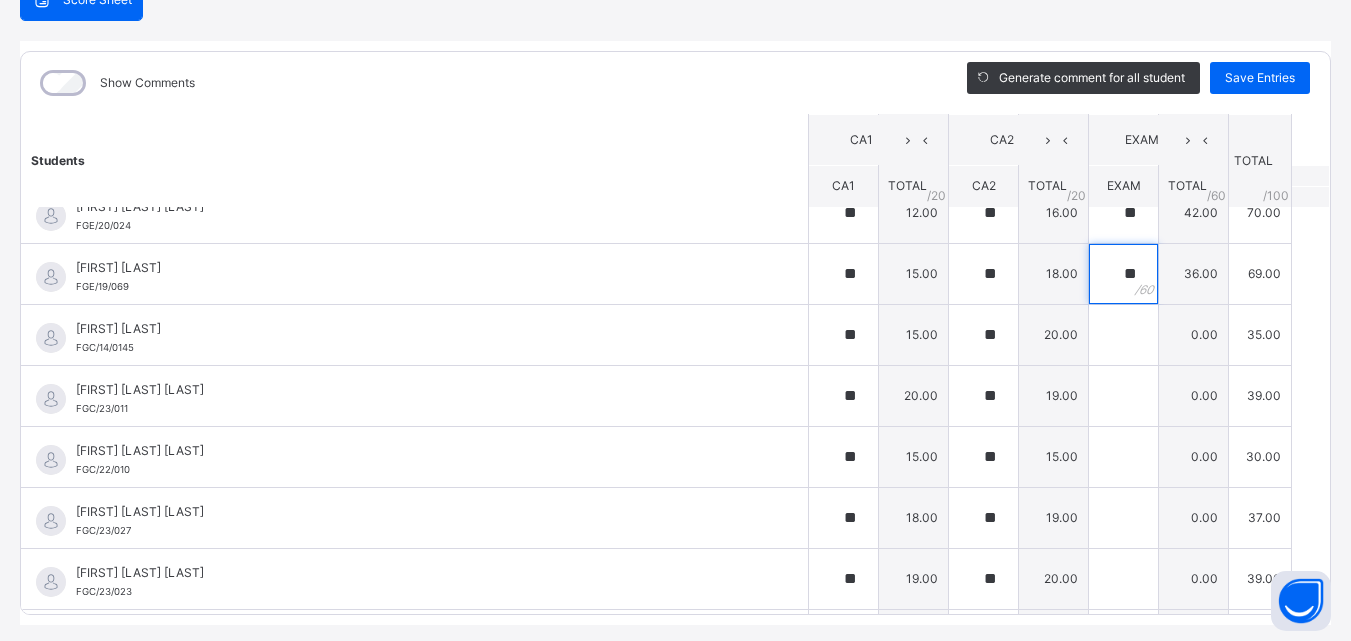 scroll, scrollTop: 273, scrollLeft: 0, axis: vertical 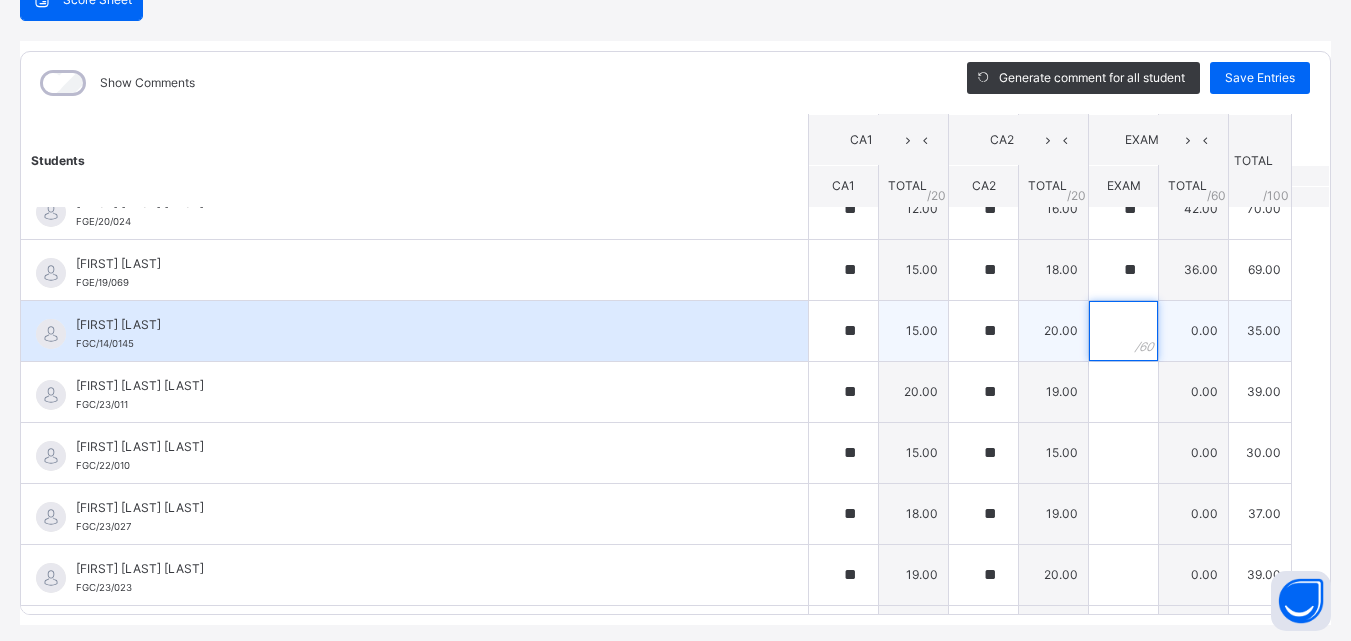 click at bounding box center (1123, 331) 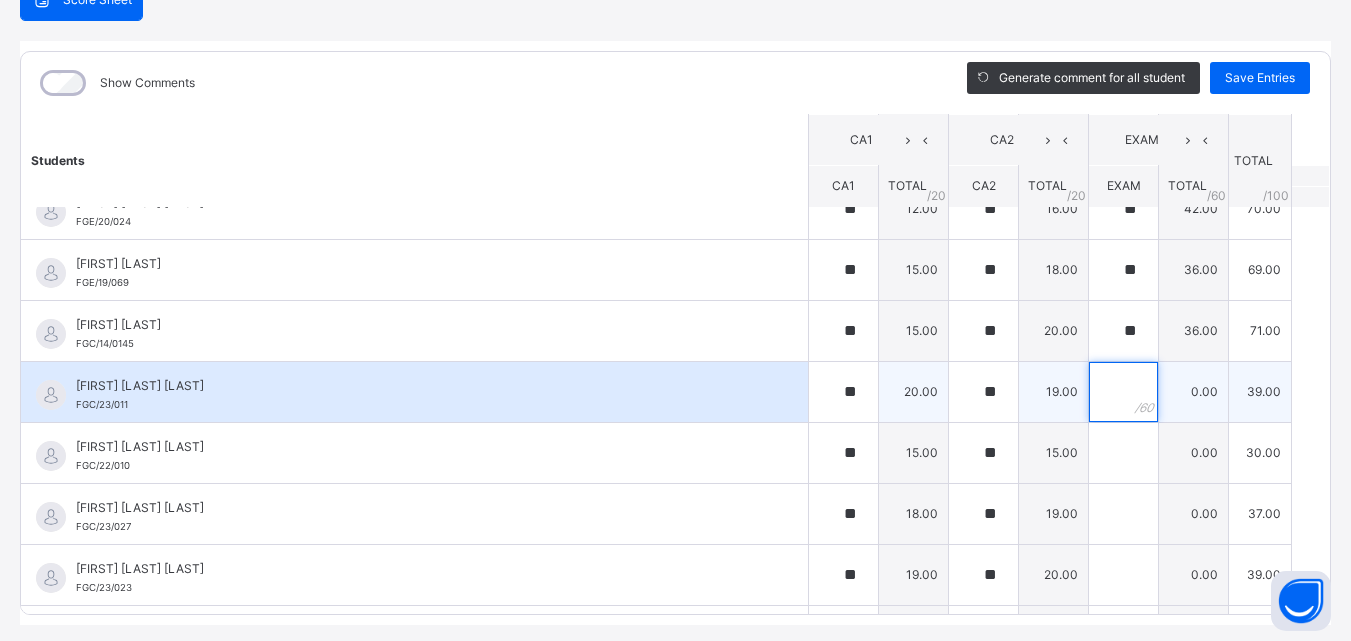 click at bounding box center [1123, 392] 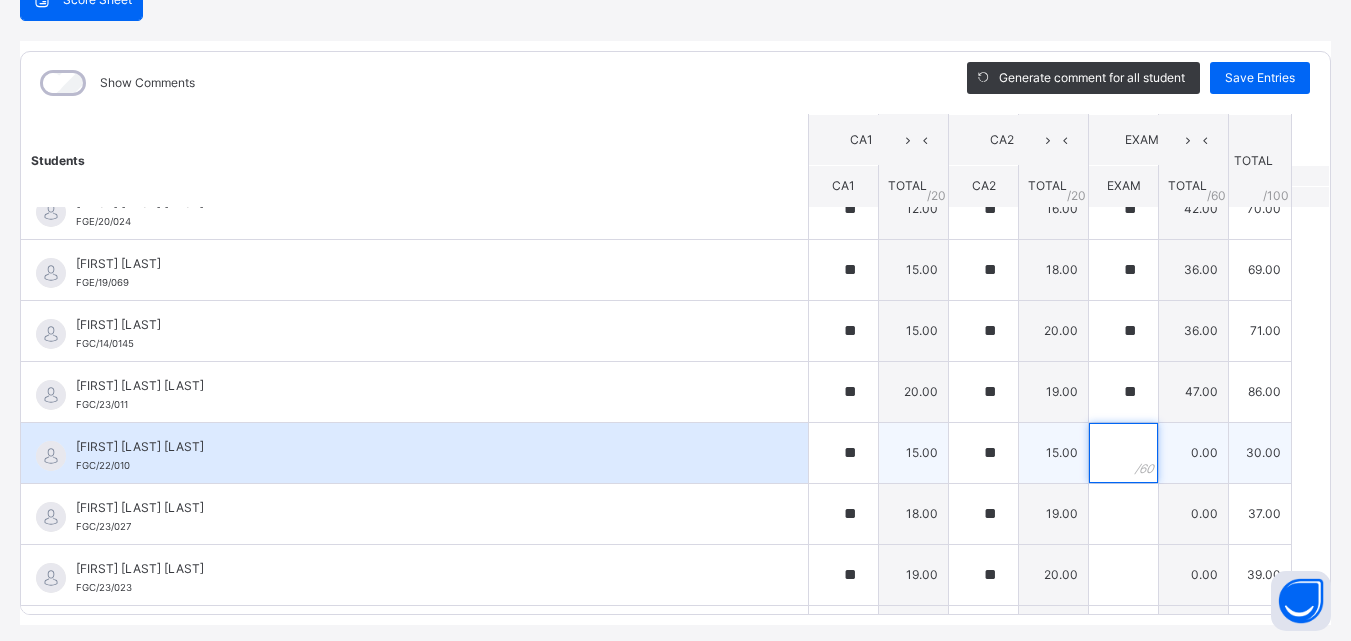 click at bounding box center [1123, 453] 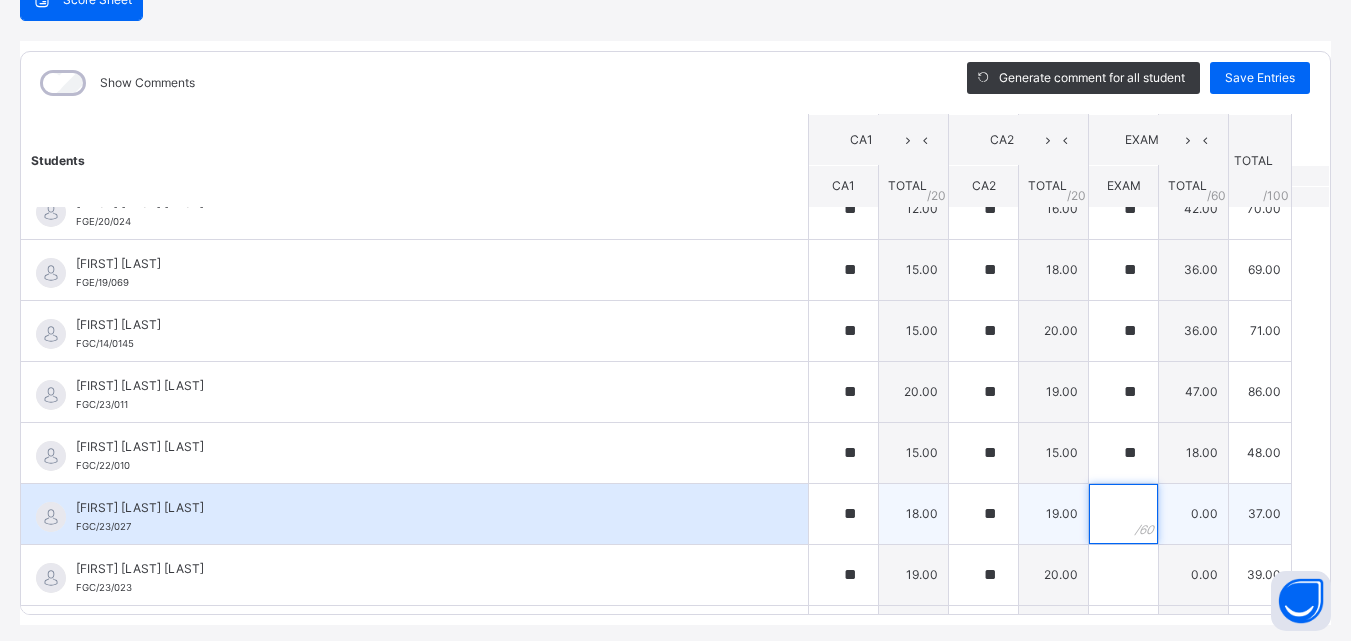 click at bounding box center [1123, 514] 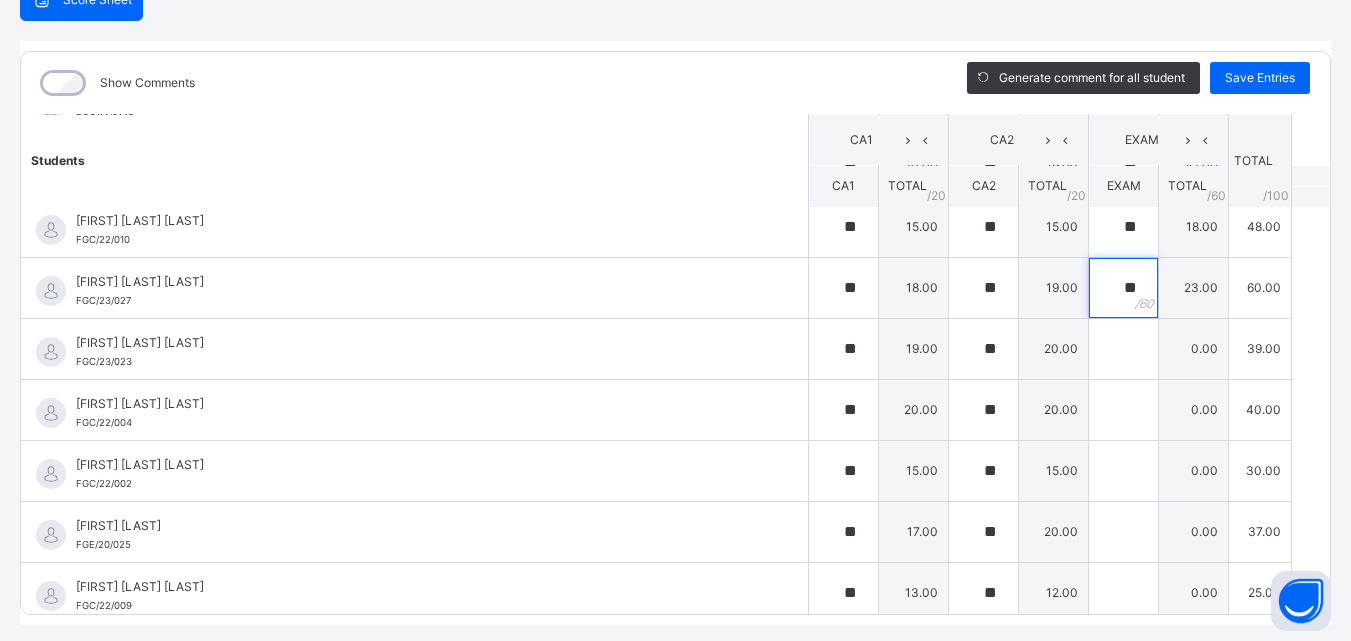 scroll, scrollTop: 503, scrollLeft: 0, axis: vertical 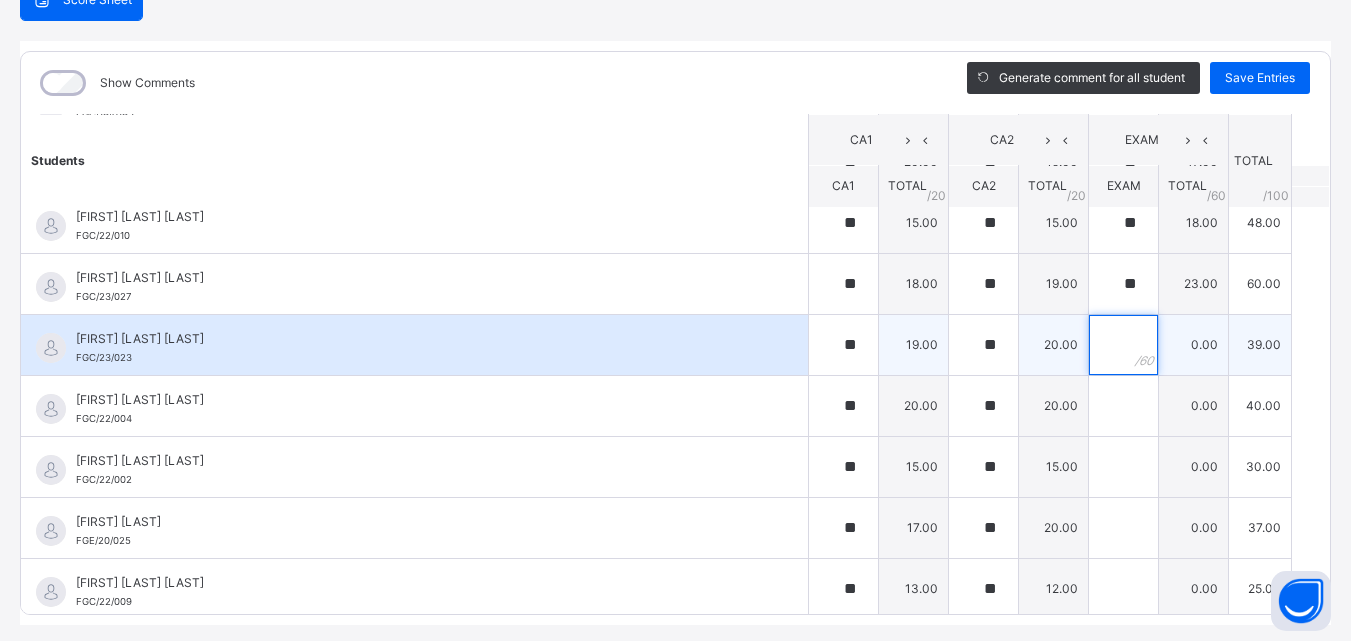 click at bounding box center (1123, 345) 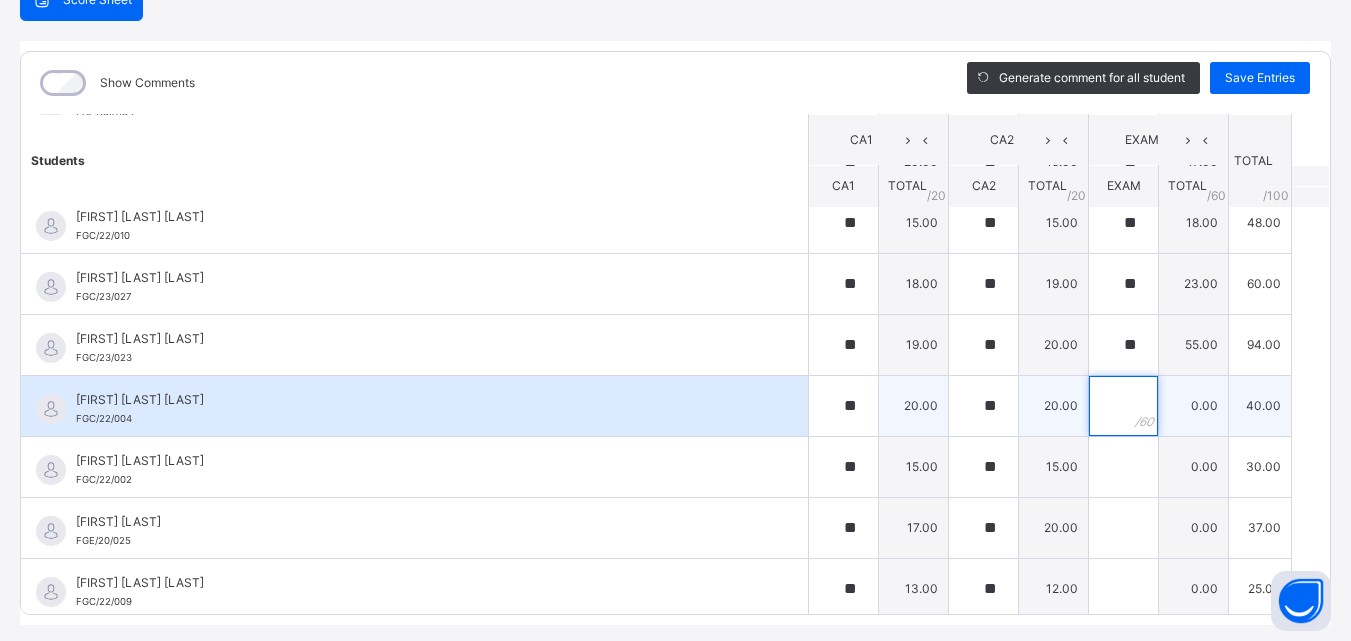 click at bounding box center (1123, 406) 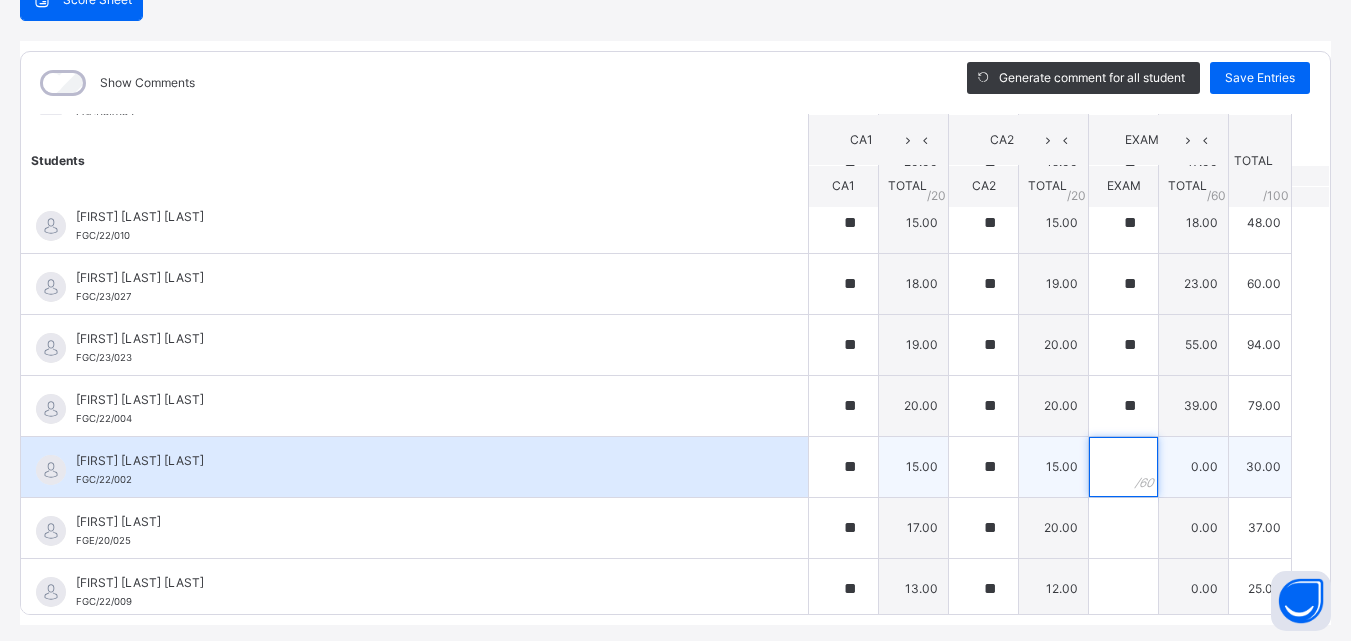 click at bounding box center [1123, 467] 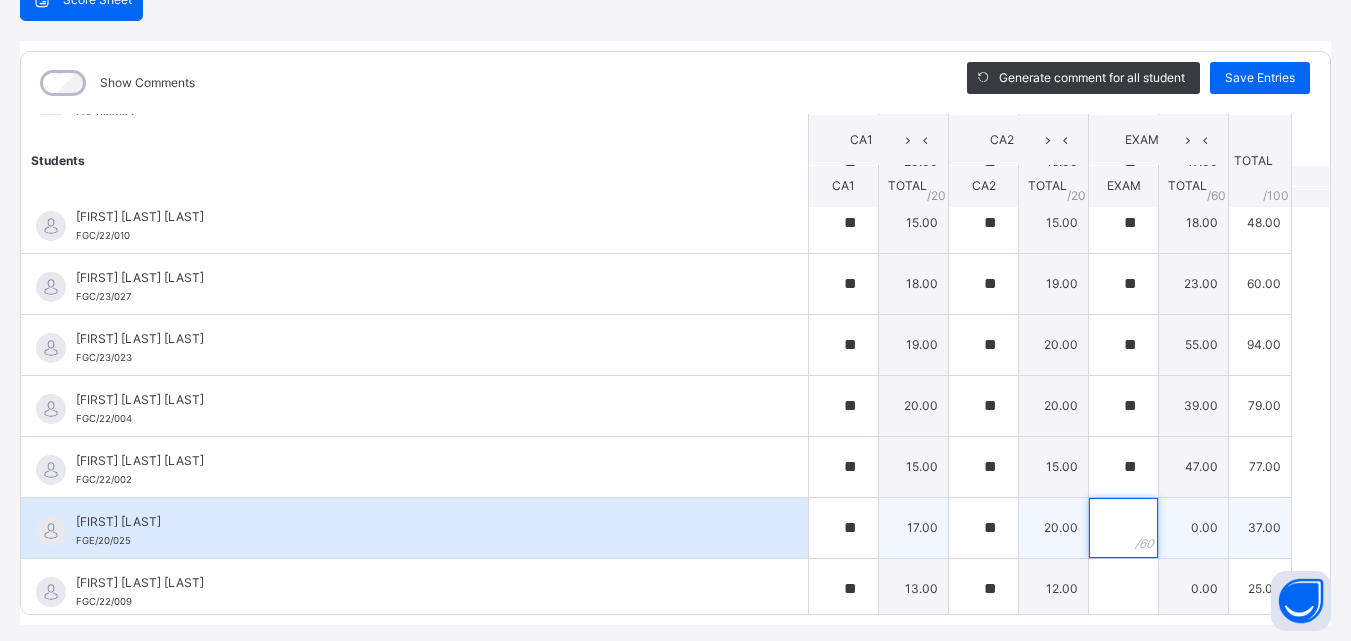 click at bounding box center (1123, 528) 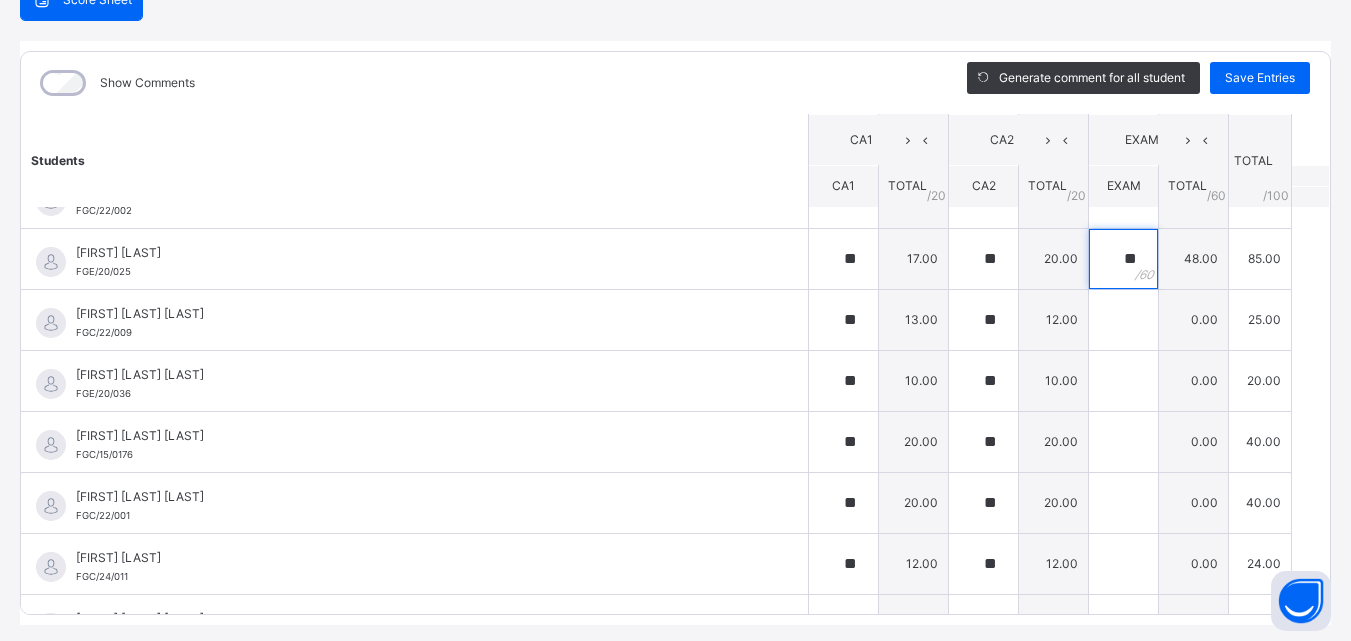 scroll, scrollTop: 780, scrollLeft: 0, axis: vertical 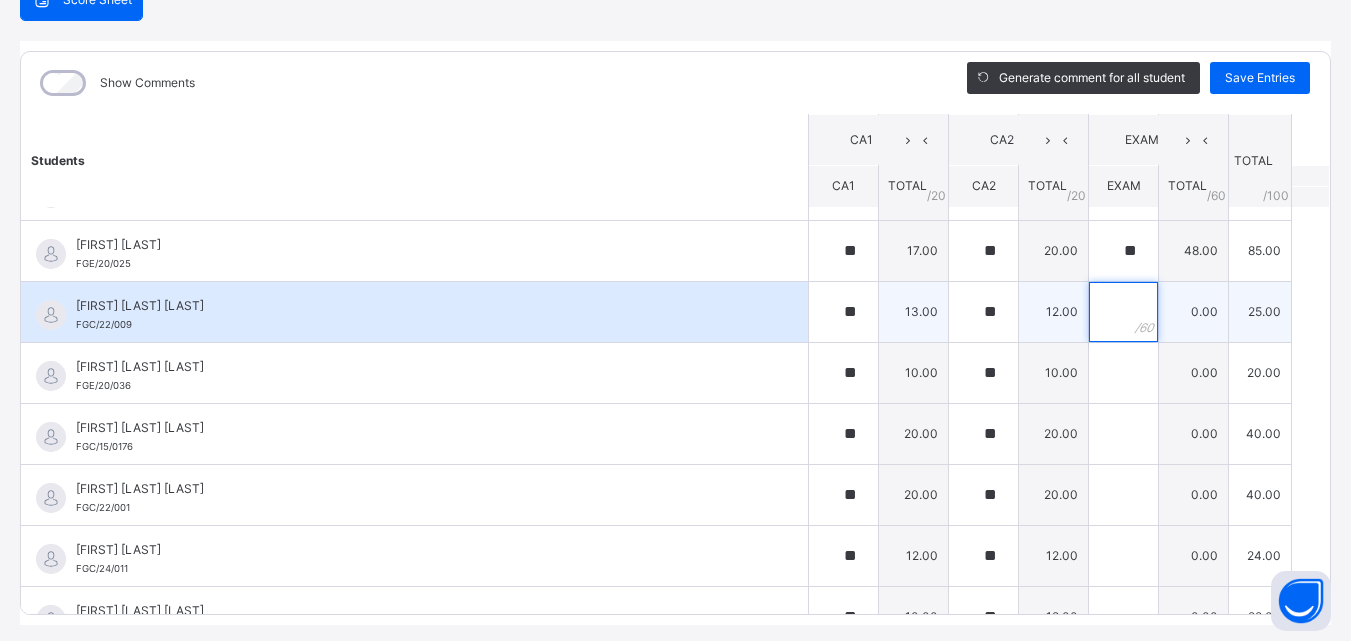 click at bounding box center [1123, 312] 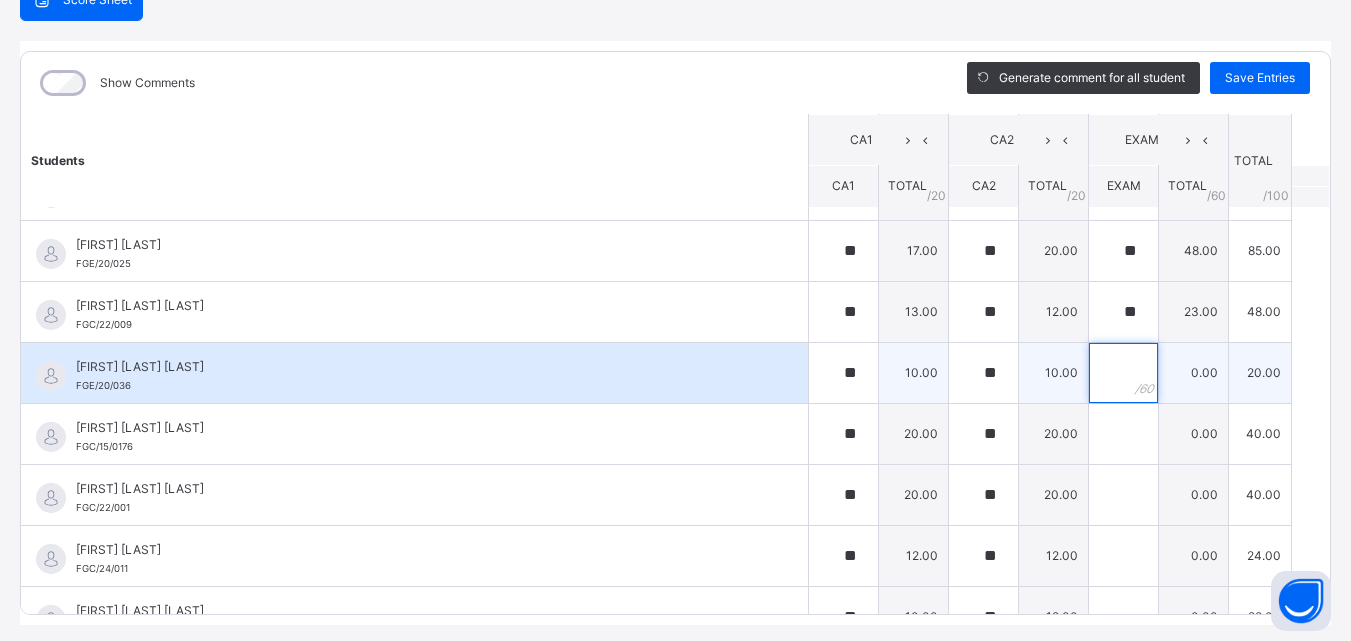 click at bounding box center [1123, 373] 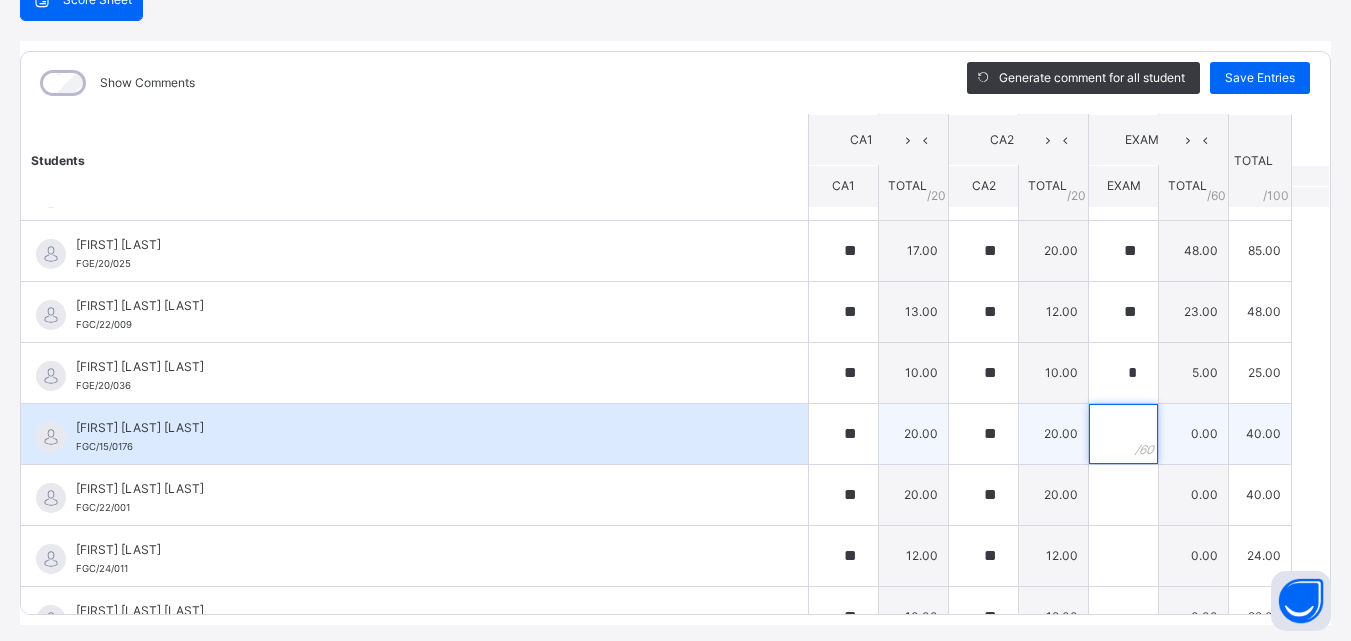 click at bounding box center (1123, 434) 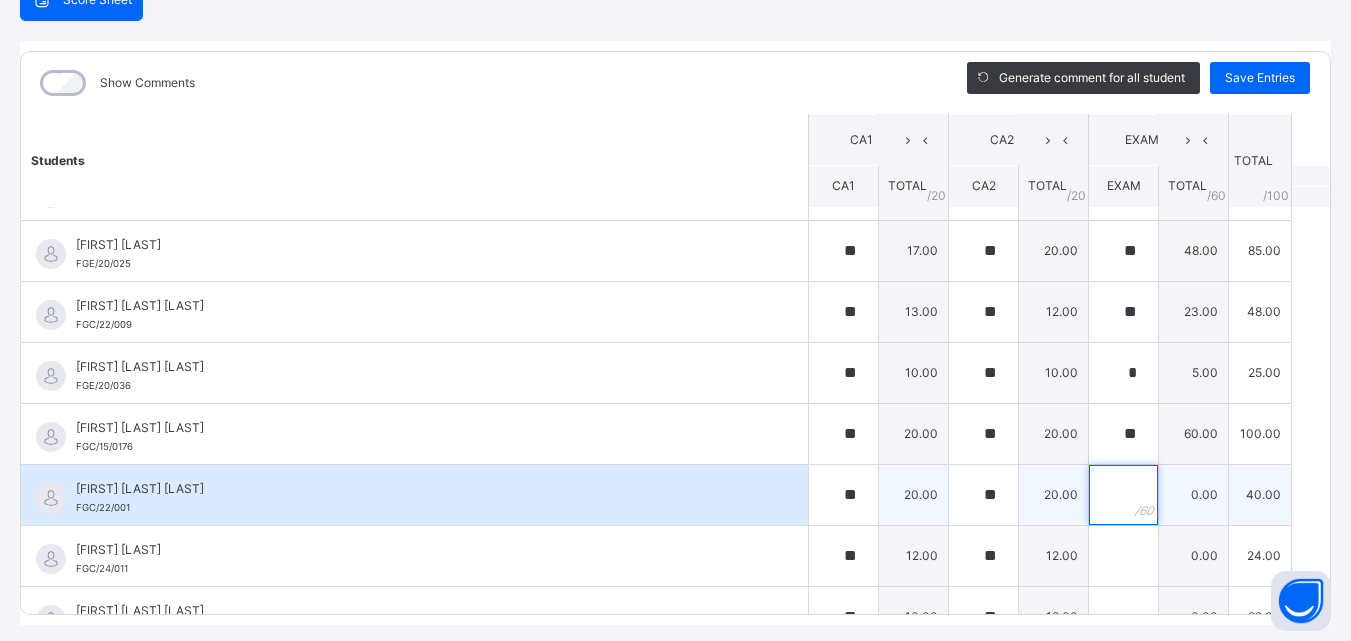 click at bounding box center (1123, 495) 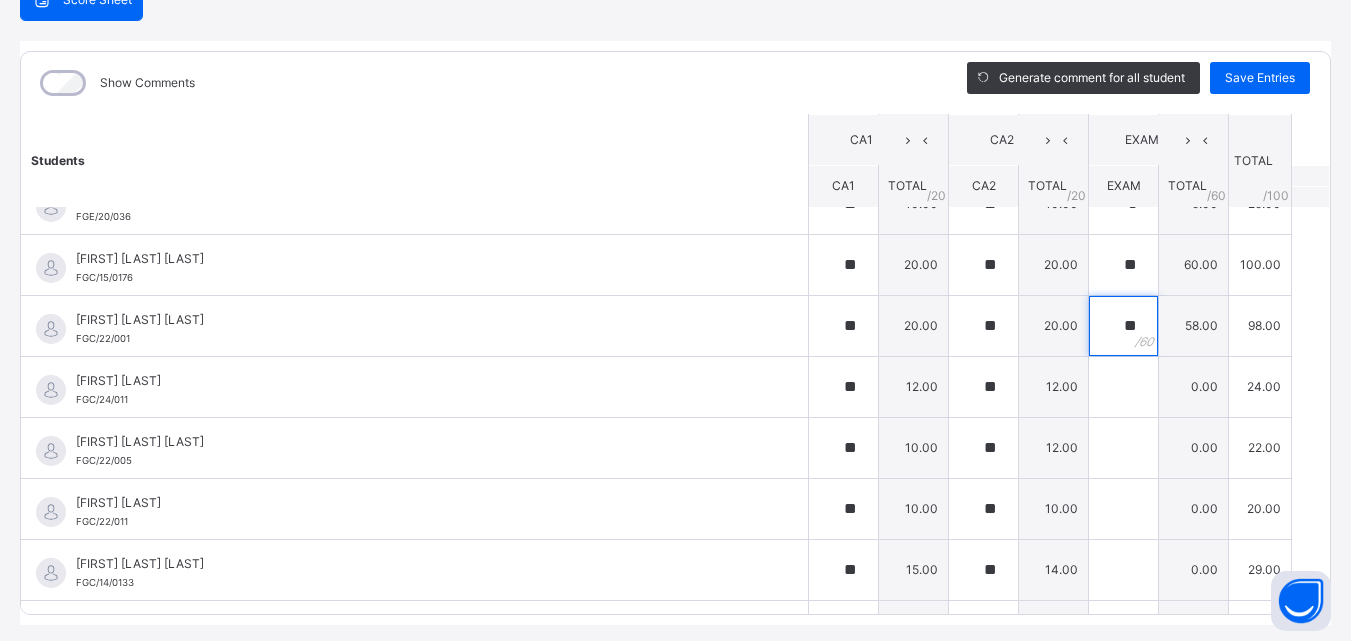 scroll, scrollTop: 953, scrollLeft: 0, axis: vertical 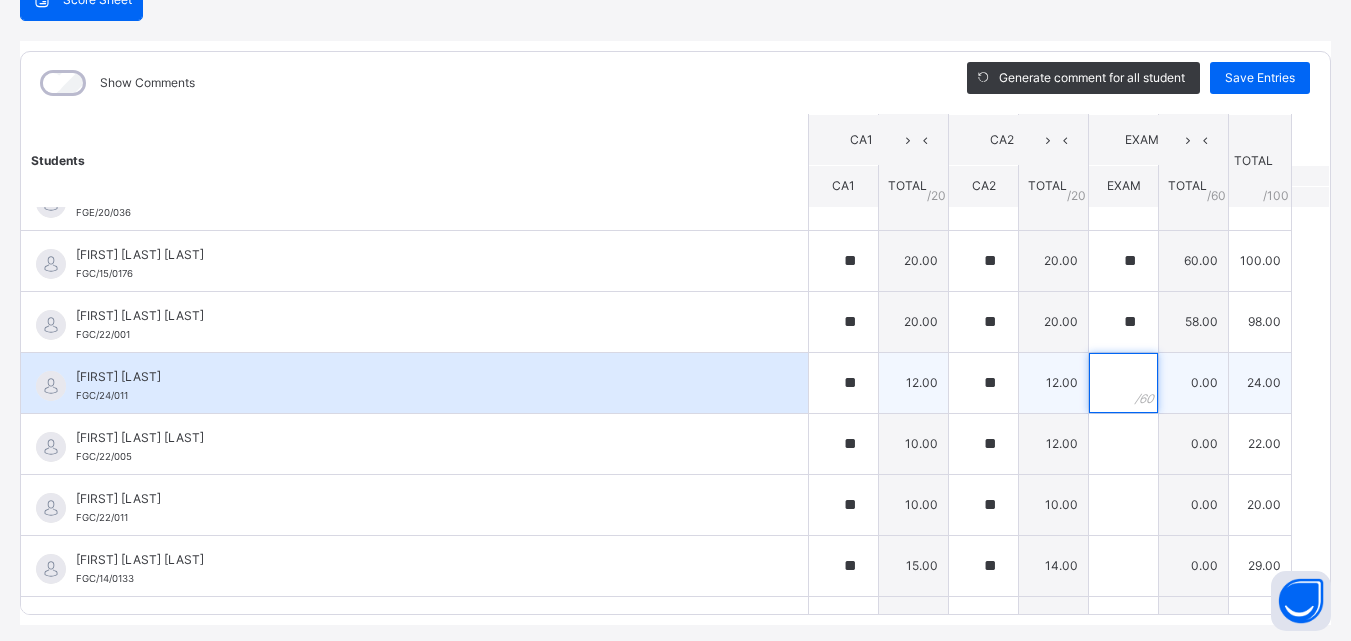 click at bounding box center [1123, 383] 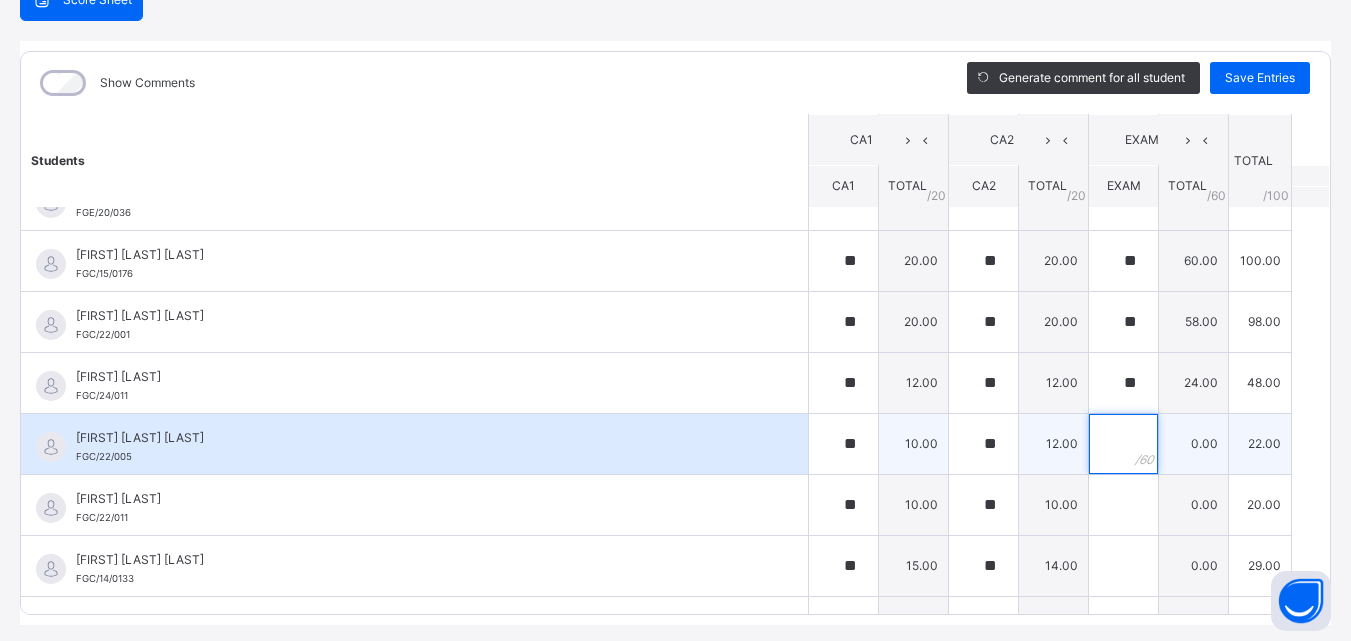 click at bounding box center [1123, 444] 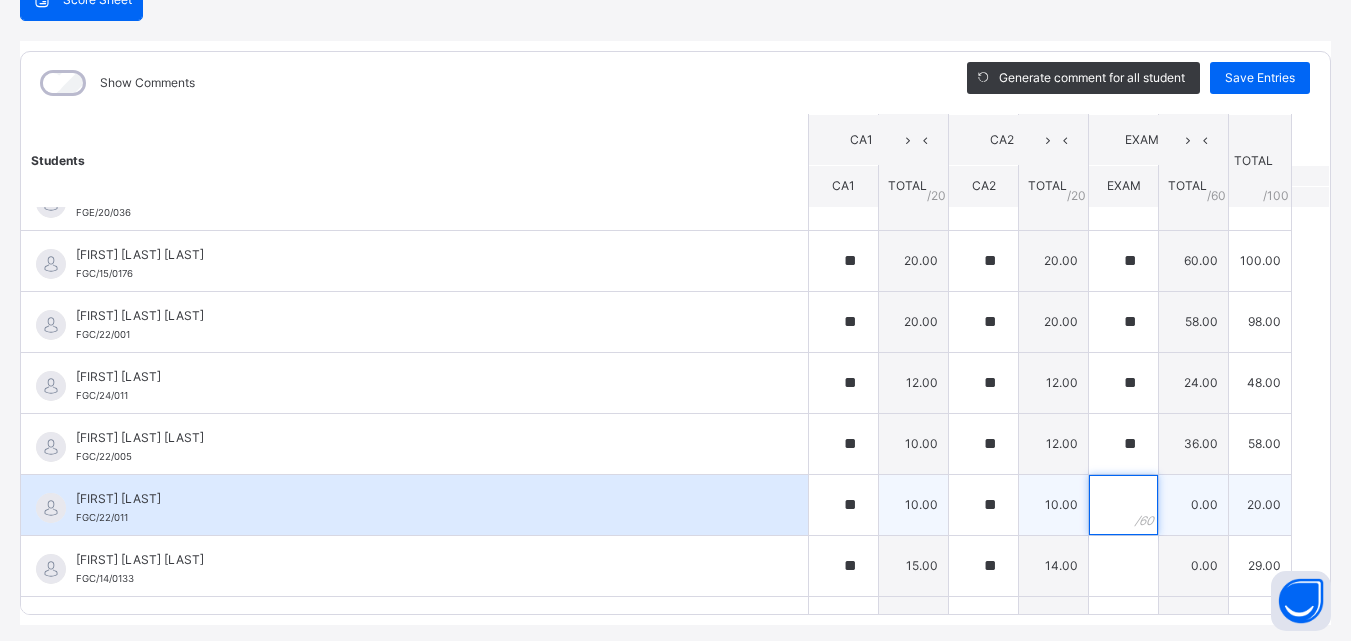 click at bounding box center (1123, 505) 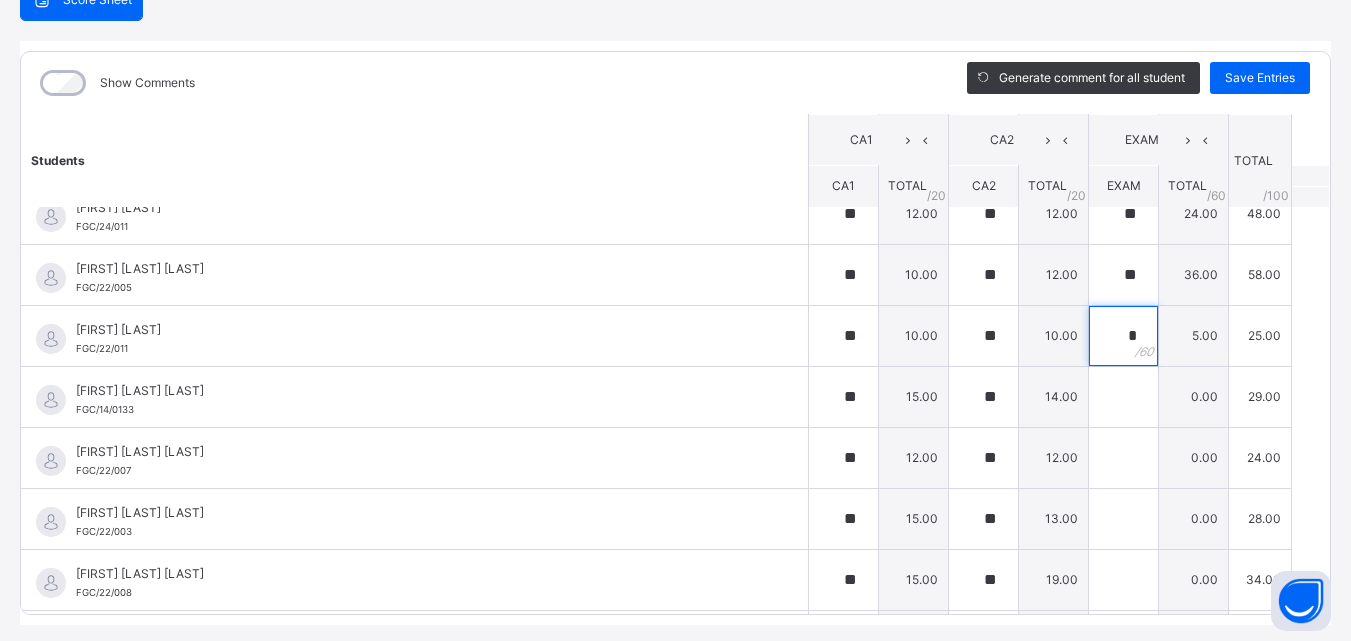 scroll, scrollTop: 1126, scrollLeft: 0, axis: vertical 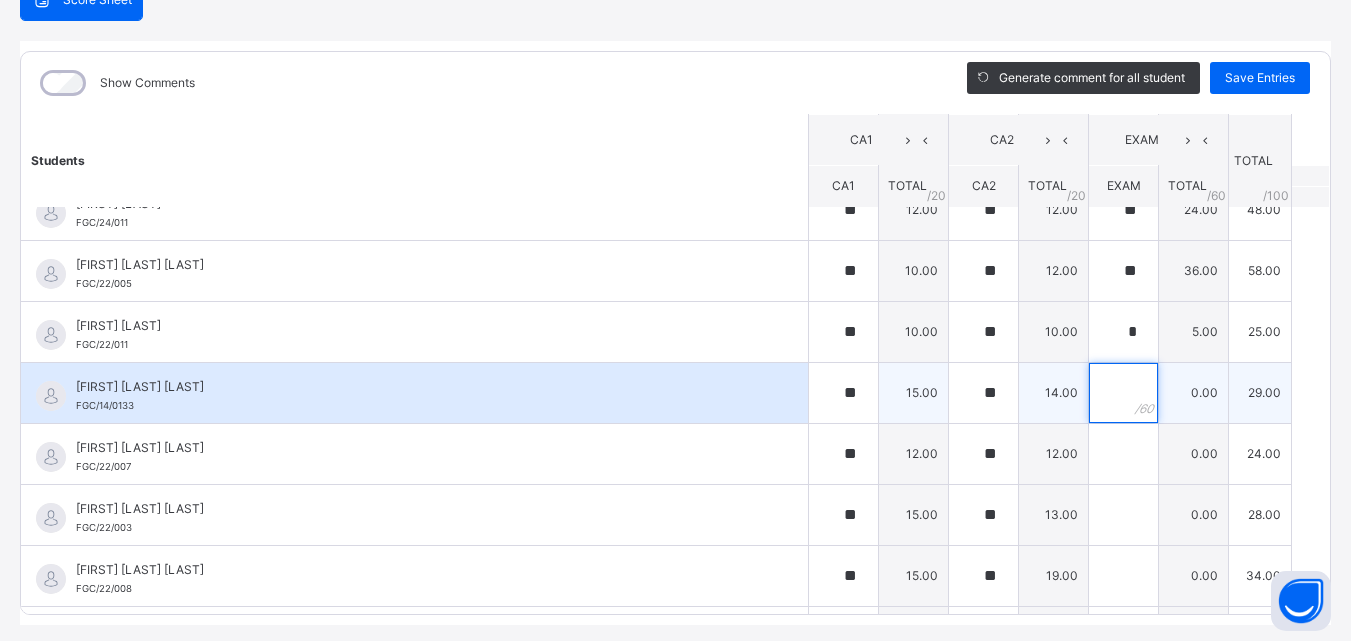 click at bounding box center [1123, 393] 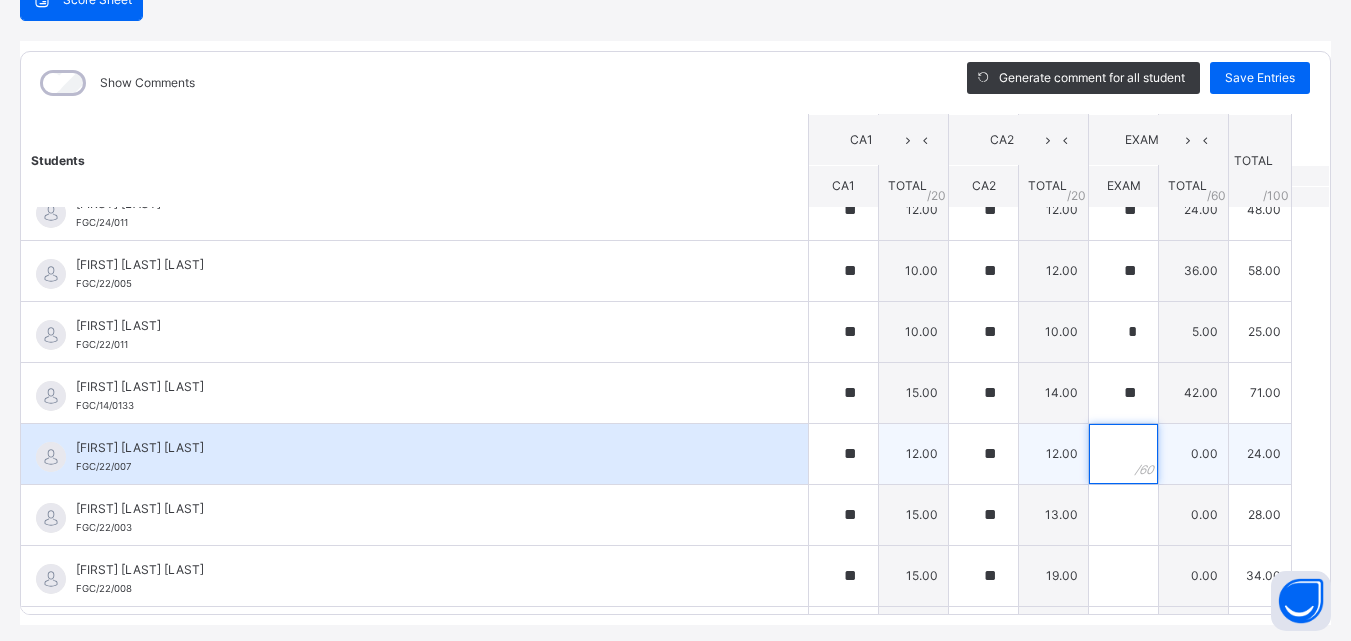 click at bounding box center [1123, 454] 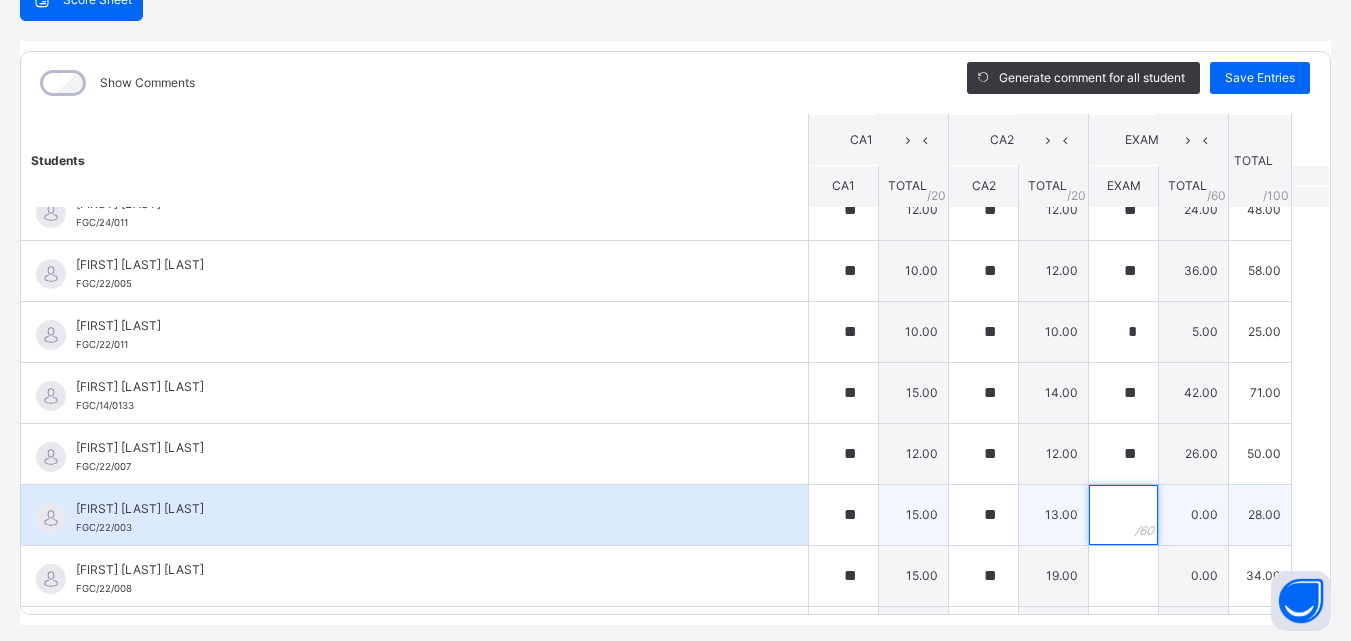 click at bounding box center (1123, 515) 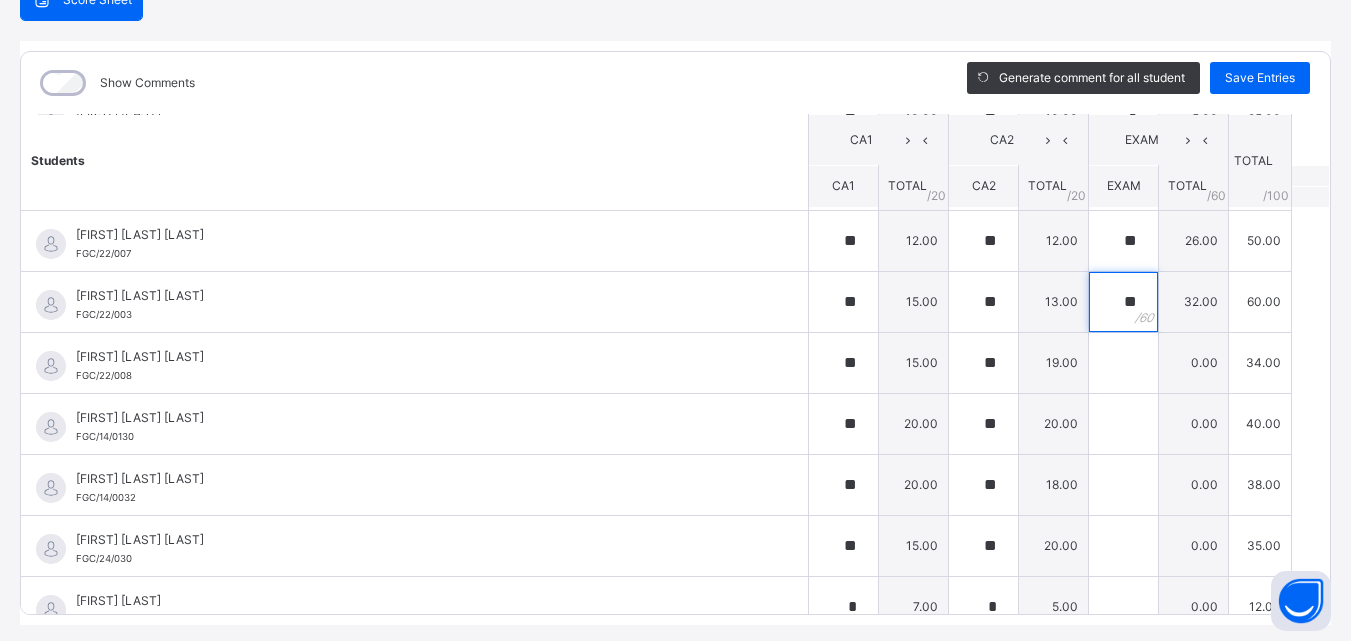 scroll, scrollTop: 1343, scrollLeft: 0, axis: vertical 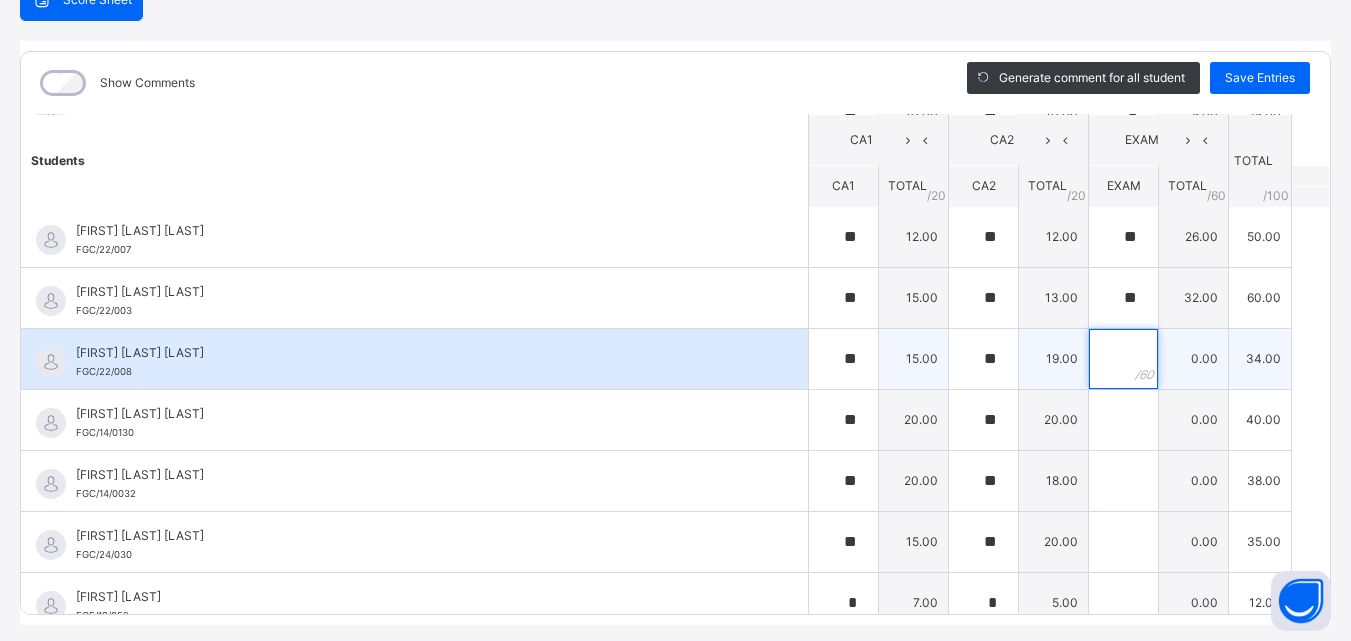 click at bounding box center (1123, 359) 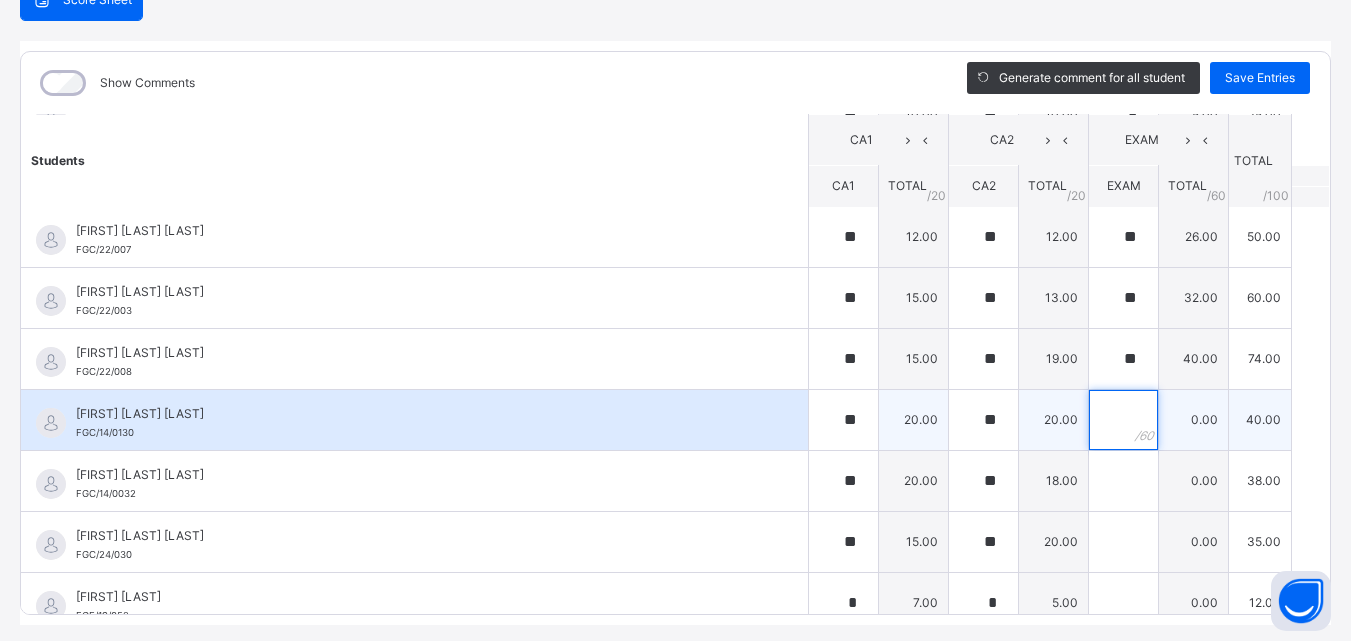 click at bounding box center [1123, 420] 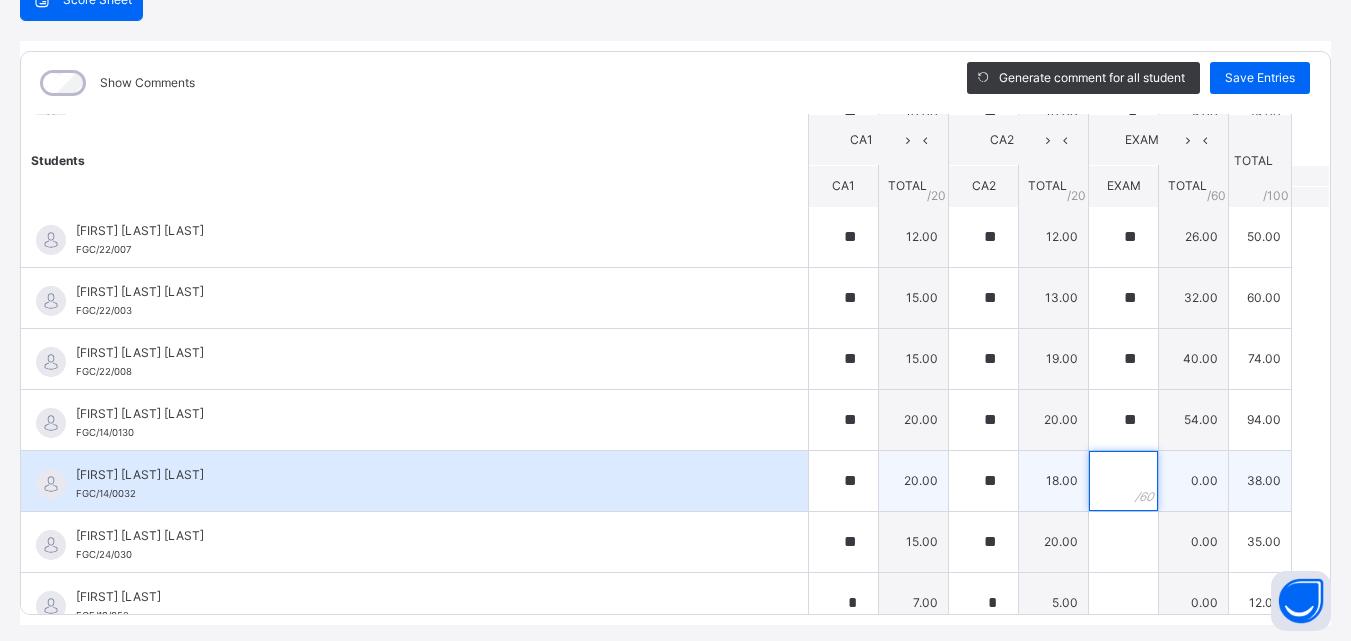 click at bounding box center [1123, 481] 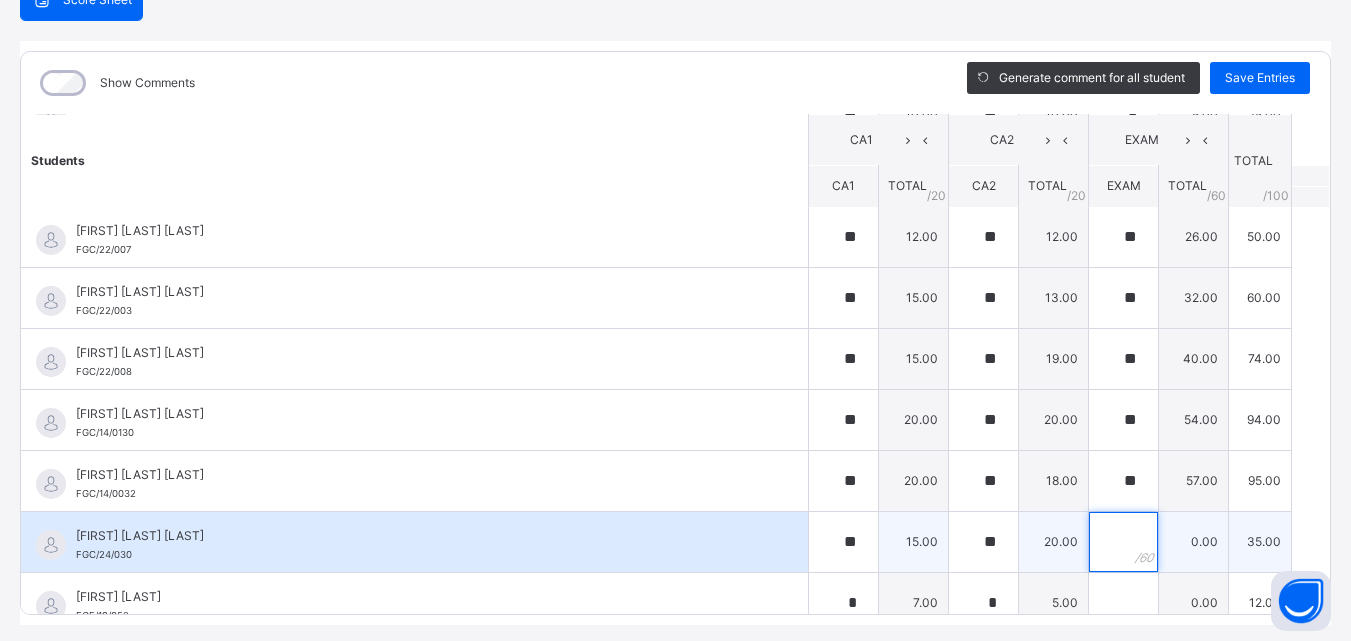 click at bounding box center (1123, 542) 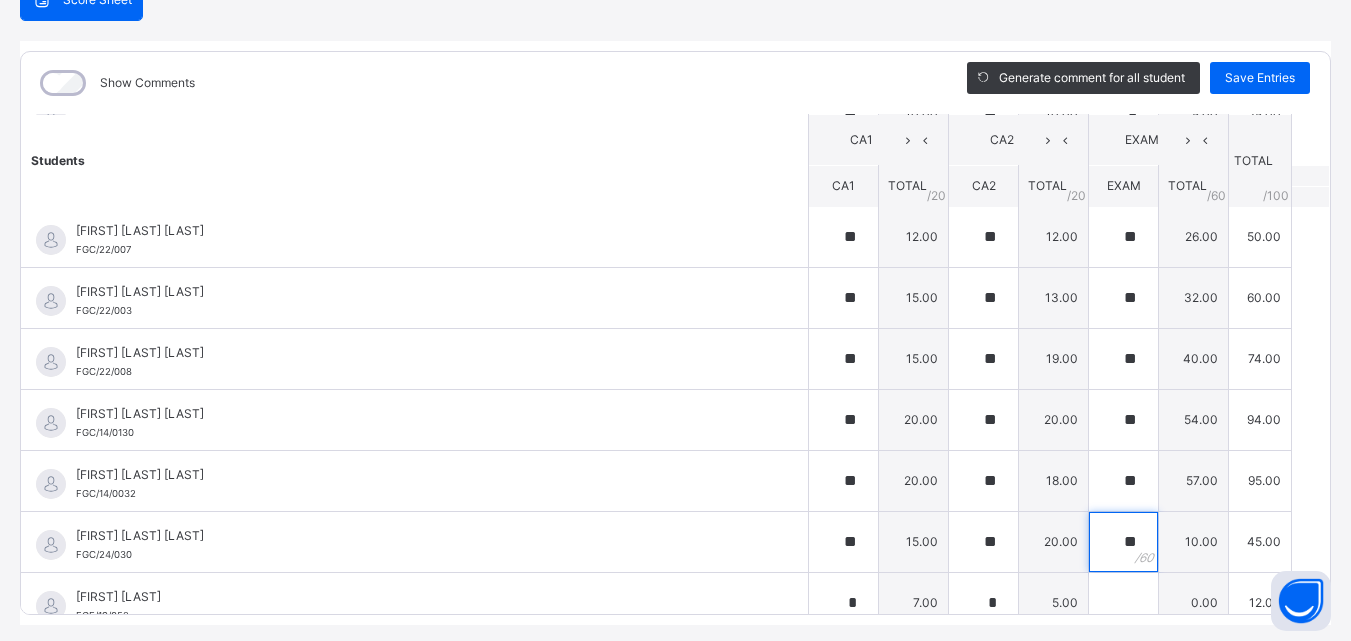 scroll, scrollTop: 1363, scrollLeft: 0, axis: vertical 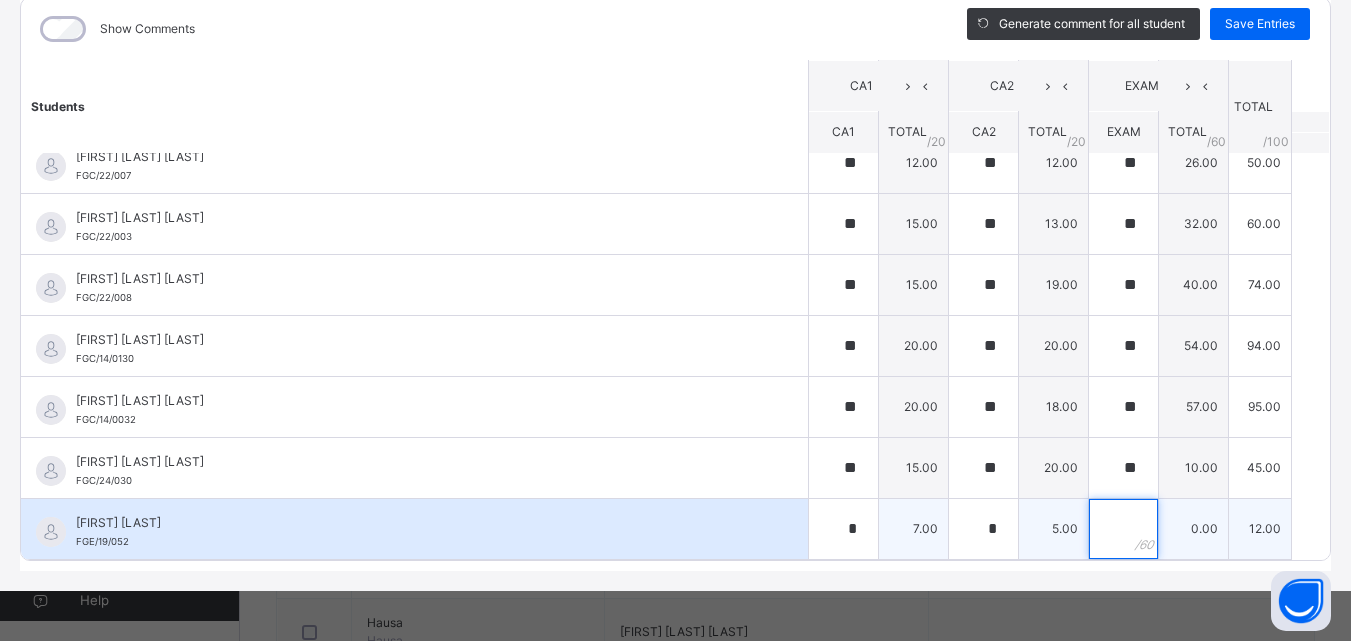 click at bounding box center (1123, 529) 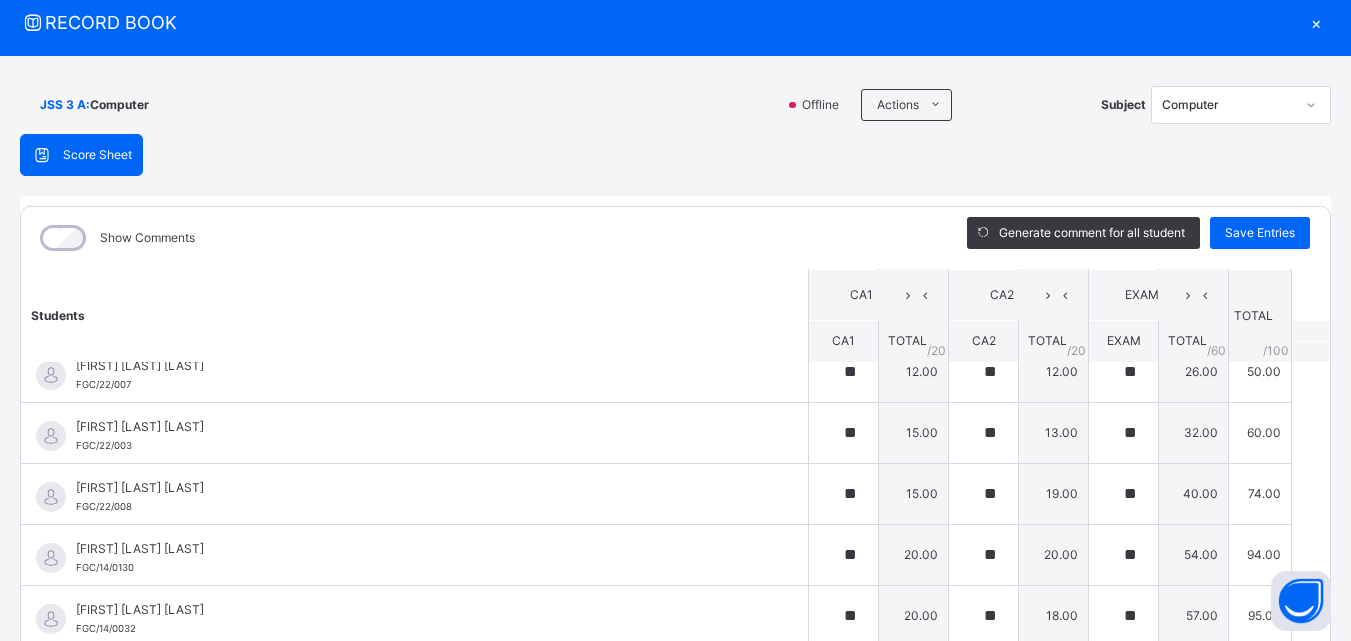 scroll, scrollTop: 0, scrollLeft: 0, axis: both 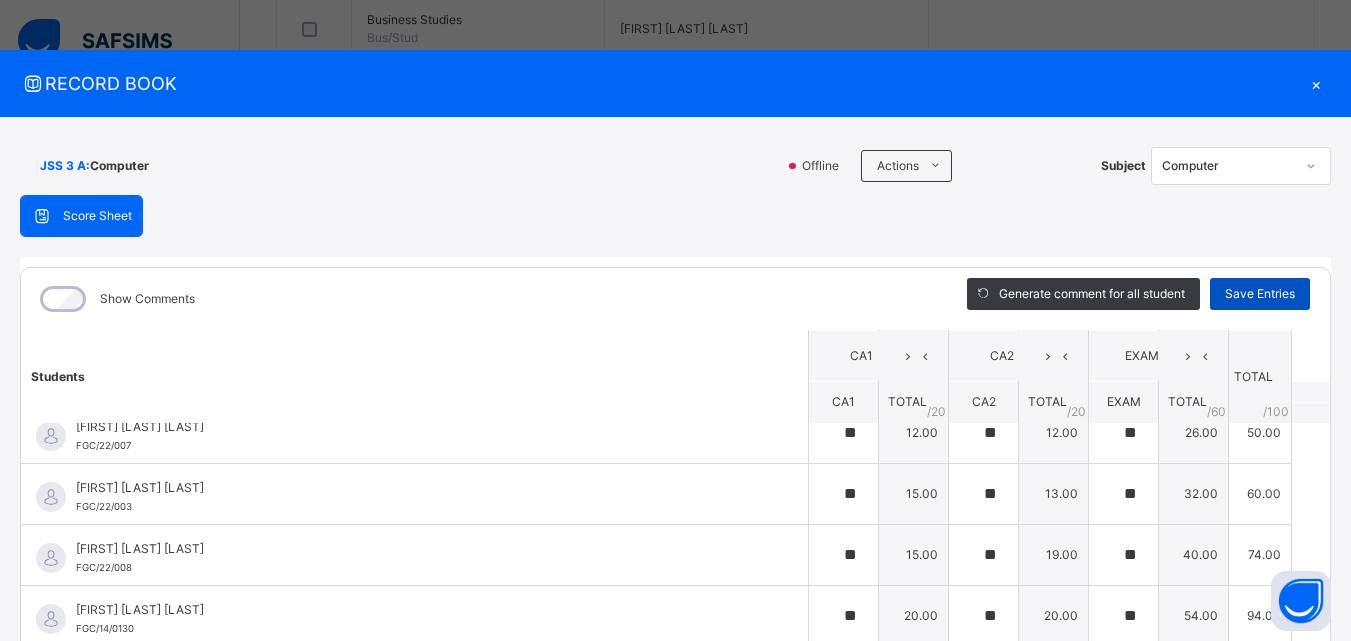click on "Save Entries" at bounding box center [1260, 294] 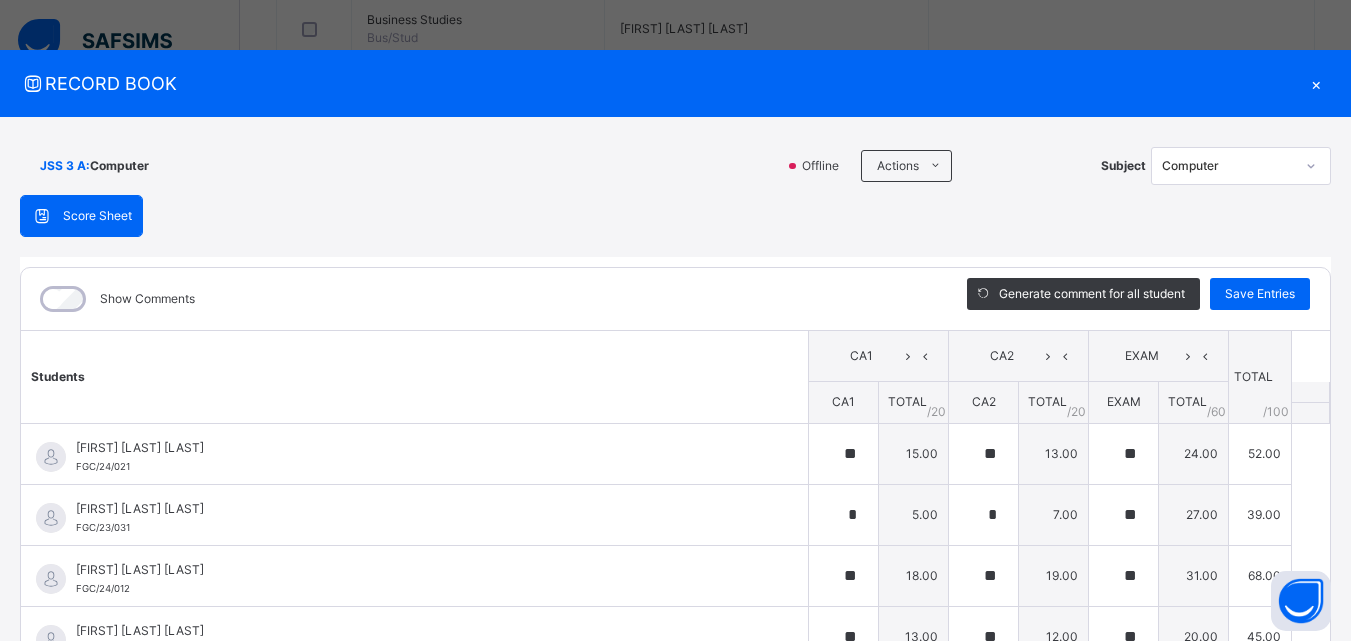 click on "×" at bounding box center (1316, 83) 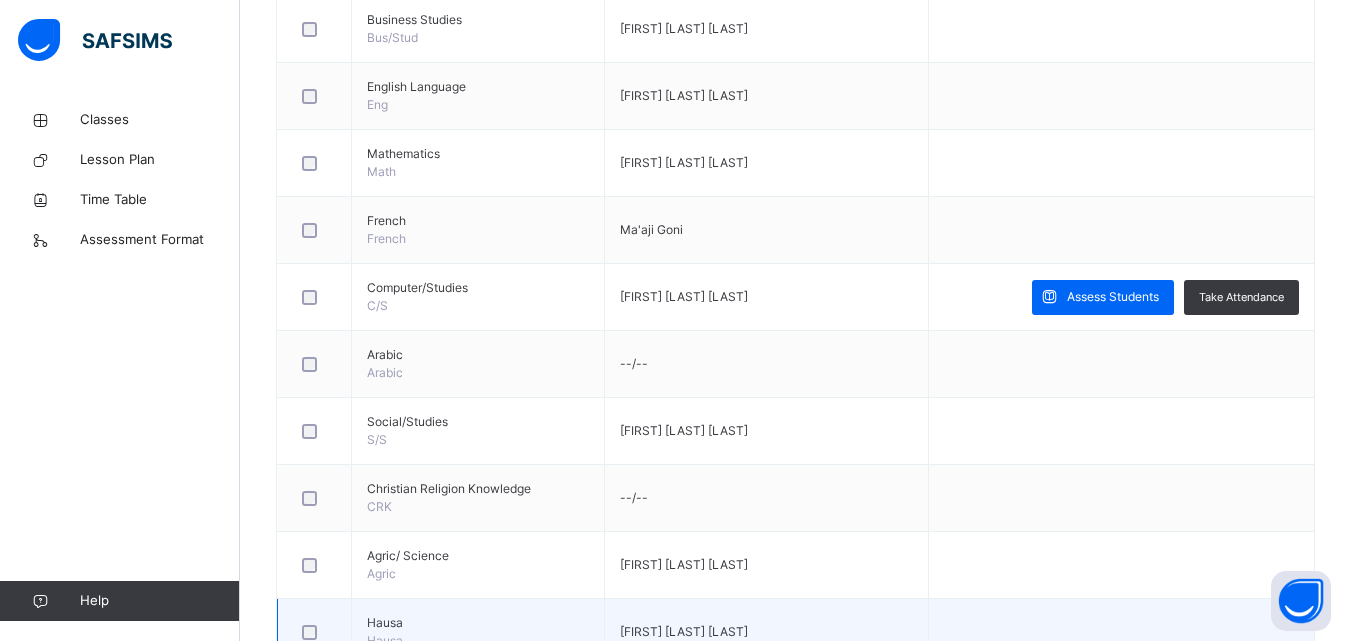 click at bounding box center [1121, 632] 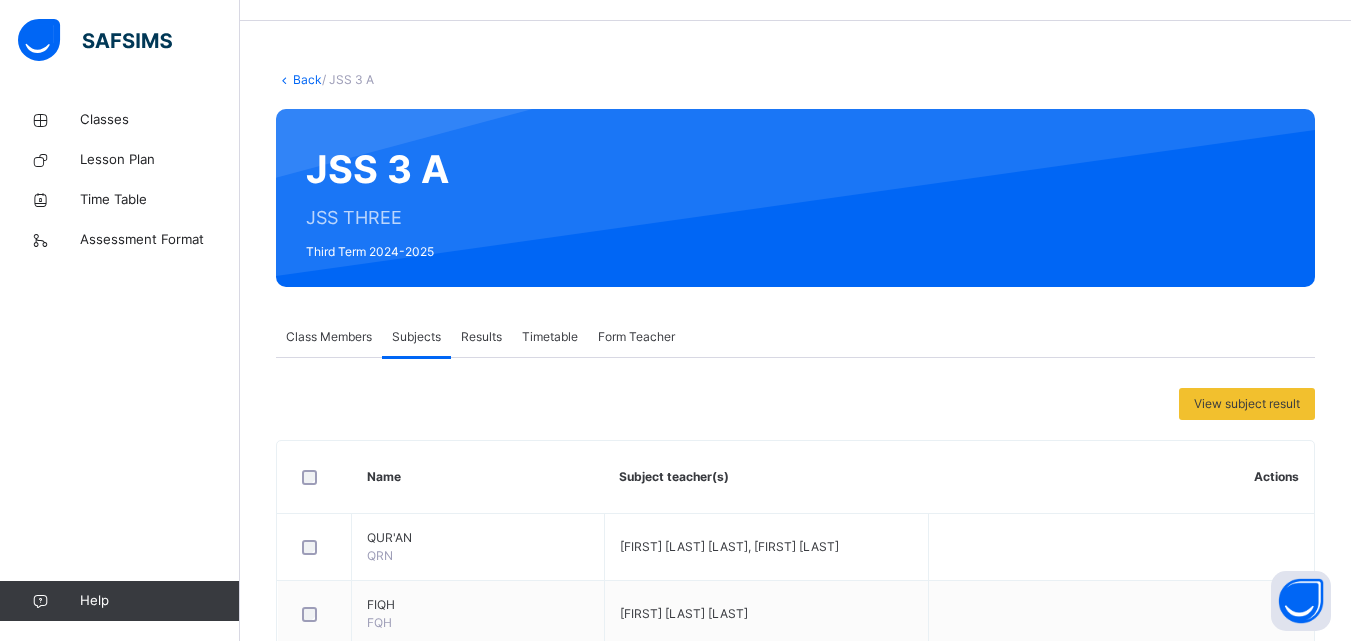 scroll, scrollTop: 0, scrollLeft: 0, axis: both 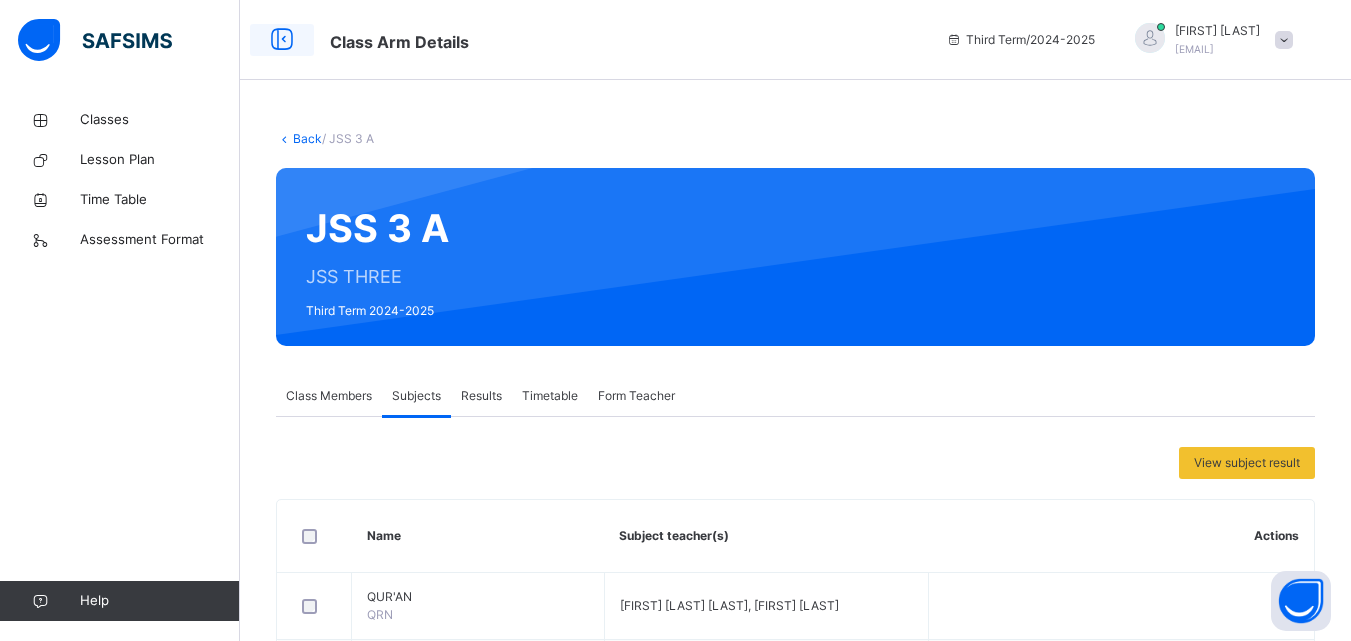 click at bounding box center [282, 40] 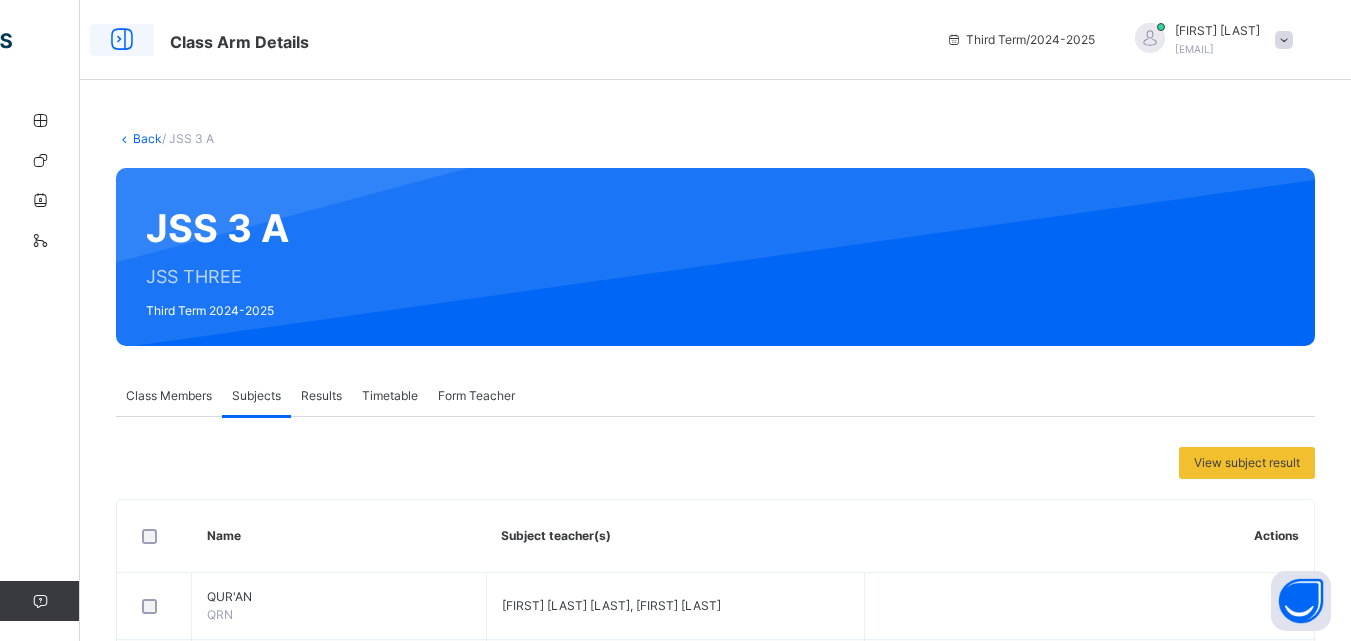 click at bounding box center [122, 40] 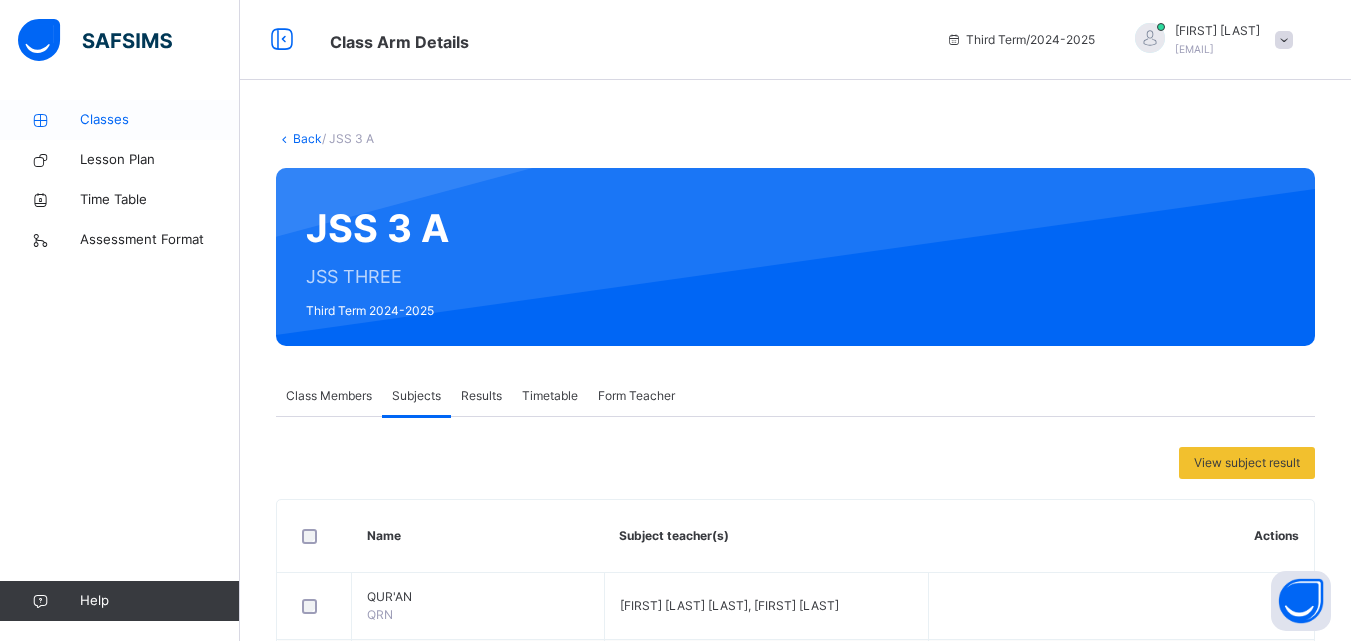 click on "Classes" at bounding box center [160, 120] 